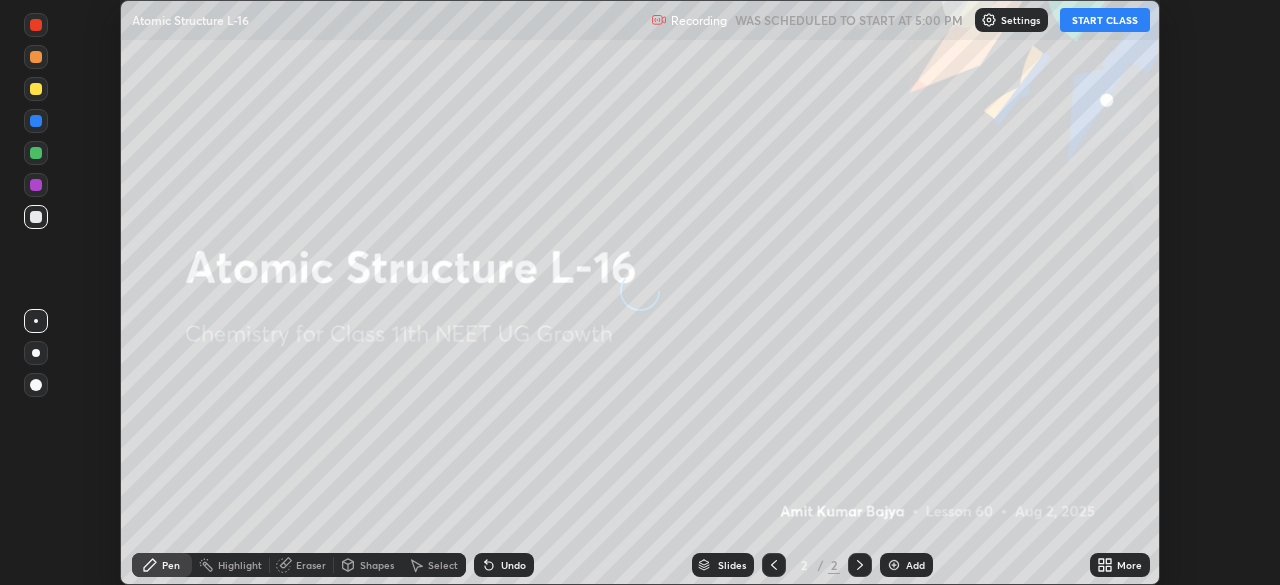scroll, scrollTop: 0, scrollLeft: 0, axis: both 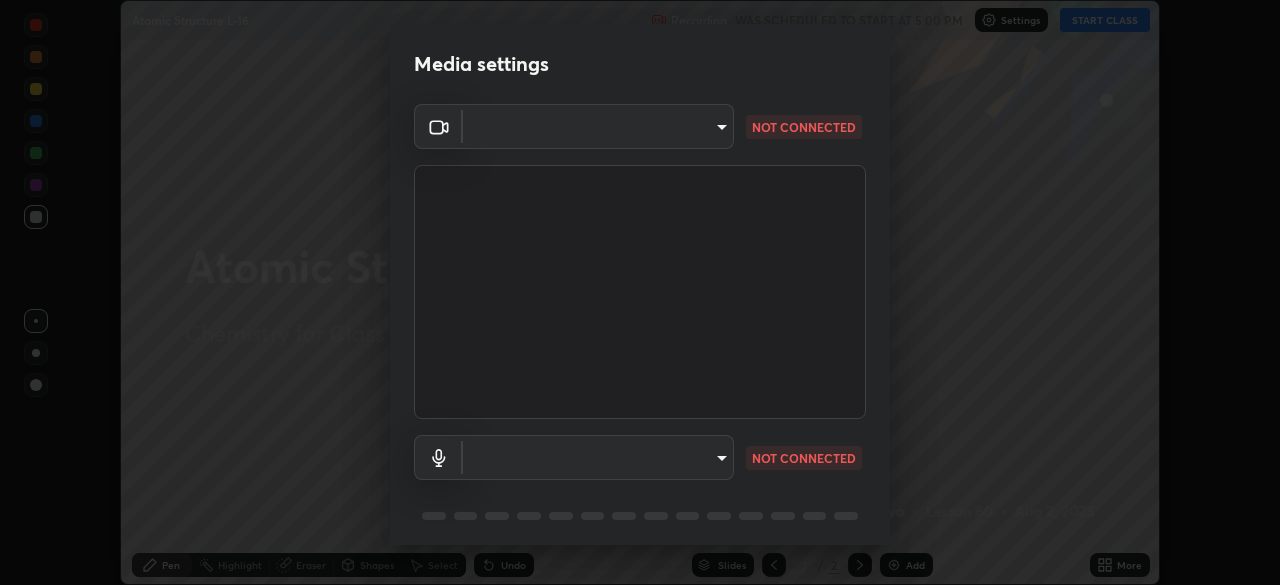type on "e68af464f7f9ec2662c8dd58f0462b2d9bd4a3adfc91c634b4d9ed550f7d79d6" 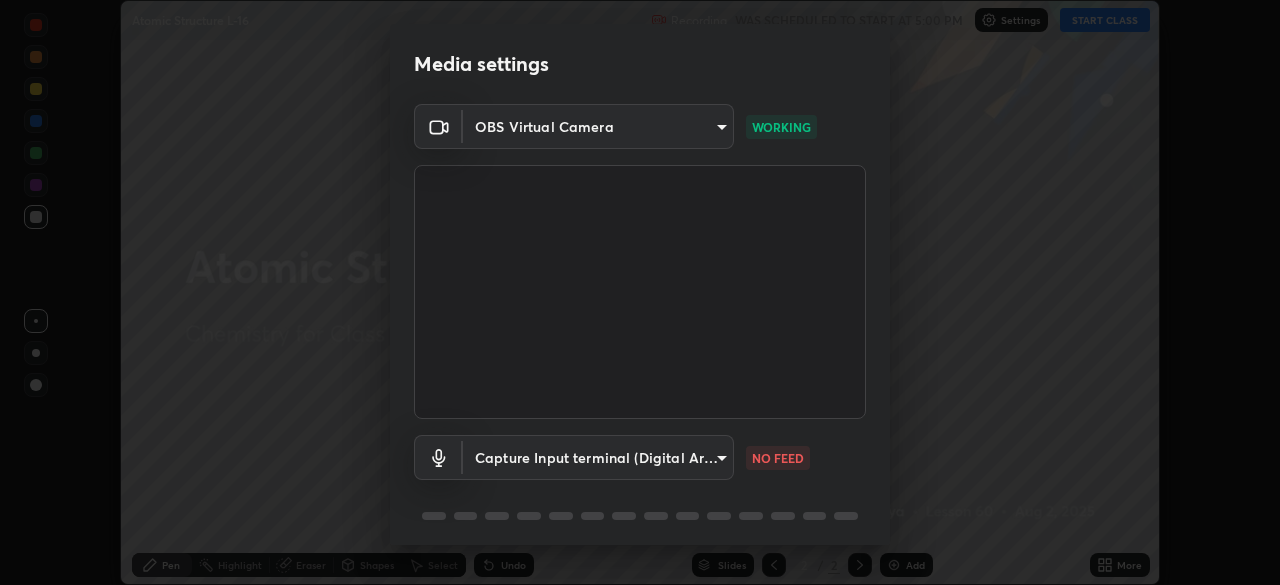 scroll, scrollTop: 71, scrollLeft: 0, axis: vertical 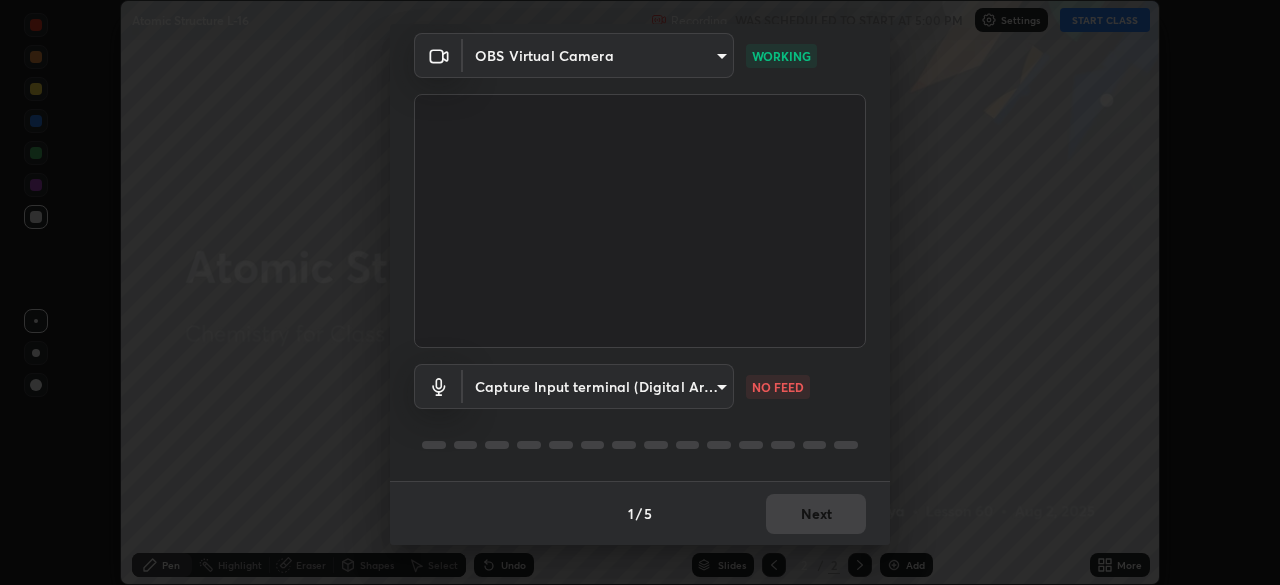 click on "Erase all Atomic Structure L-16 Recording WAS SCHEDULED TO START AT 5:00 PM Settings START CLASS Setting up your live class Atomic Structure L-16 • L60 of Chemistry for Class 11th NEET UG Growth [FIRST] [LAST] Pen Highlight Eraser Shapes Select Undo Slides 2 / 2 Add More No doubts shared Encourage your learners to ask a doubt for better clarity Report an issue Reason for reporting Buffering Chat not working Audio - Video sync issue Educator video quality low Attach an image Report Media settings OBS Virtual Camera e68af464f7f9ec2662c8dd58f0462b2d9bd4a3adfc91c634b4d9ed550f7d79d6 WORKING Capture Input terminal (Digital Array MIC) 8b57a750f828db792efd8d655db7f8dd14a6ed4f628cca00c24be0a764235fb0 NO FEED 1 / 5 Next" at bounding box center (640, 292) 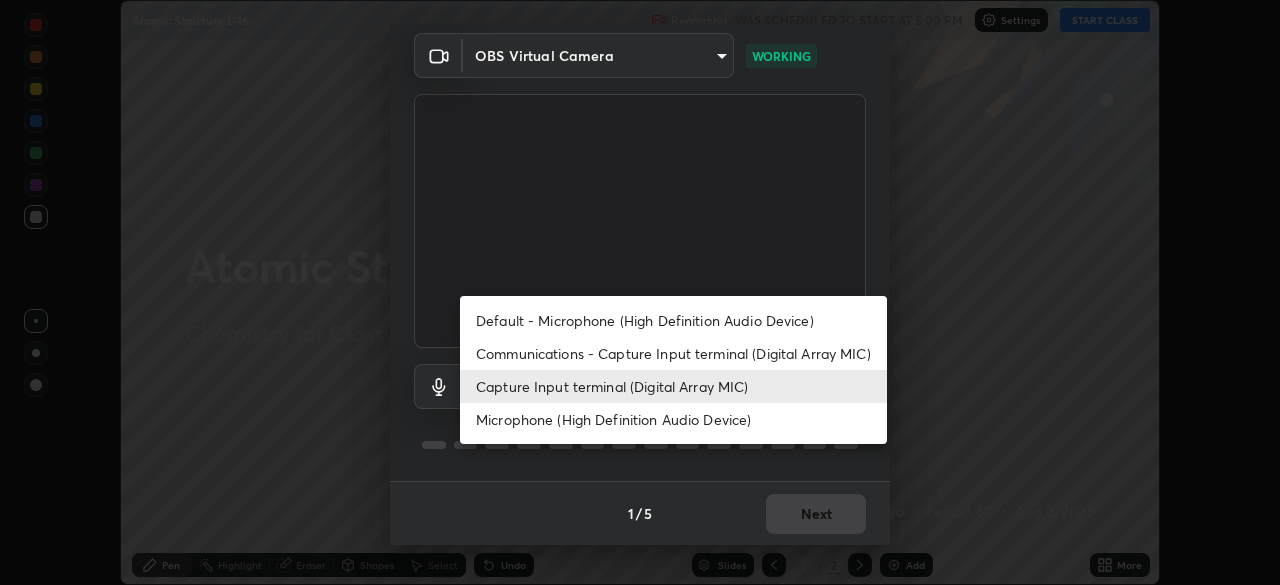 click on "Communications - Capture Input terminal (Digital Array MIC)" at bounding box center [673, 353] 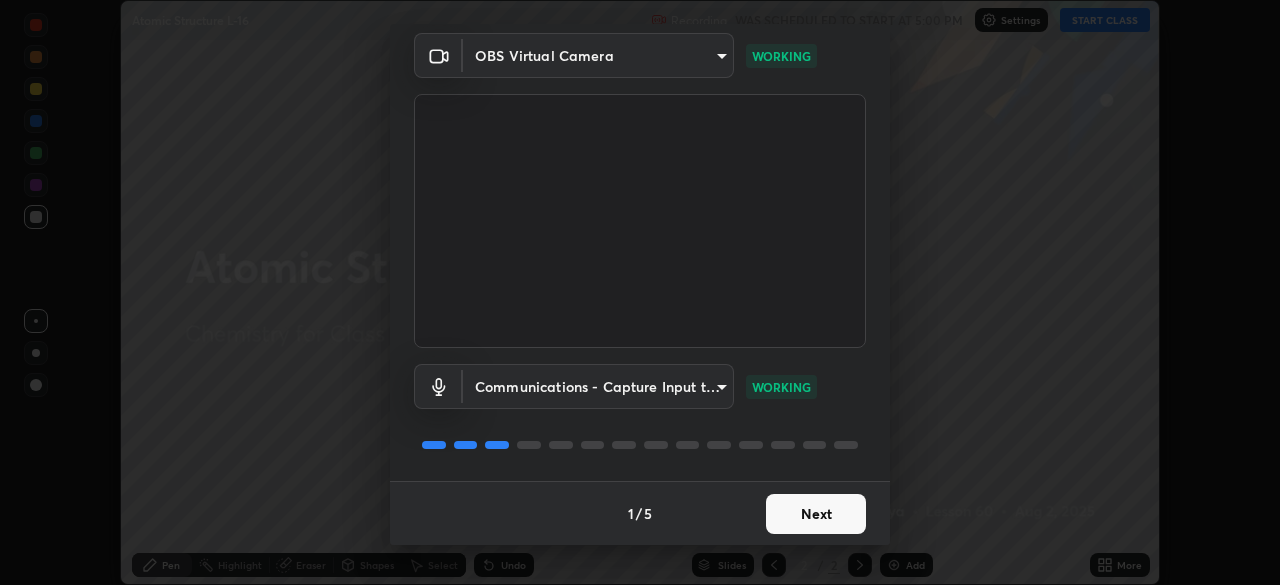 click on "Next" at bounding box center (816, 514) 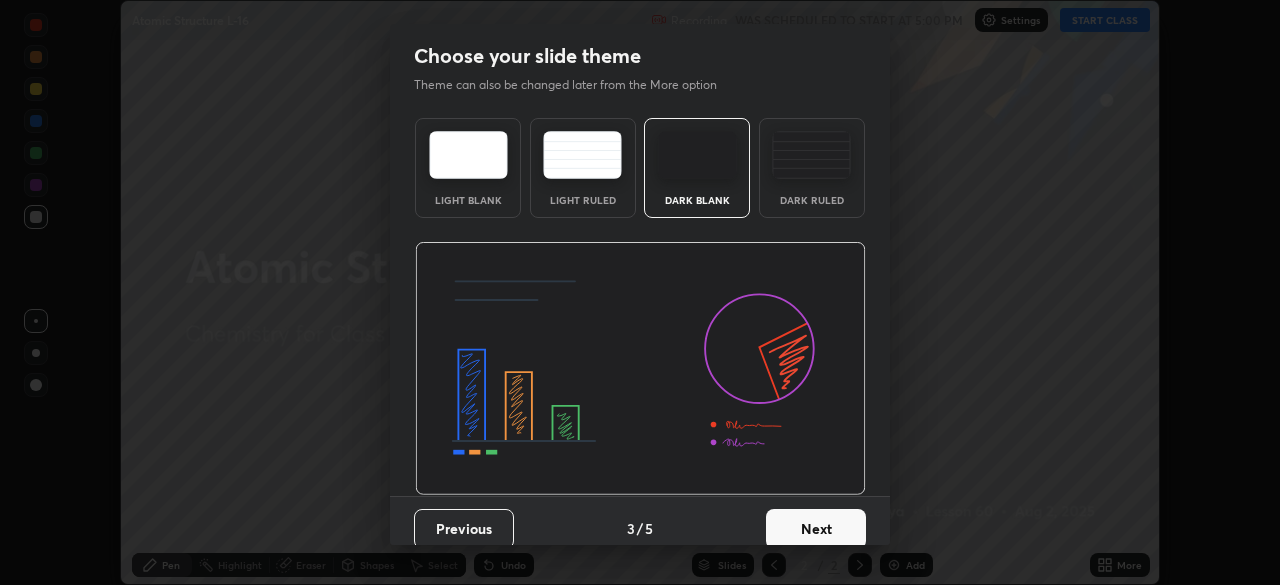 click on "Next" at bounding box center [816, 529] 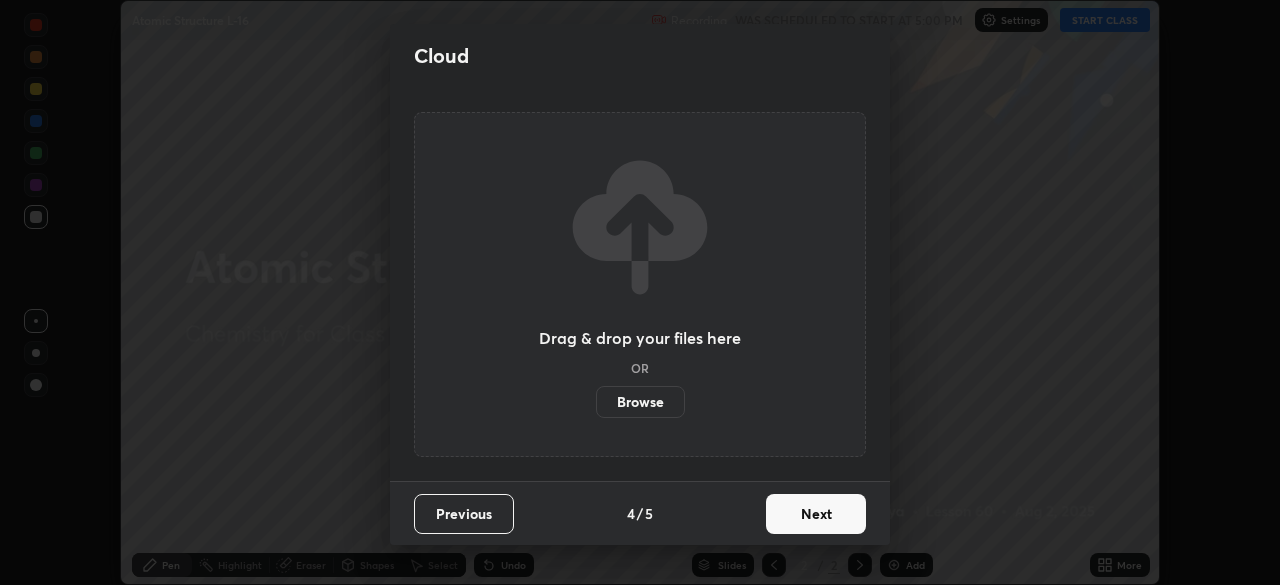 click on "Next" at bounding box center [816, 514] 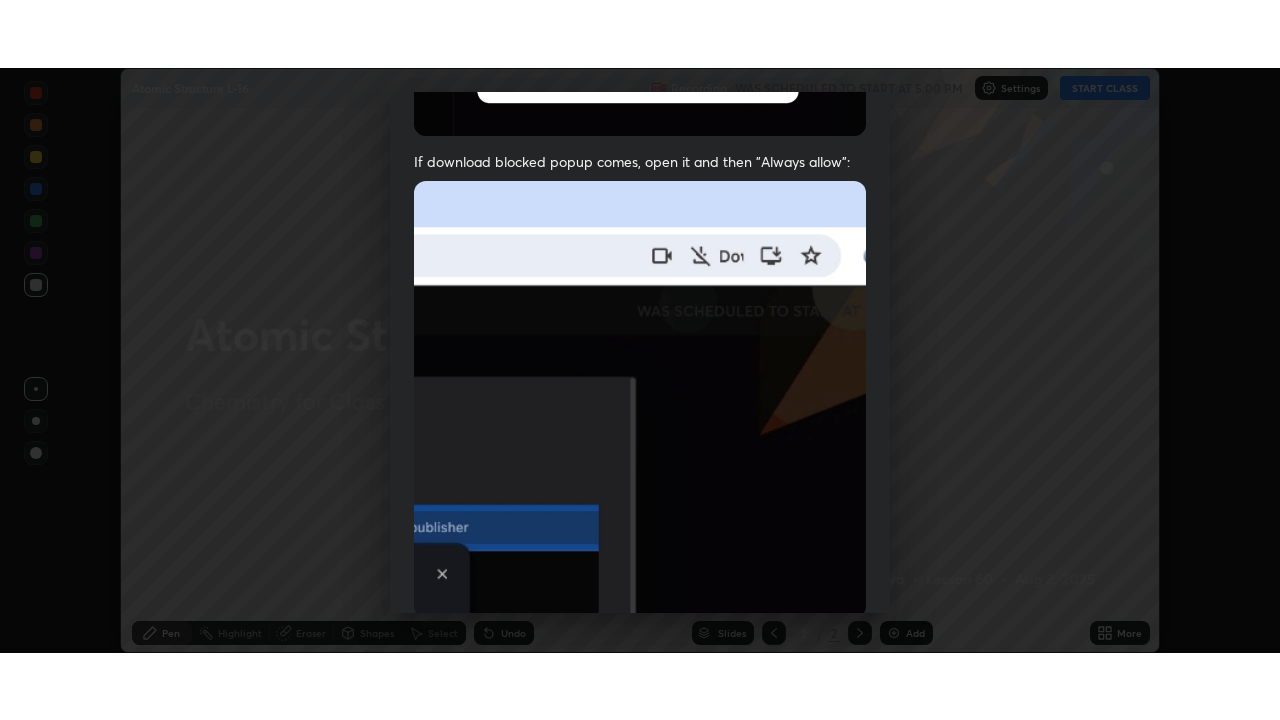 scroll, scrollTop: 479, scrollLeft: 0, axis: vertical 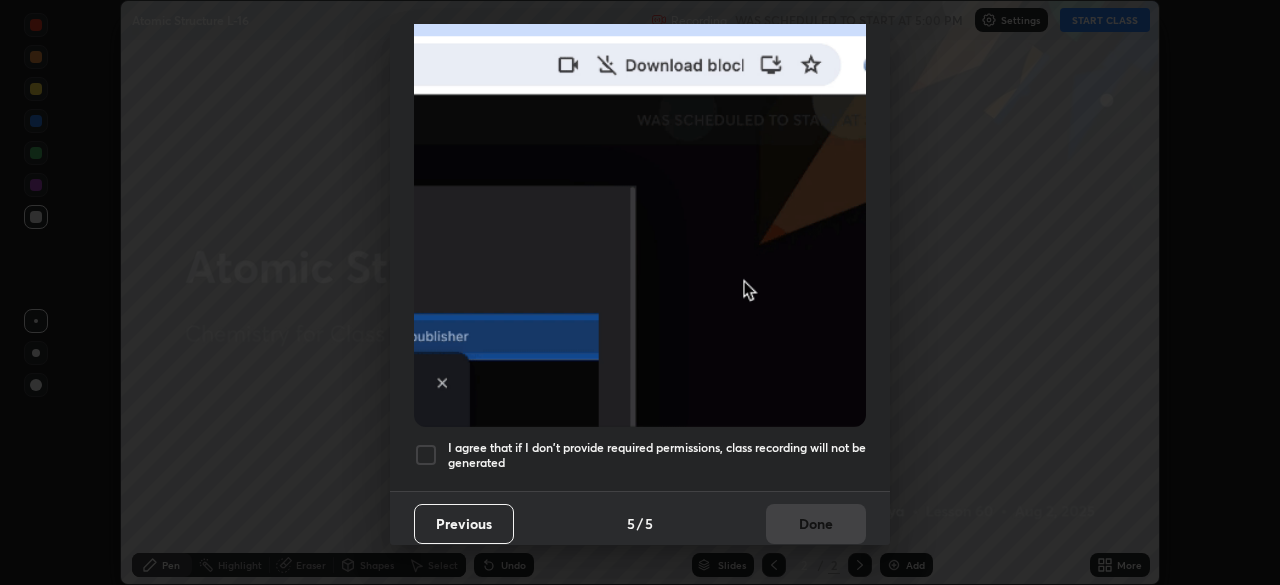 click on "I agree that if I don't provide required permissions, class recording will not be generated" at bounding box center (640, 455) 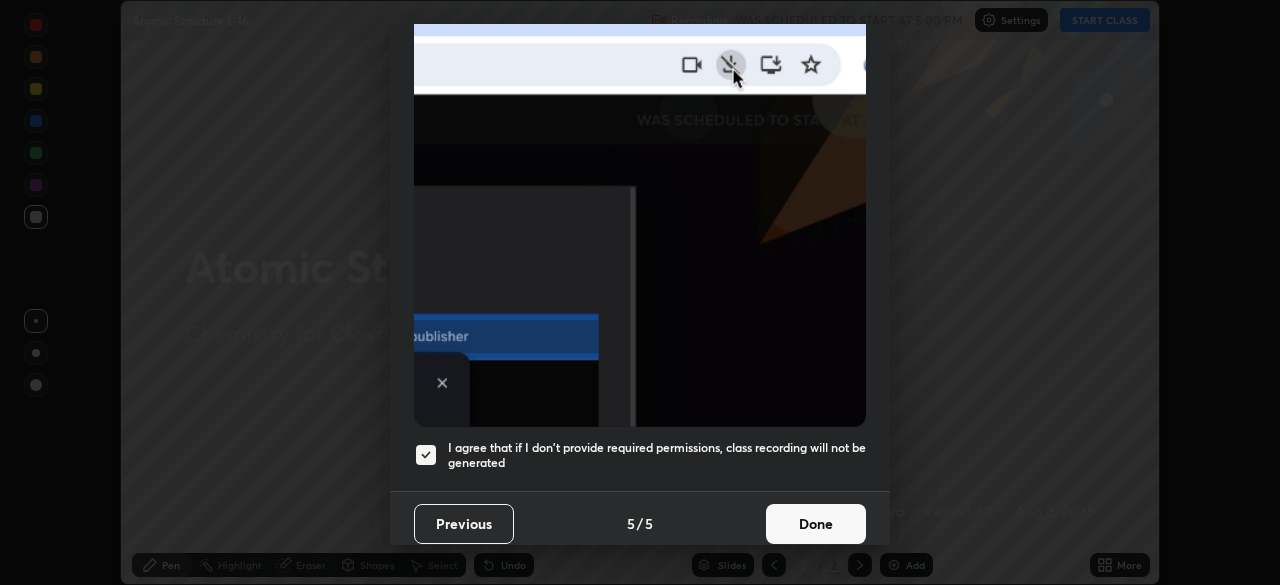 click on "Done" at bounding box center [816, 524] 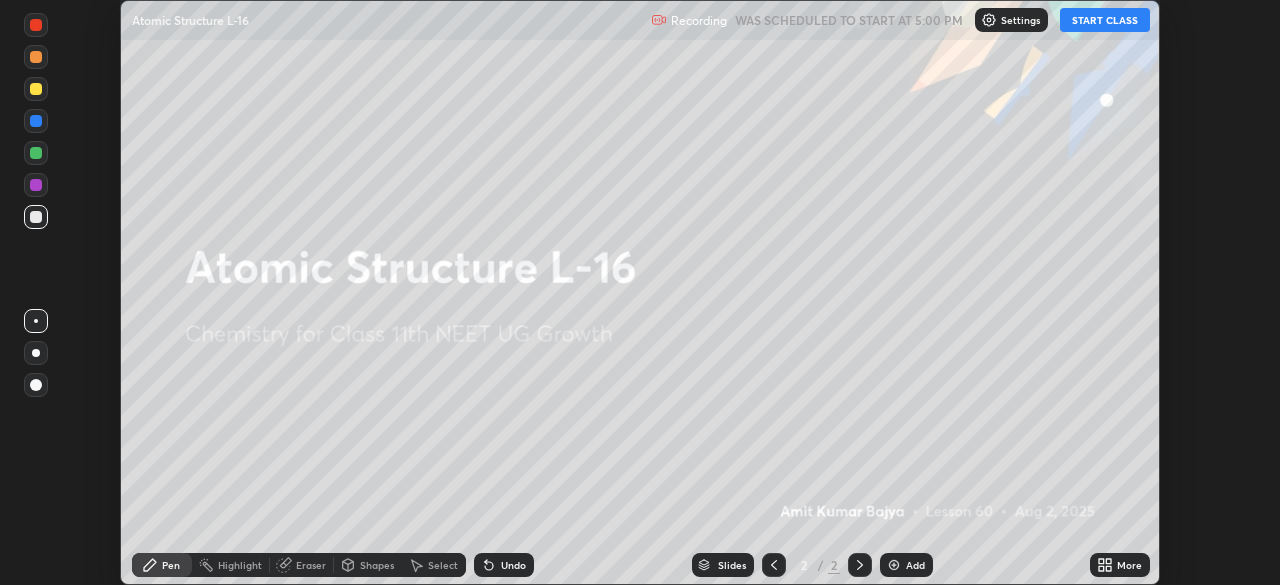click at bounding box center [894, 565] 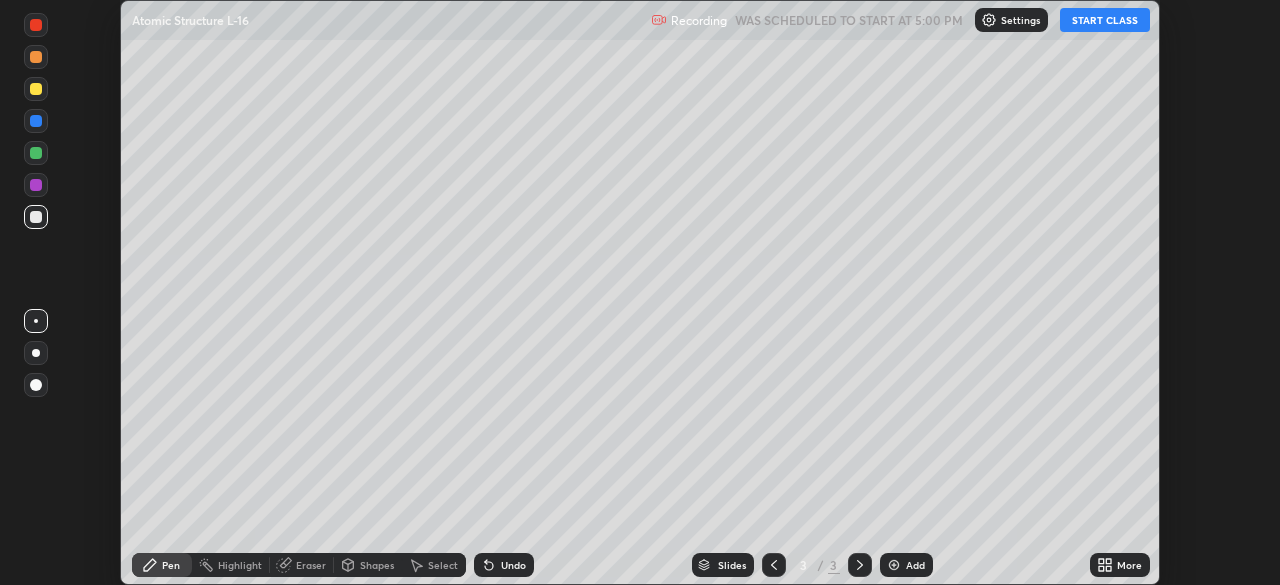 click on "More" at bounding box center [1120, 565] 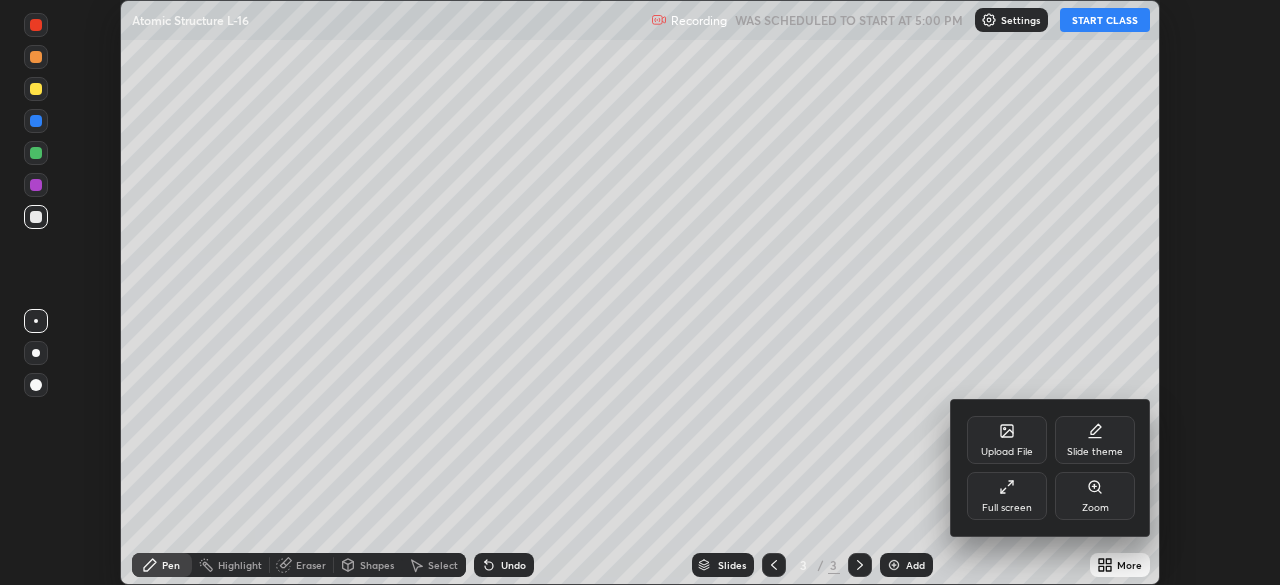 click on "Full screen" at bounding box center (1007, 496) 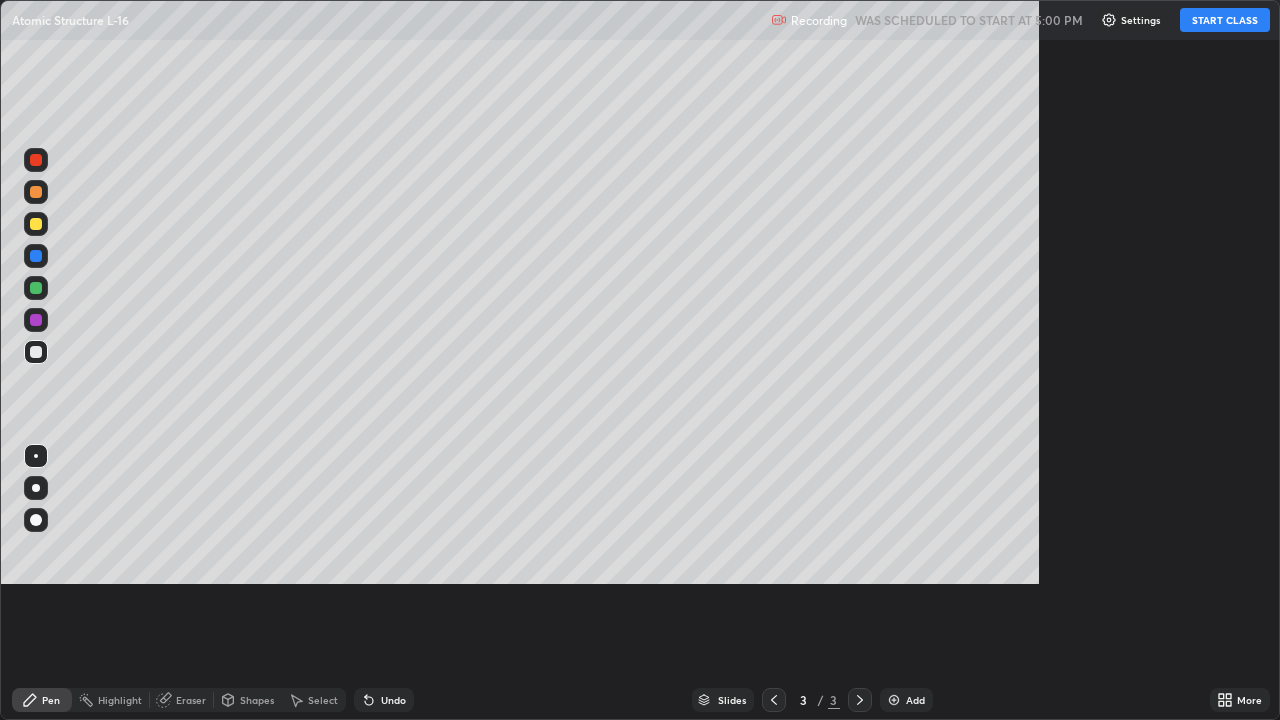 scroll, scrollTop: 99280, scrollLeft: 98720, axis: both 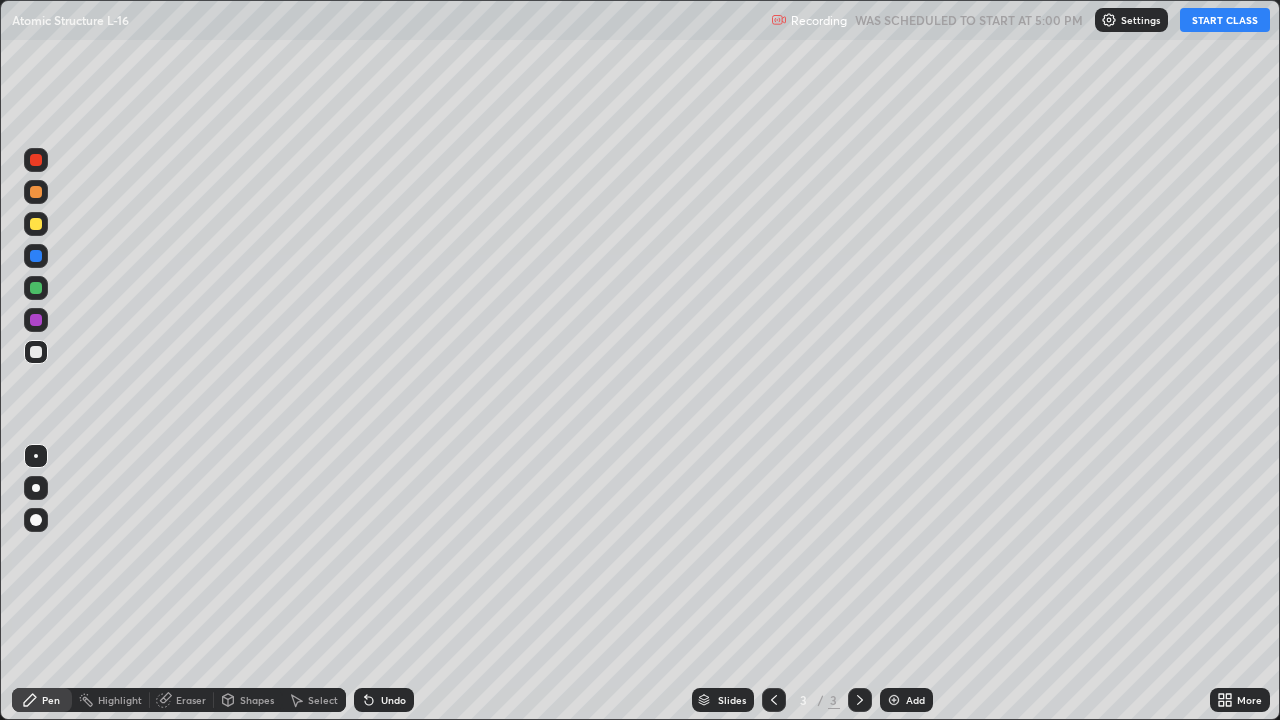 click on "START CLASS" at bounding box center [1225, 20] 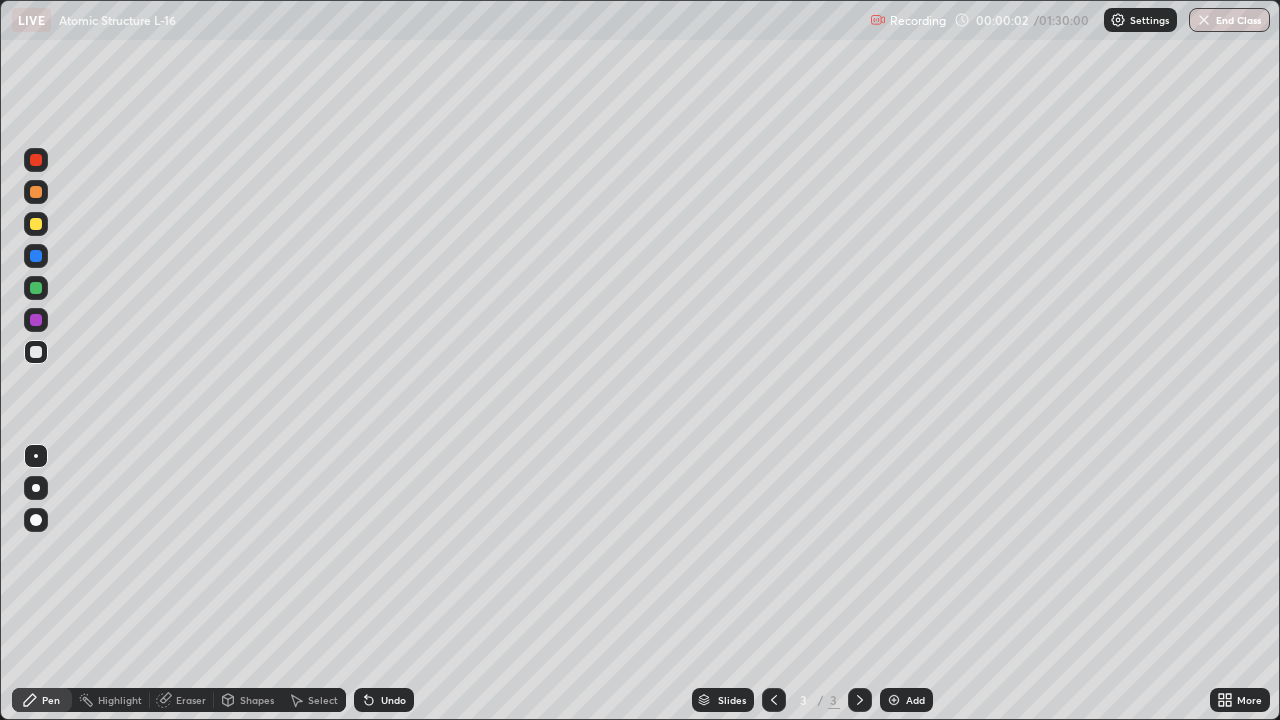 click at bounding box center [36, 288] 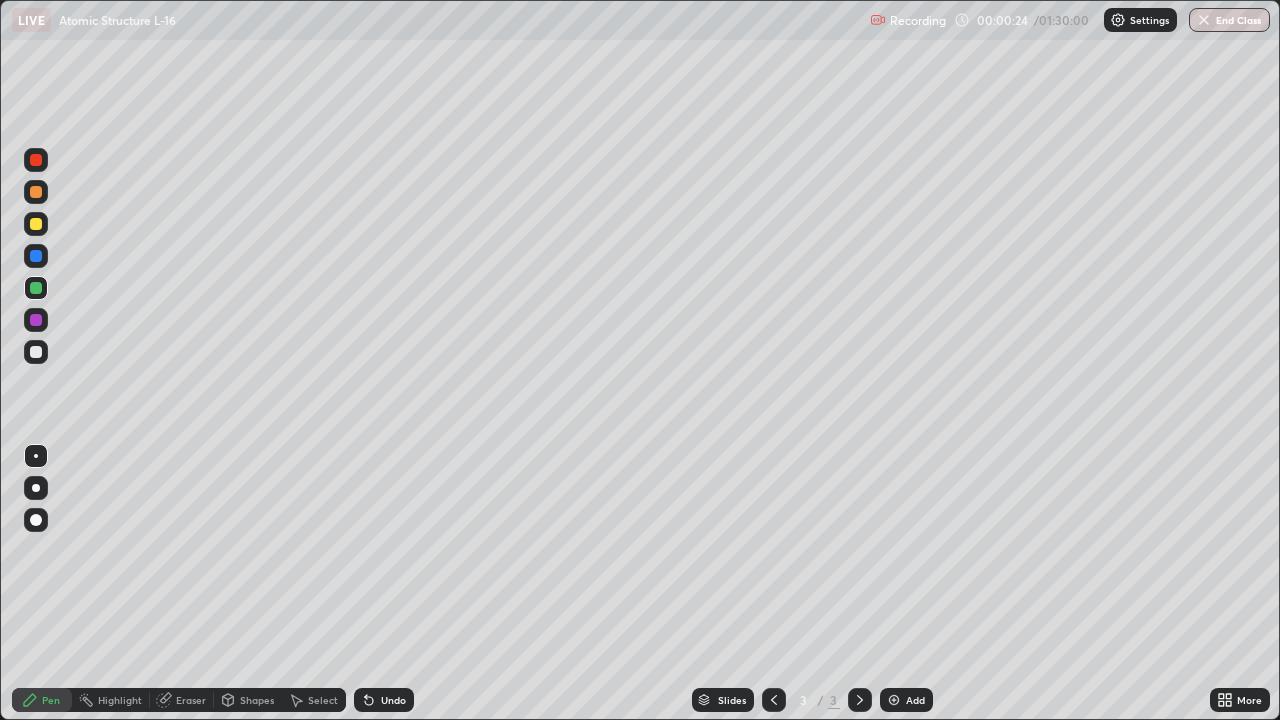 click at bounding box center (36, 160) 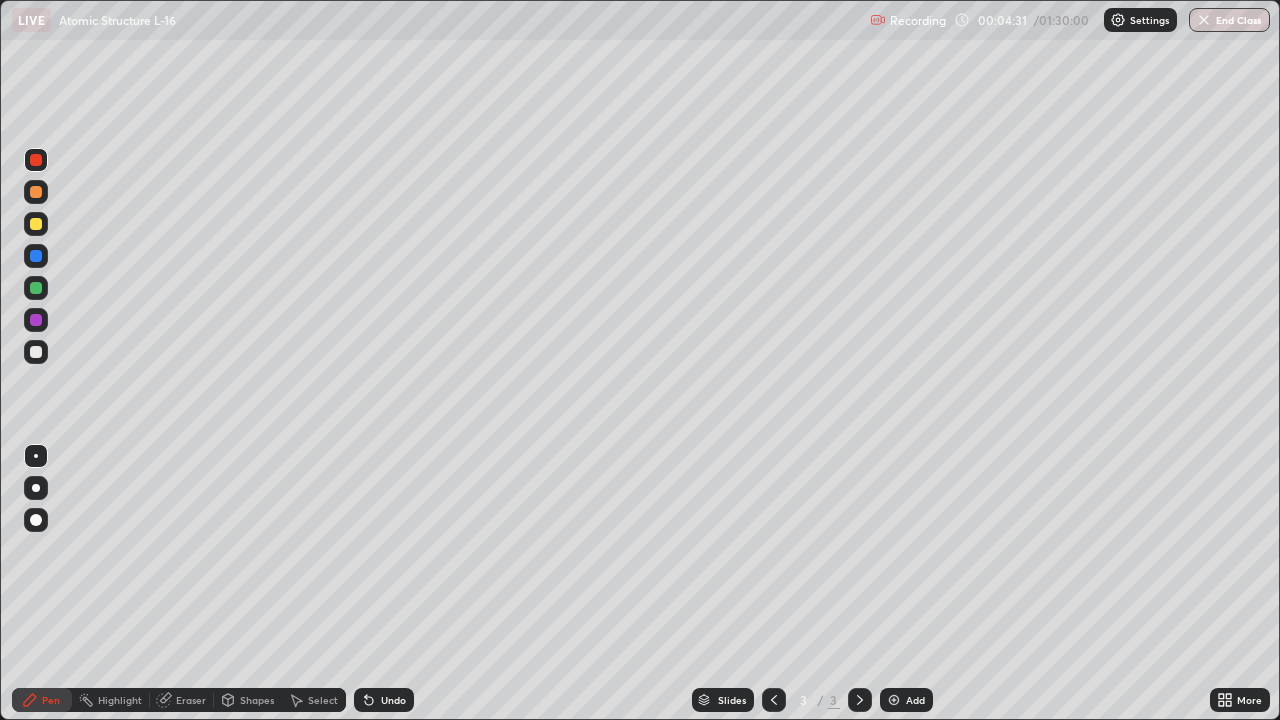 click at bounding box center (36, 352) 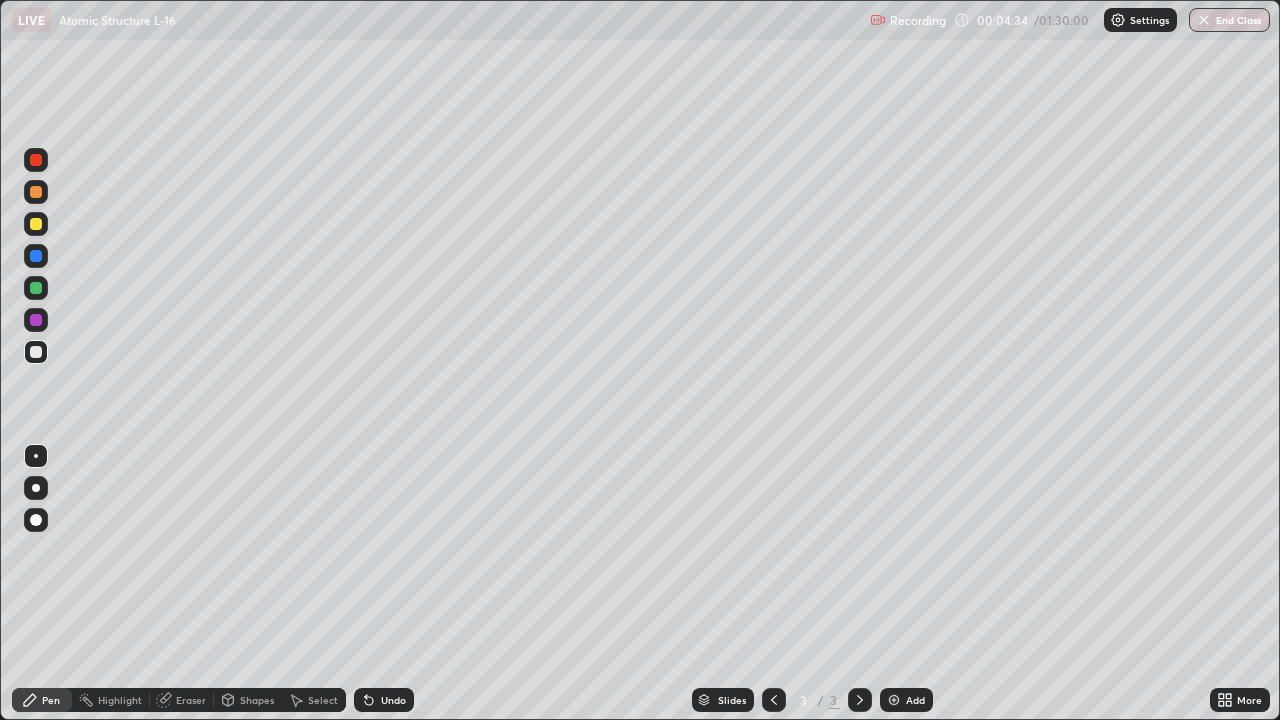 click at bounding box center (36, 224) 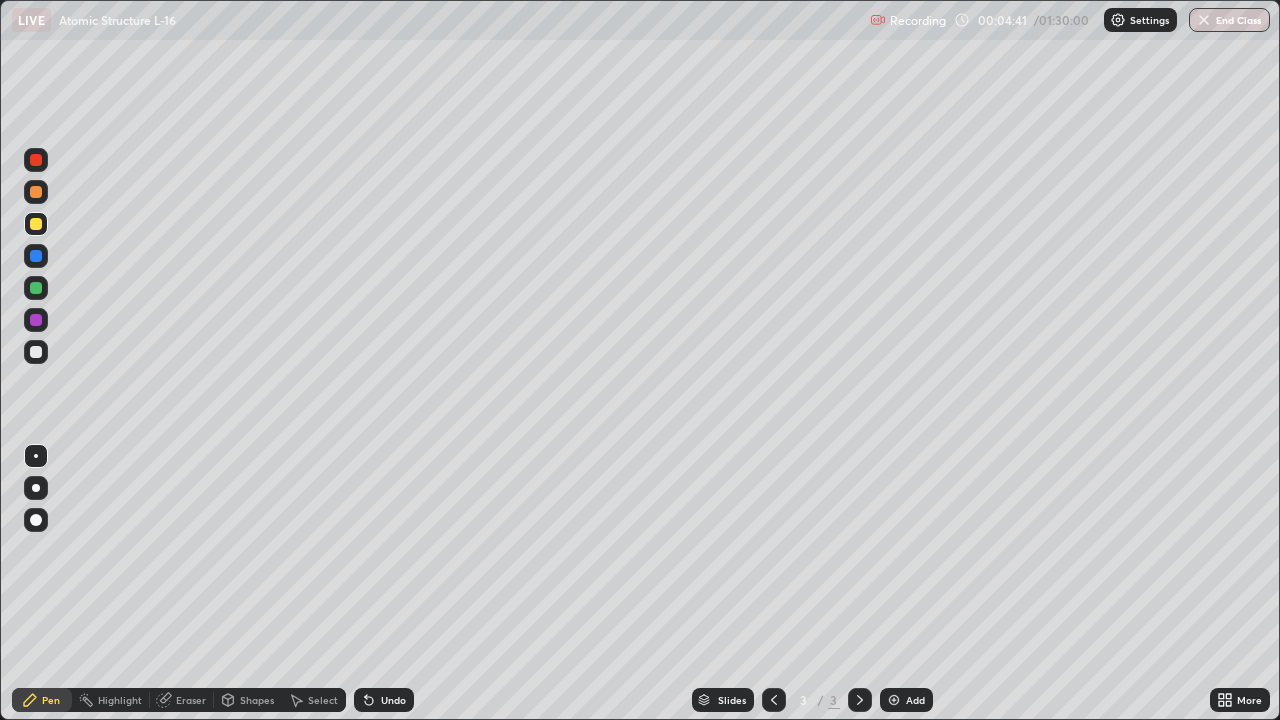 click at bounding box center (36, 352) 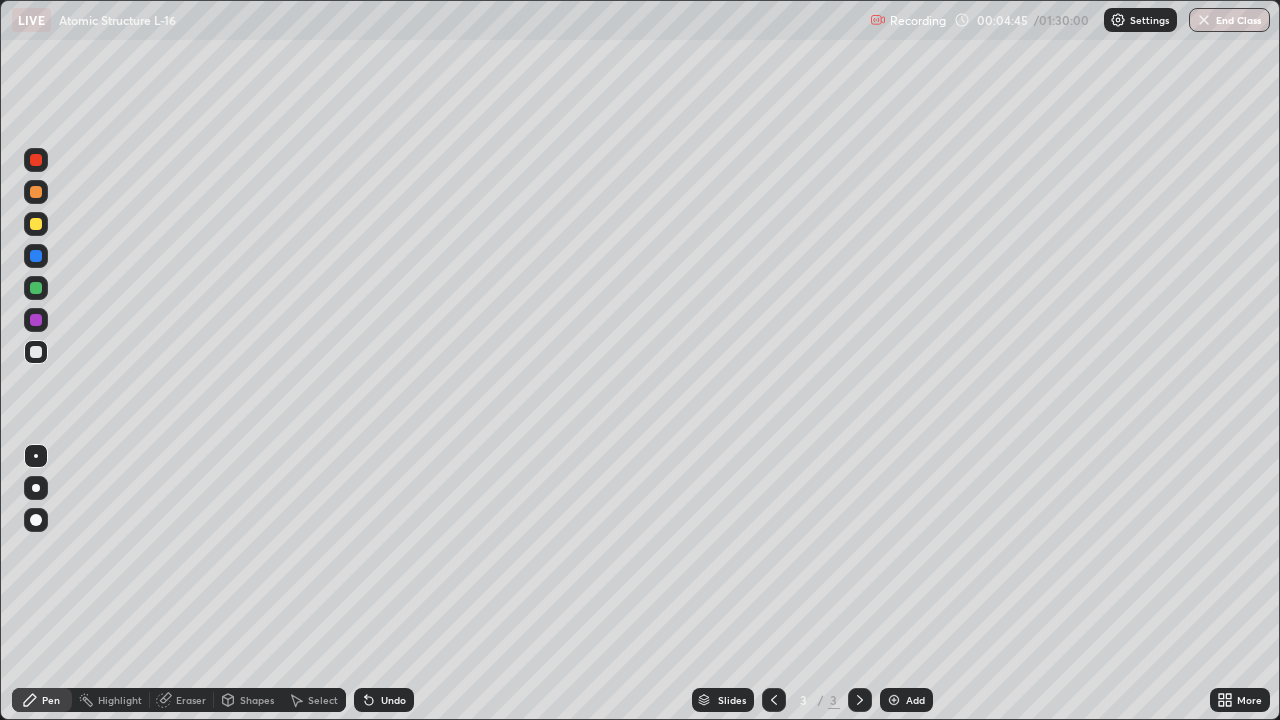 click at bounding box center [36, 288] 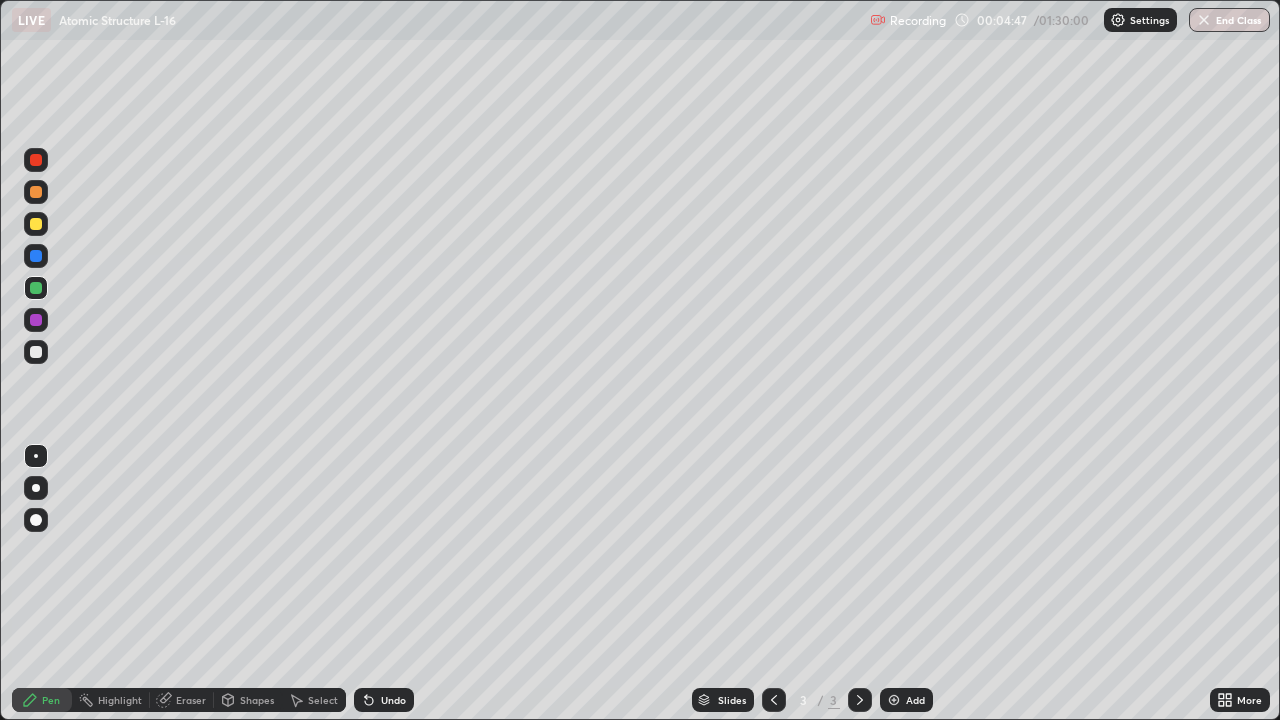 click at bounding box center [36, 256] 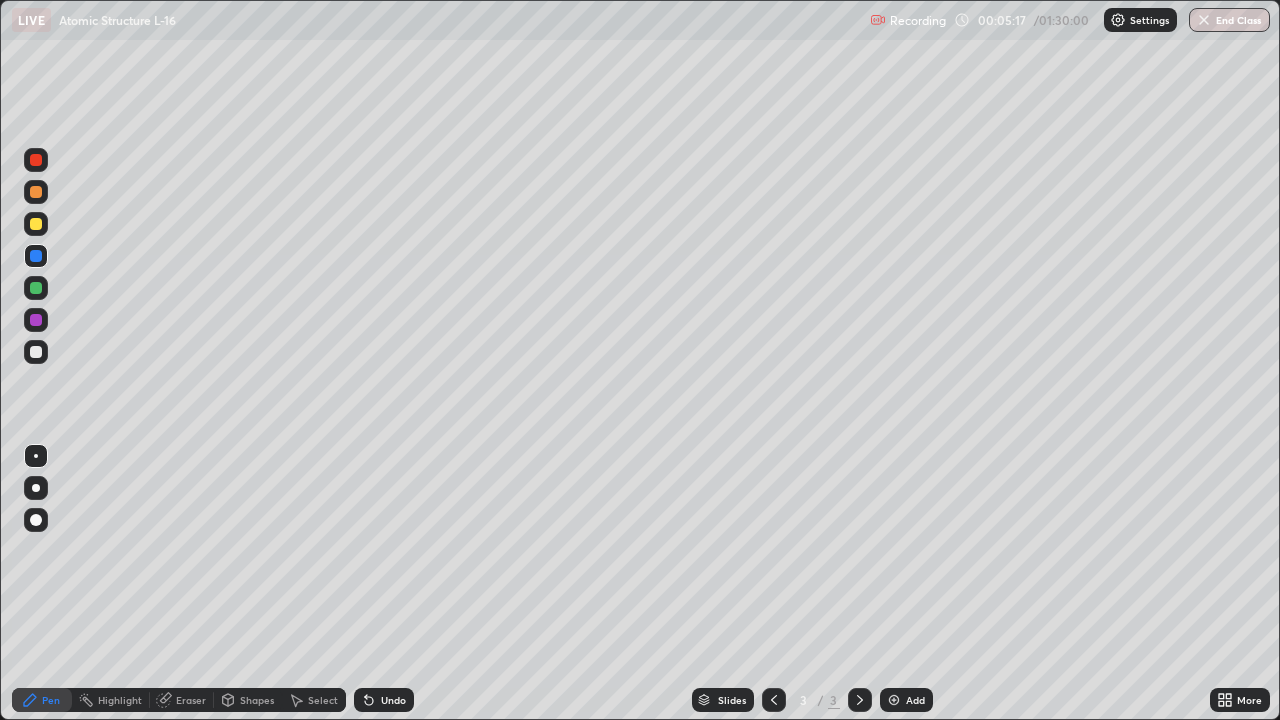 click at bounding box center (36, 352) 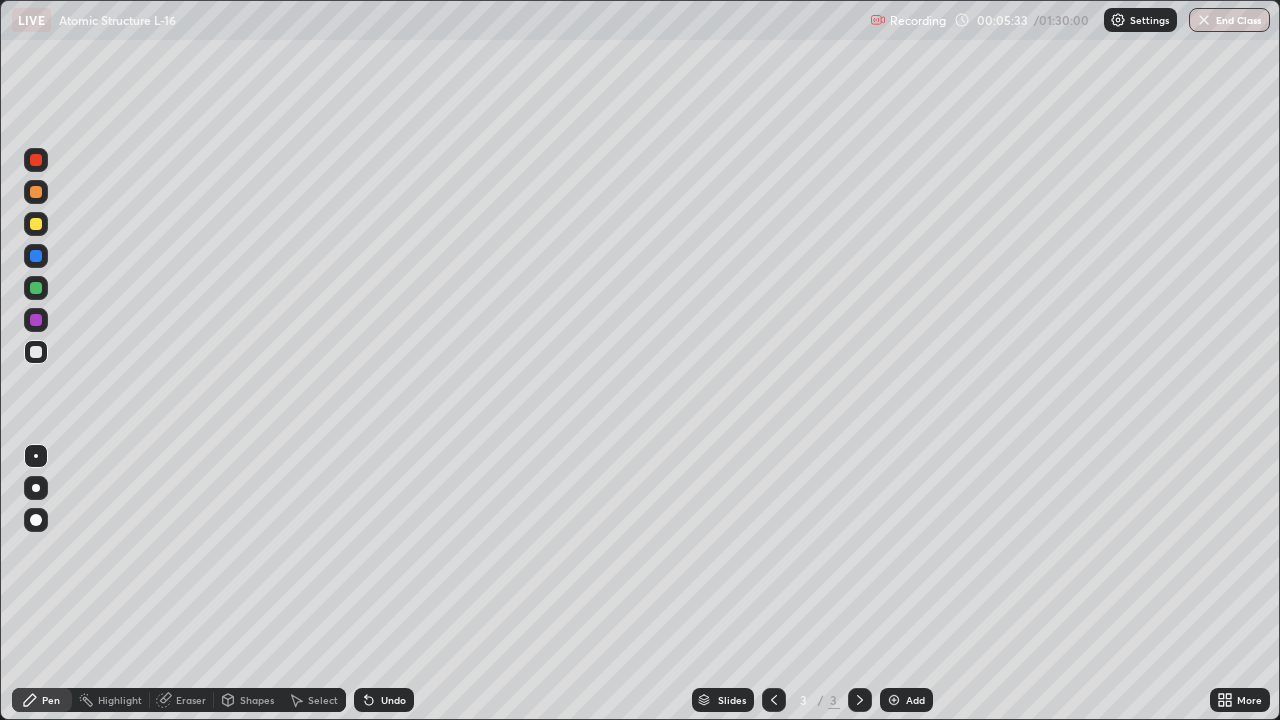 click at bounding box center (36, 288) 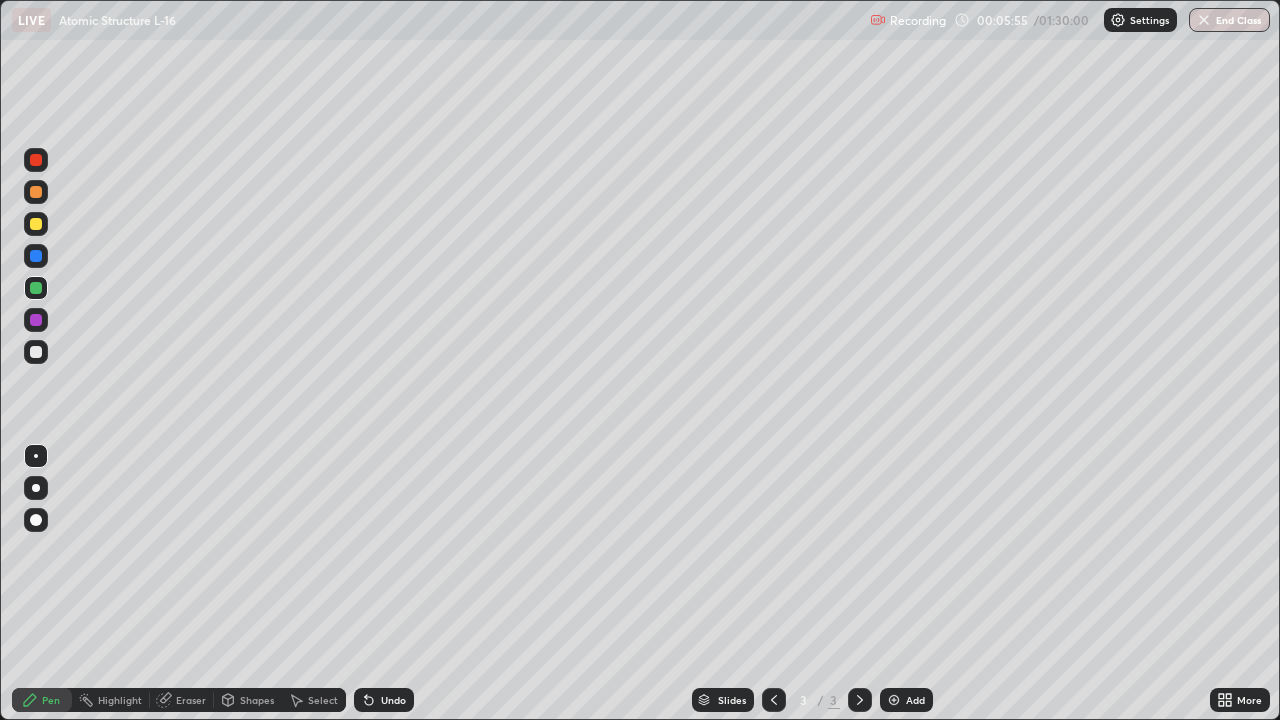 click at bounding box center [36, 352] 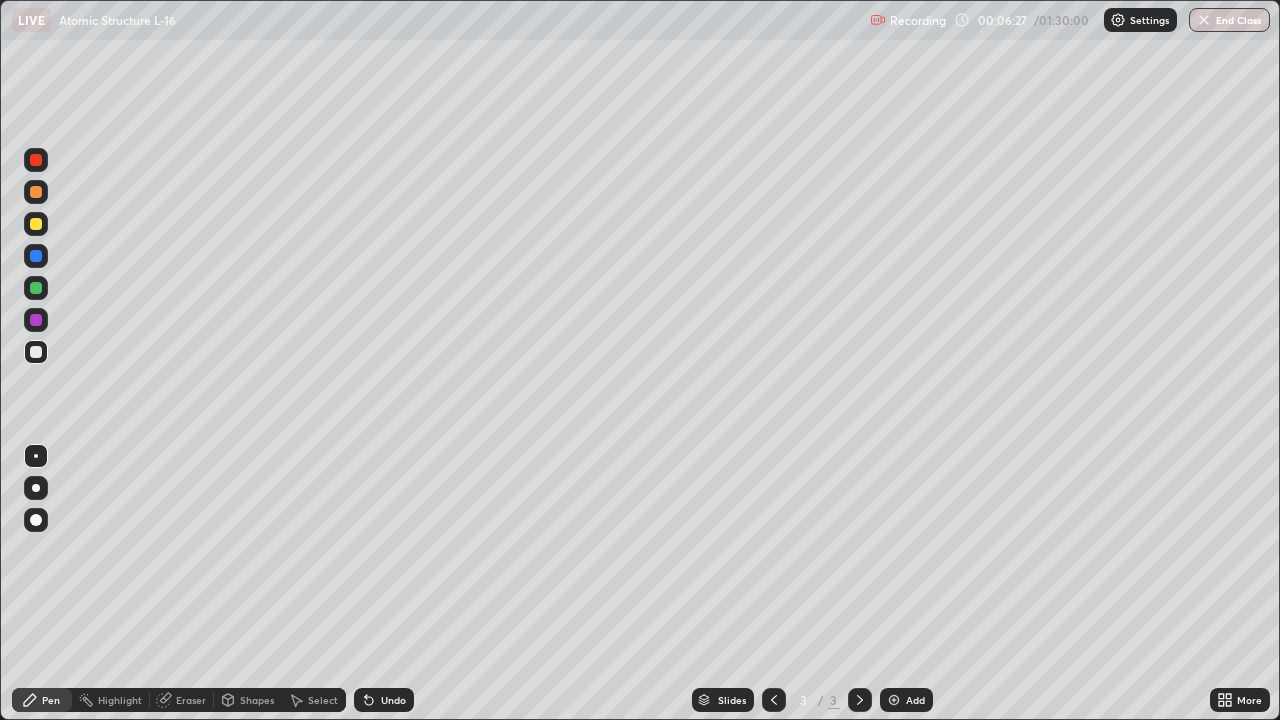 click at bounding box center [36, 256] 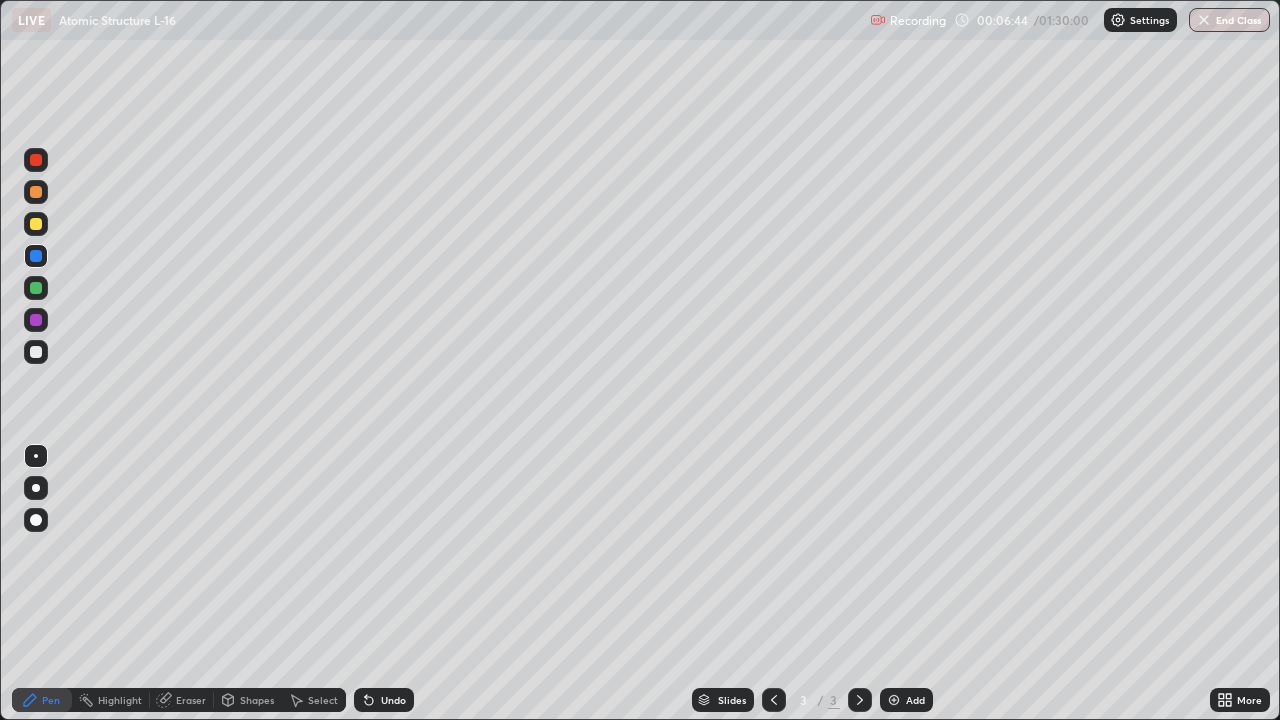click at bounding box center (36, 192) 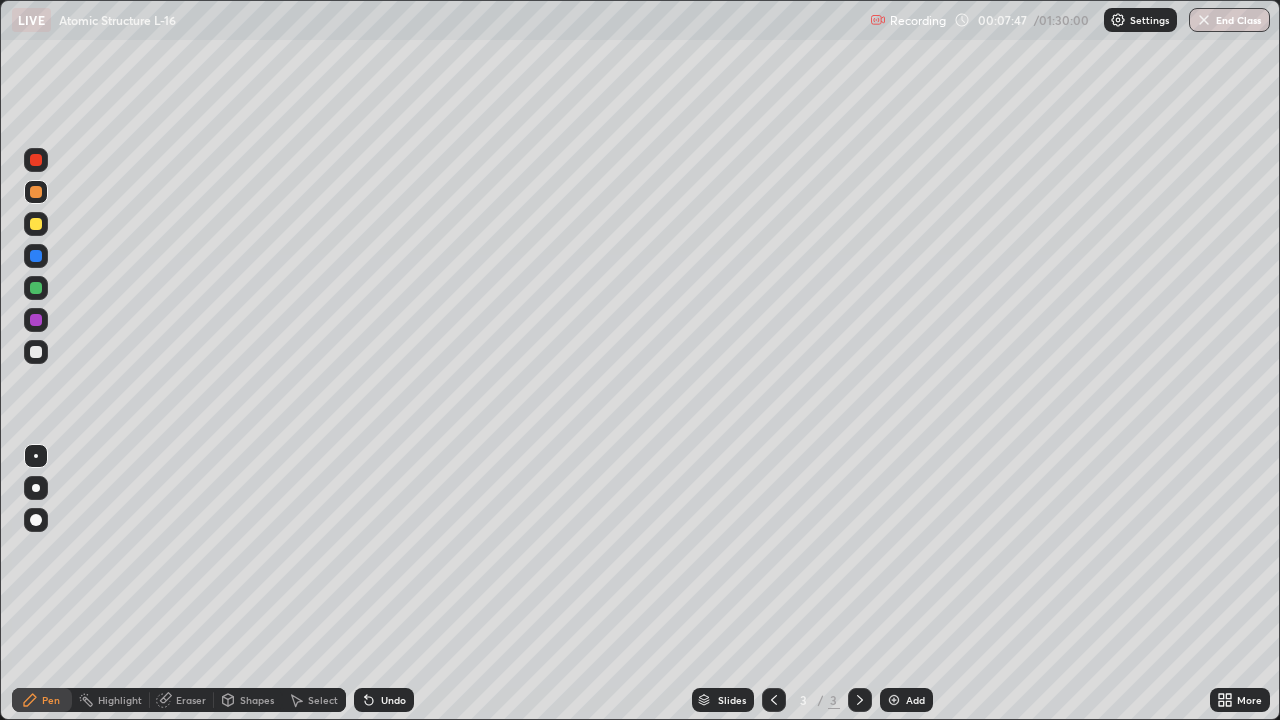 click at bounding box center [36, 224] 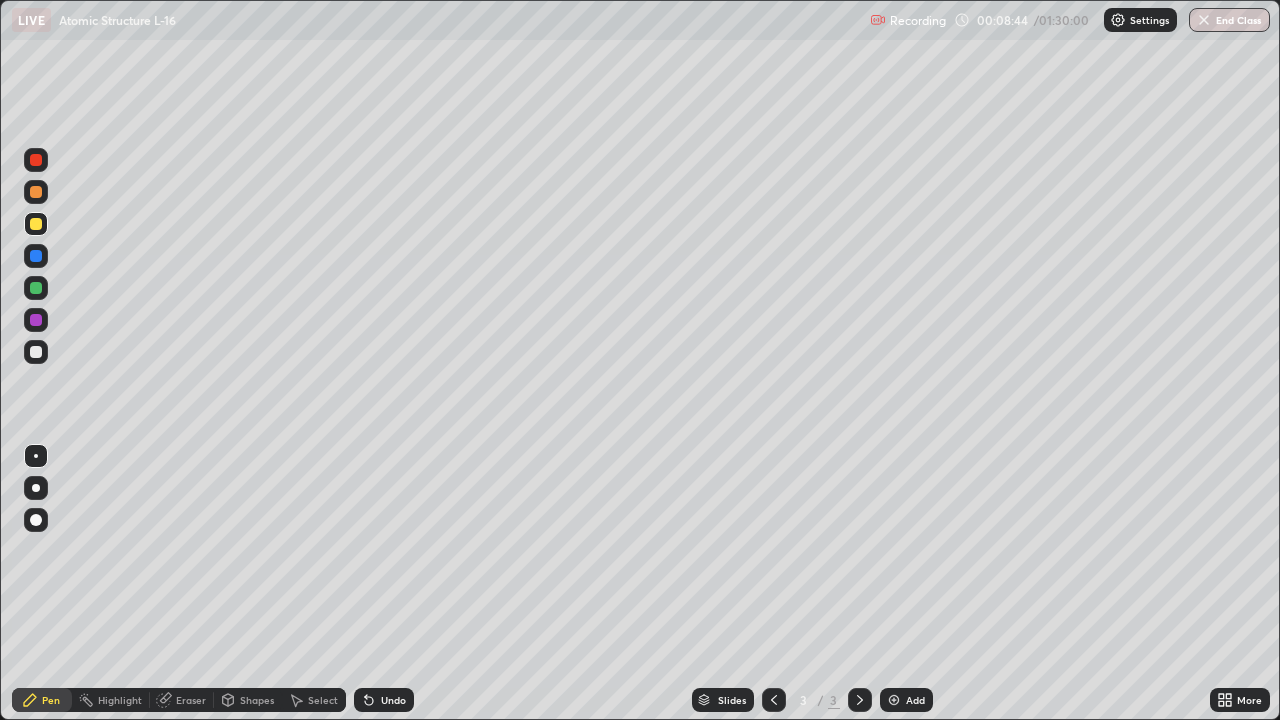 click on "Shapes" at bounding box center [257, 700] 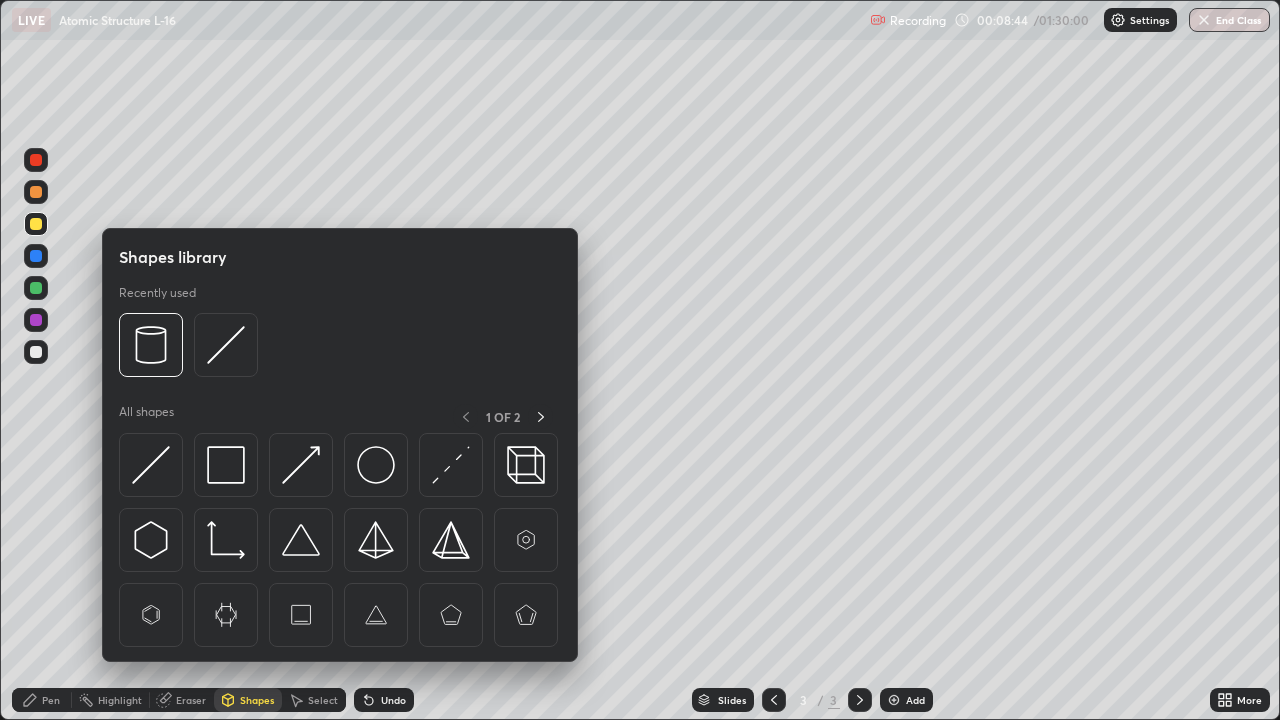 click on "Select" at bounding box center [323, 700] 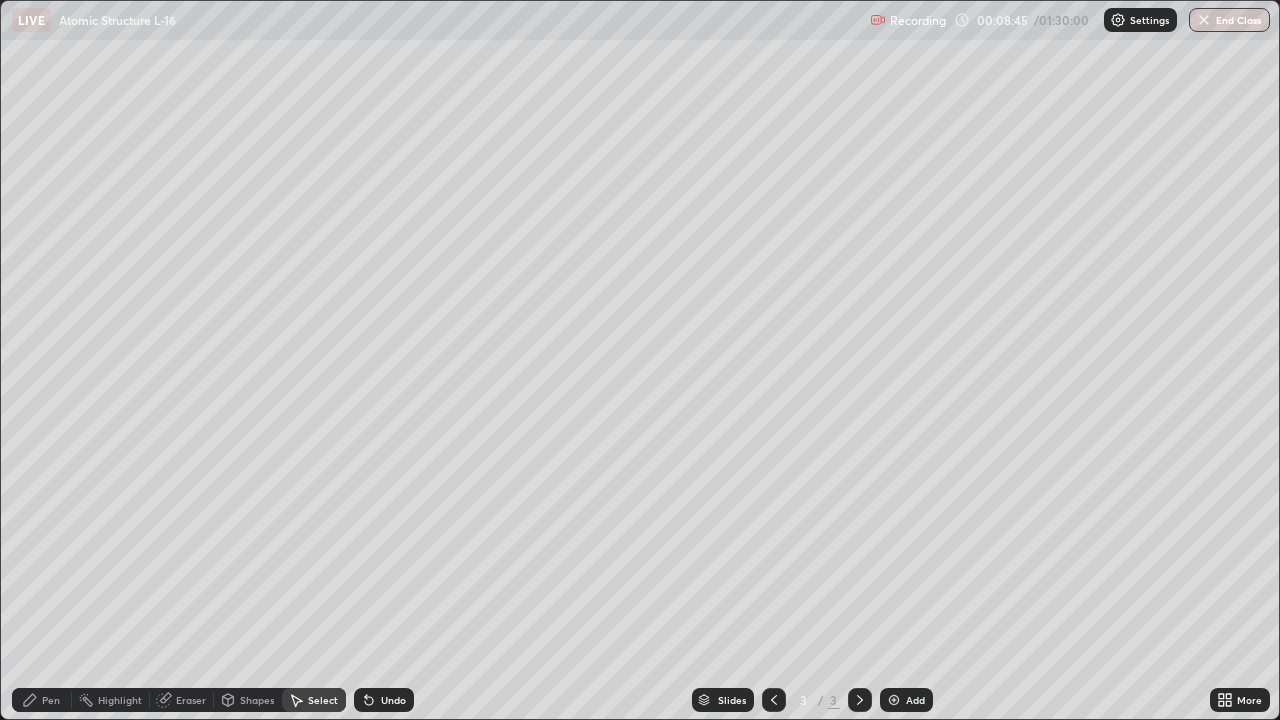 click on "Pen" at bounding box center [51, 700] 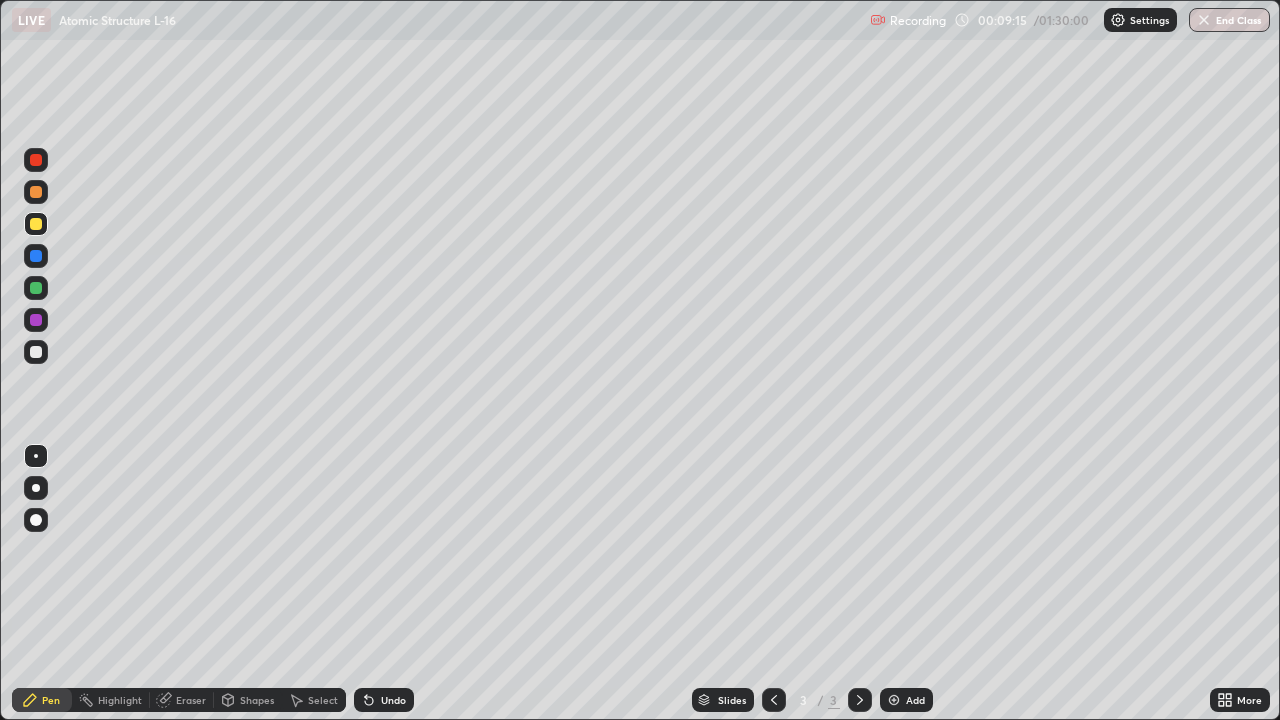 click at bounding box center (36, 320) 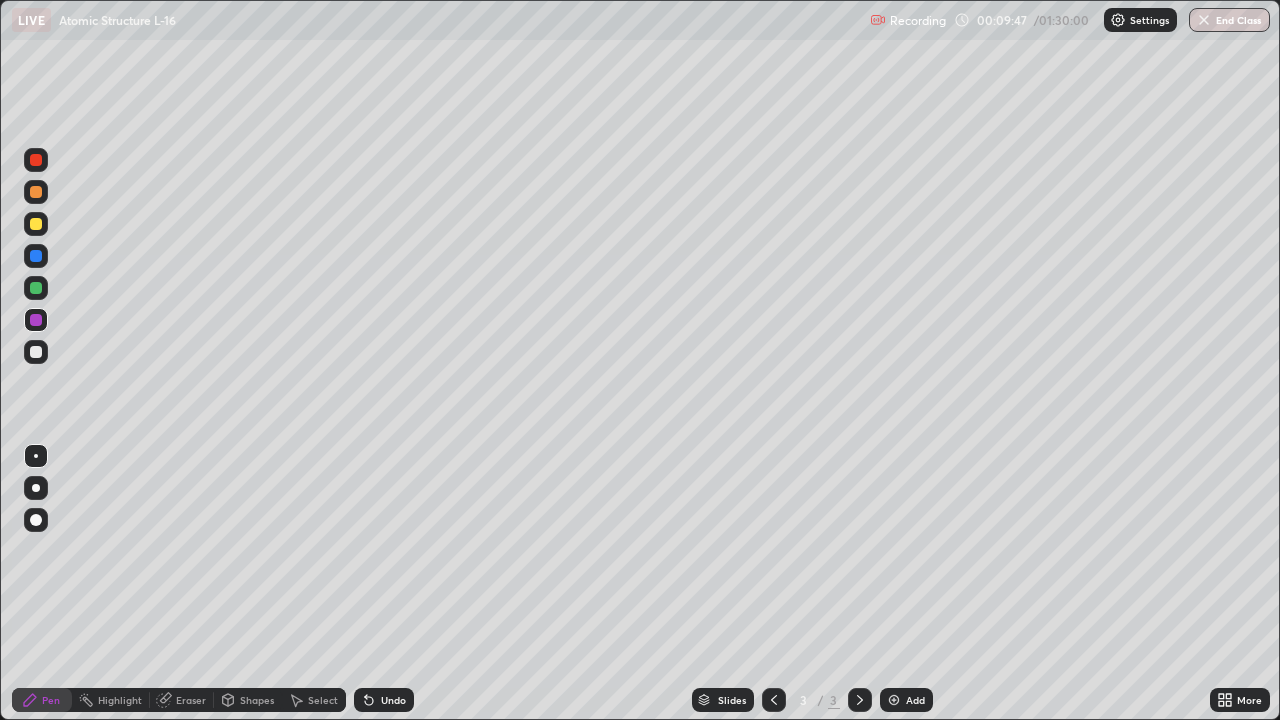 click at bounding box center (36, 288) 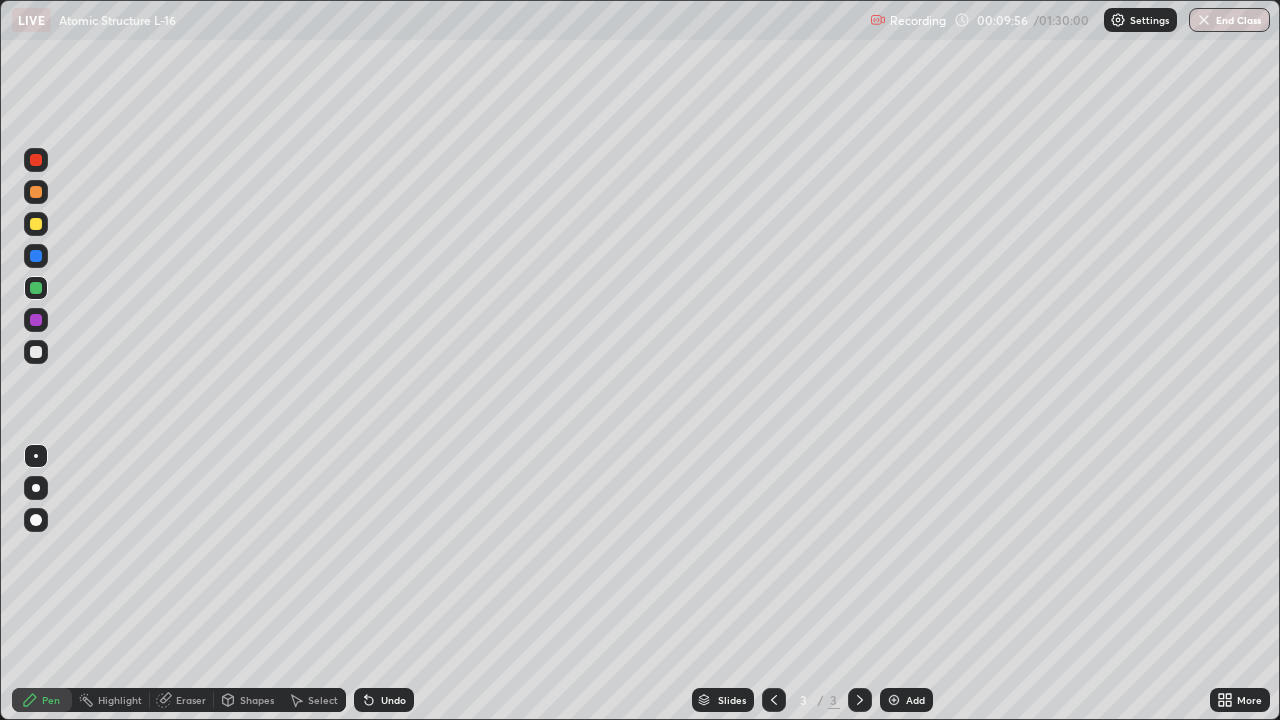 click on "Undo" at bounding box center [393, 700] 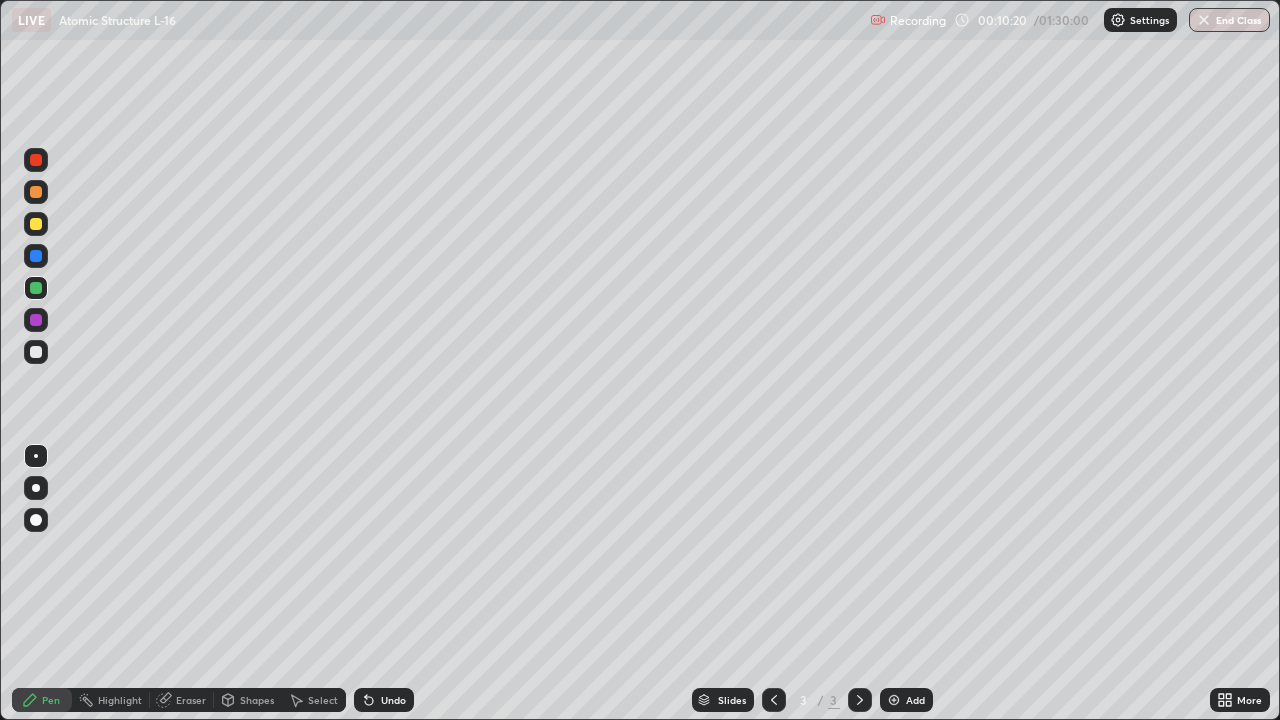 click at bounding box center [36, 192] 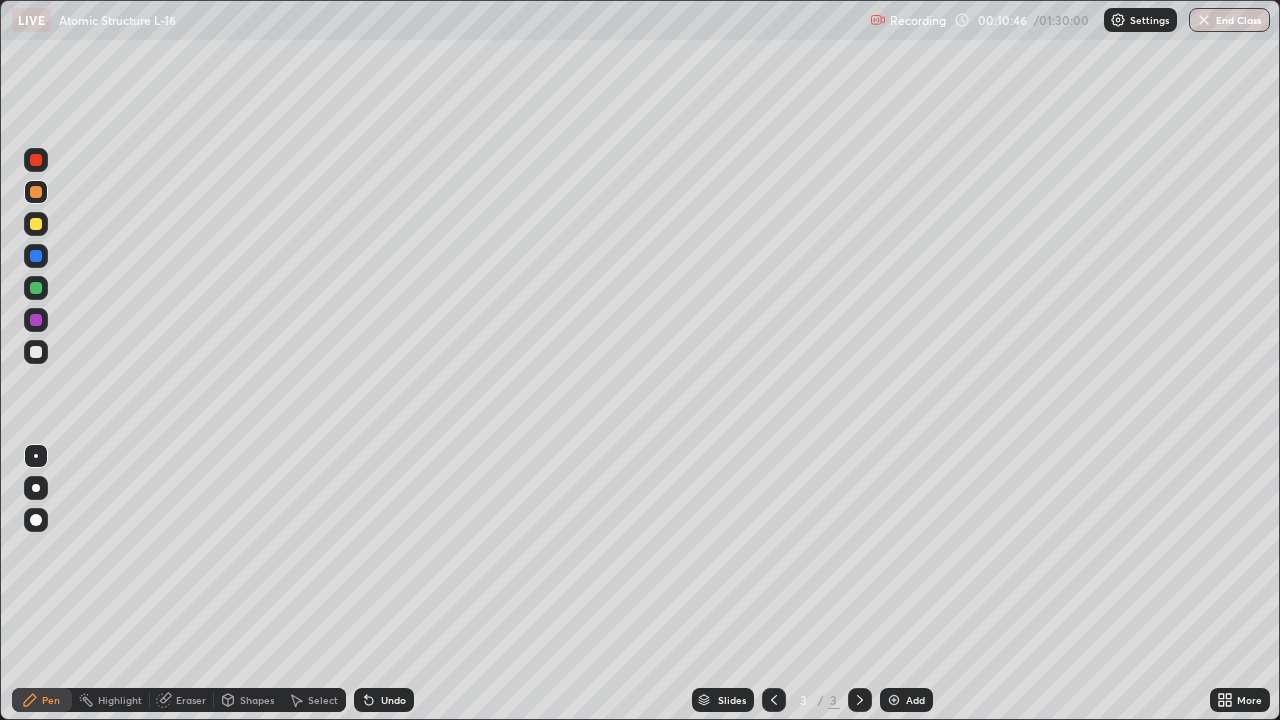click at bounding box center (36, 288) 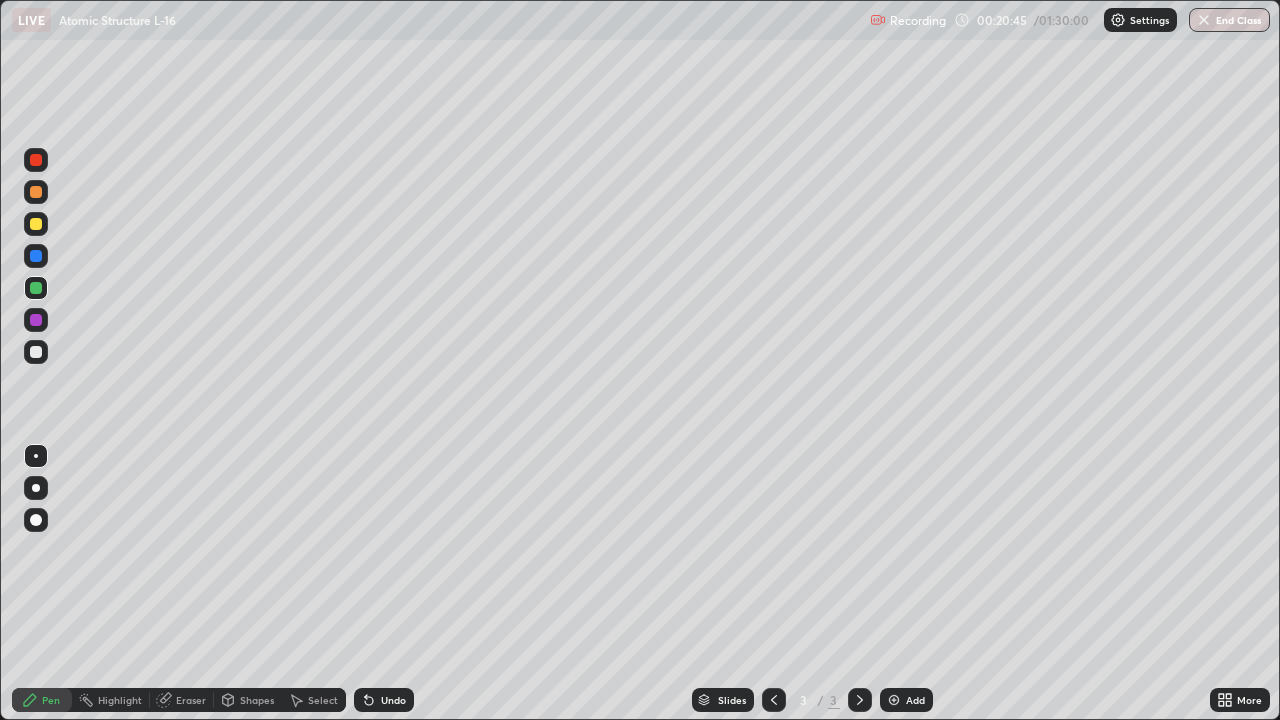 click on "Add" at bounding box center [906, 700] 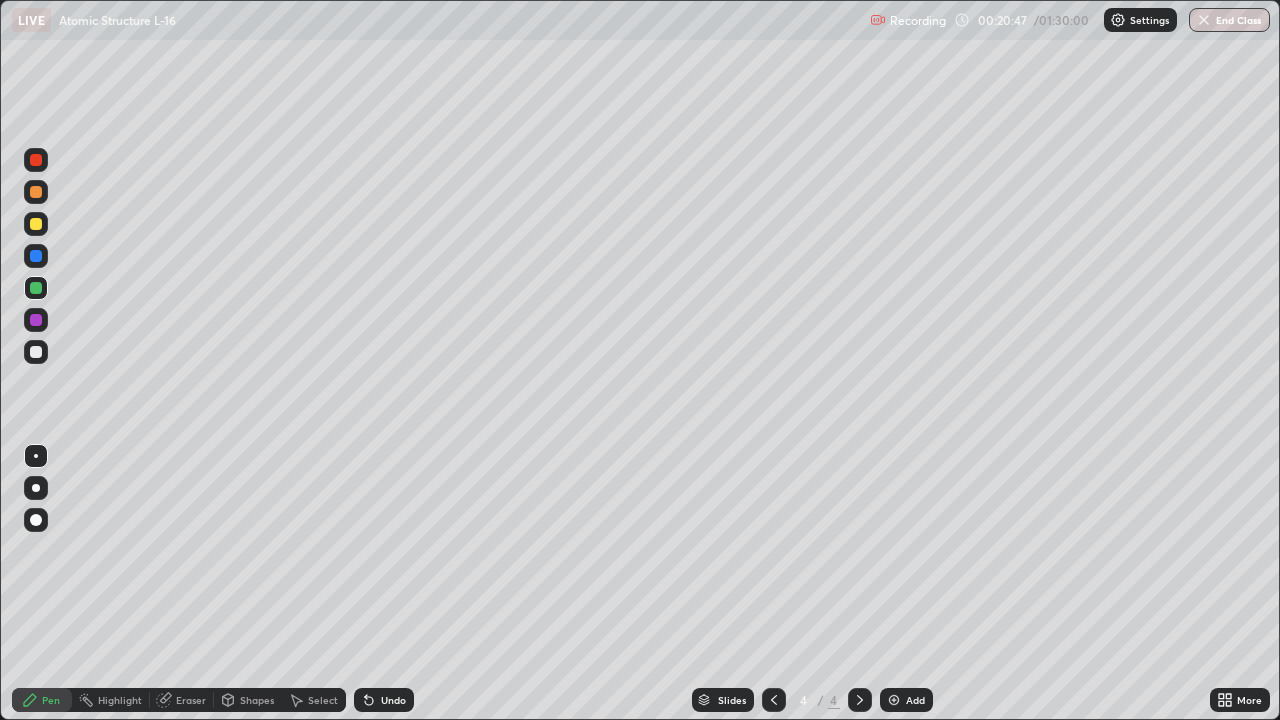 click at bounding box center (36, 192) 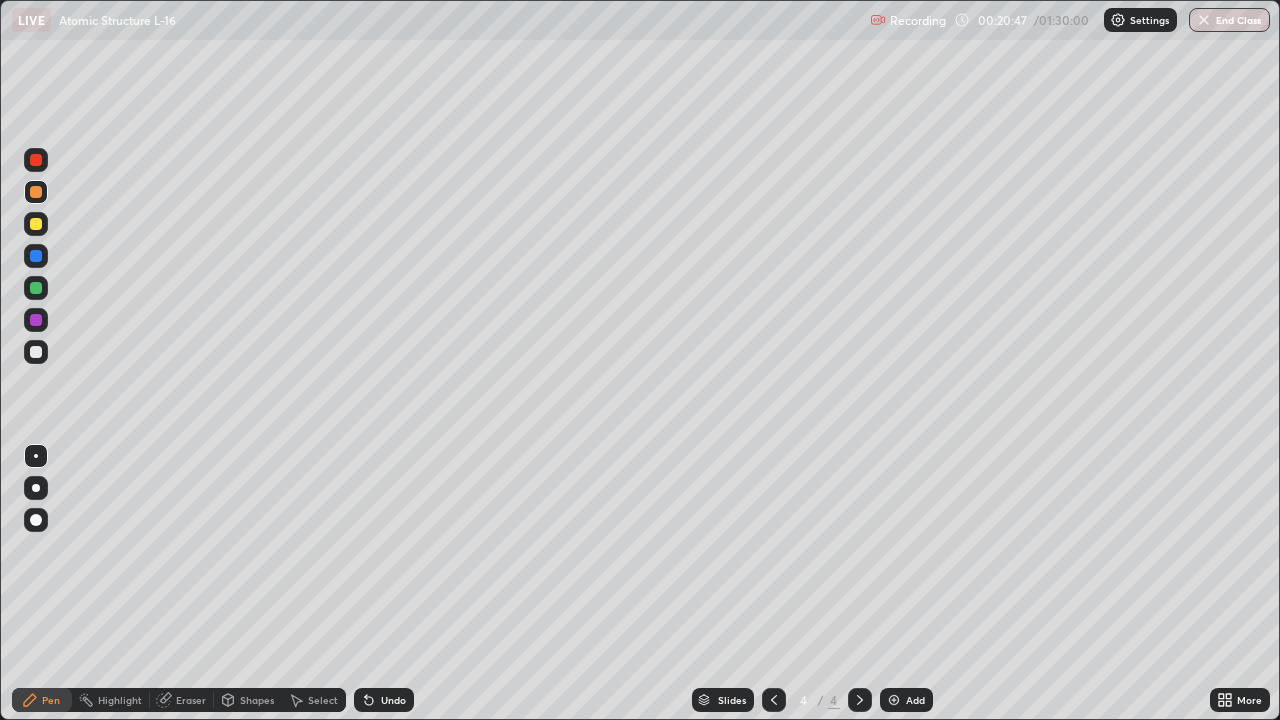 click at bounding box center [36, 224] 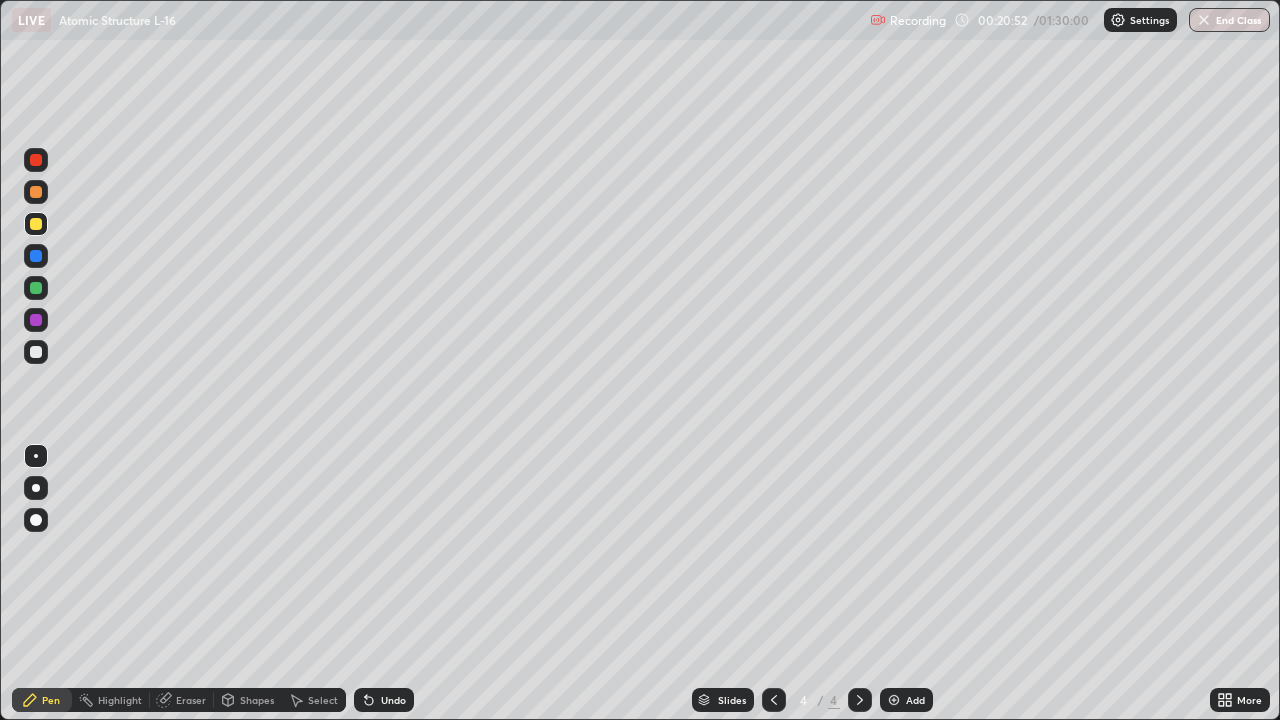 click at bounding box center (36, 160) 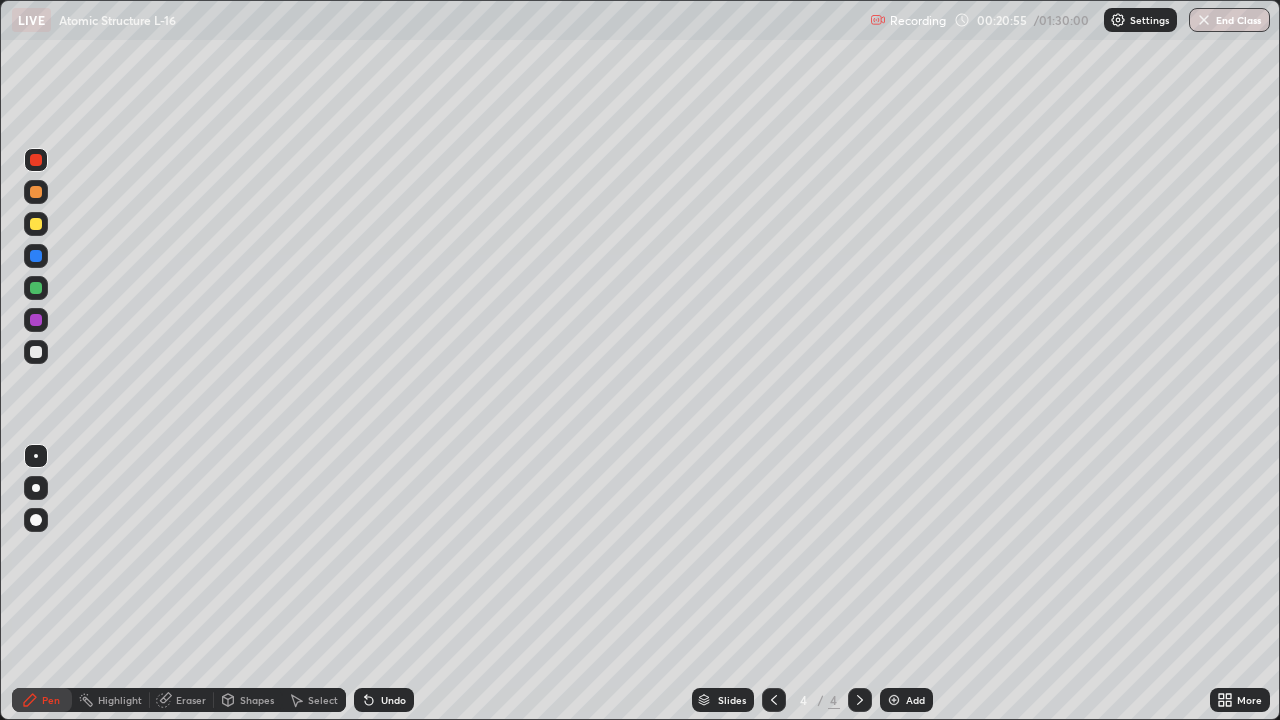 click at bounding box center (36, 224) 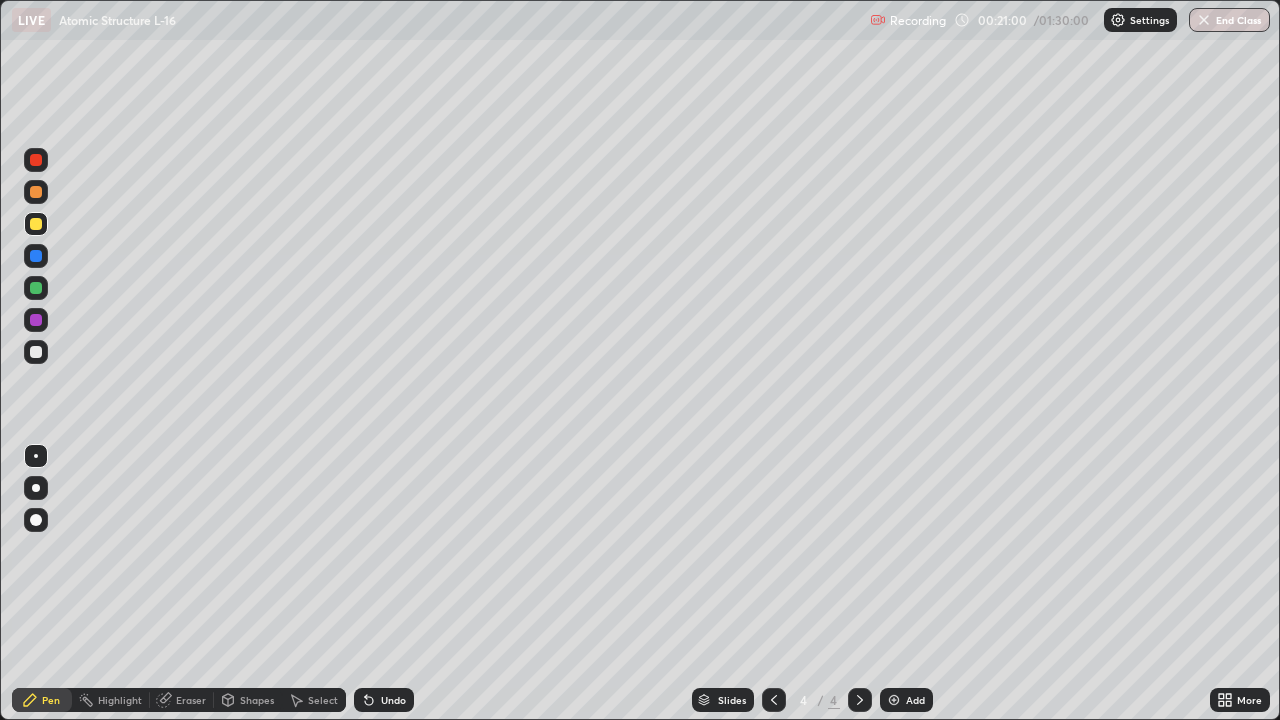 click at bounding box center (36, 320) 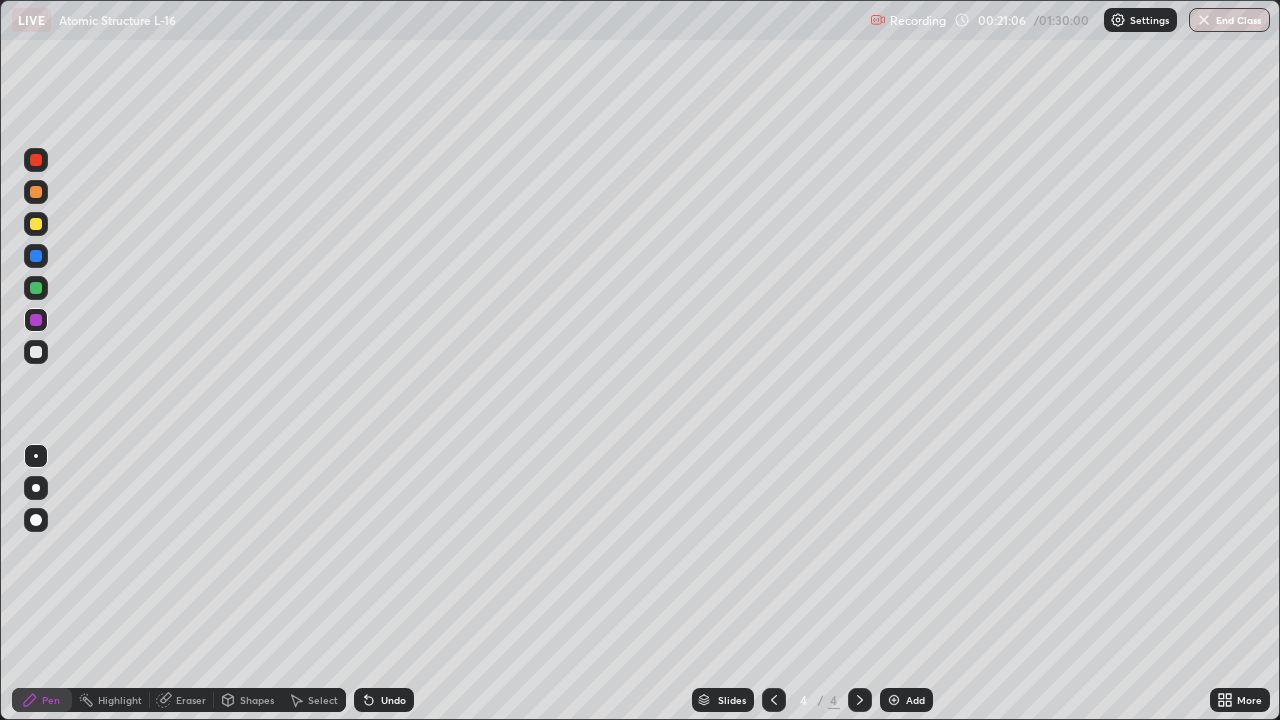 click on "Undo" at bounding box center [393, 700] 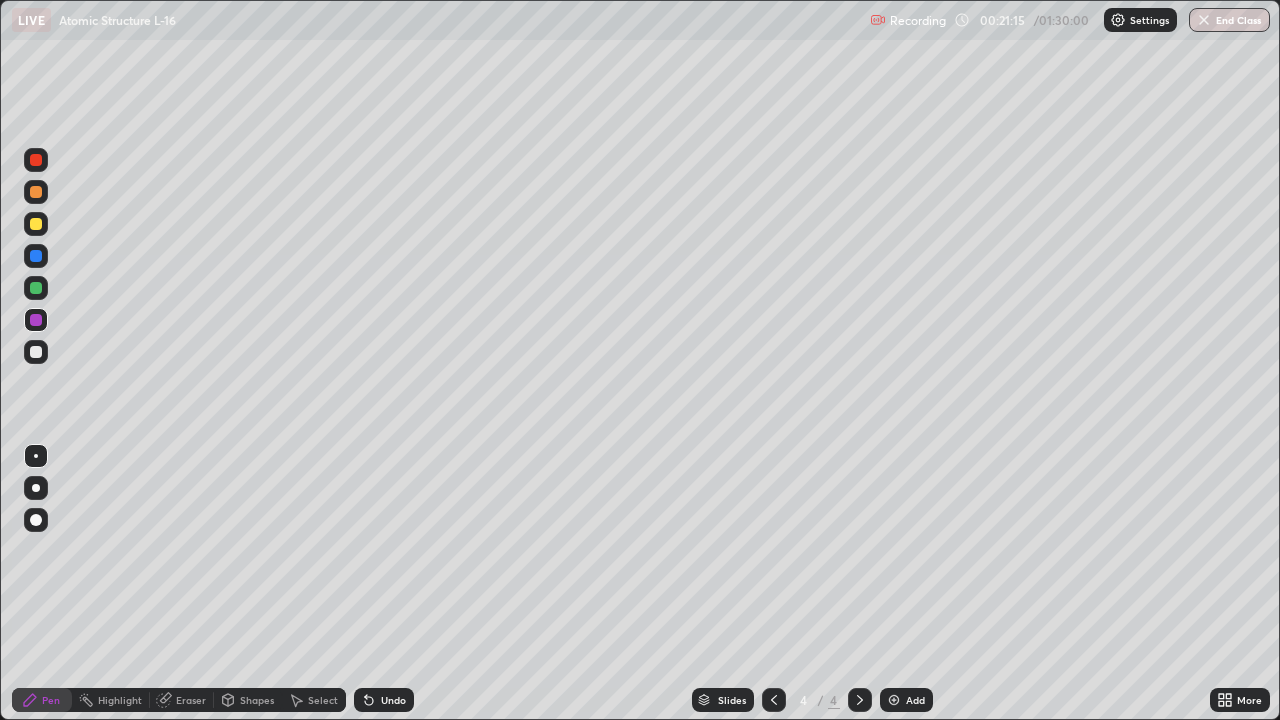 click at bounding box center (36, 288) 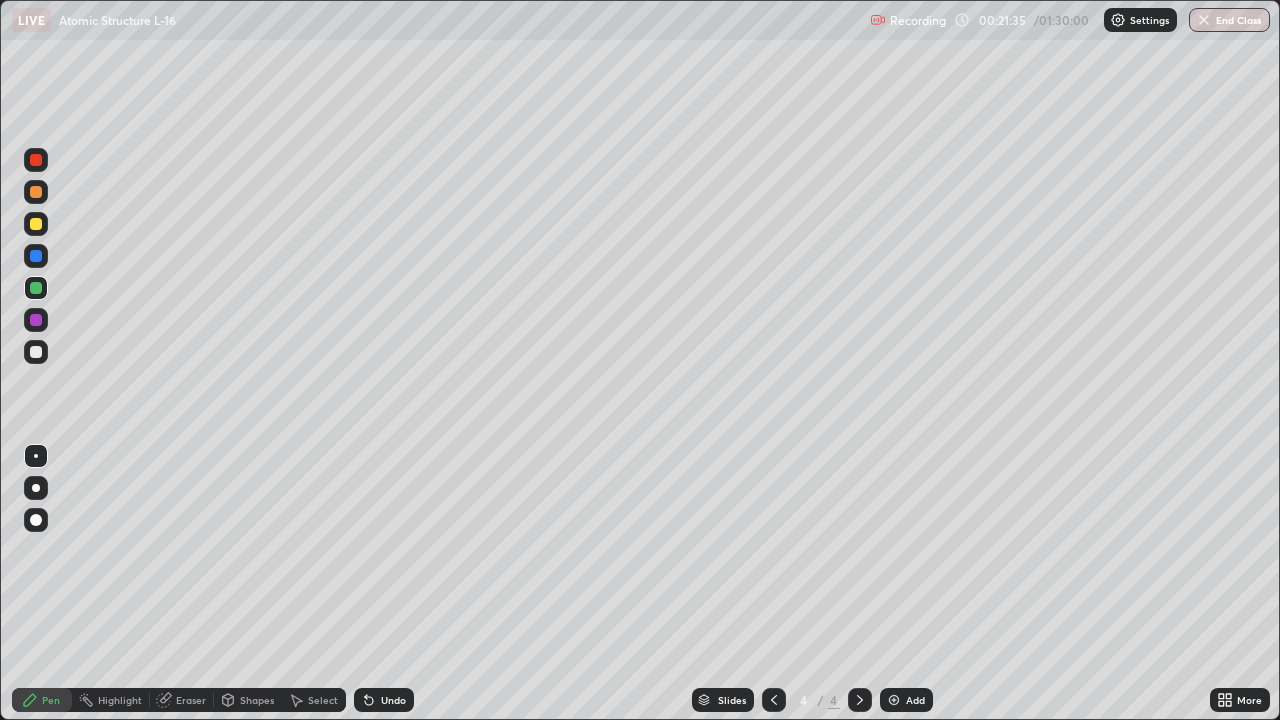 click at bounding box center [36, 352] 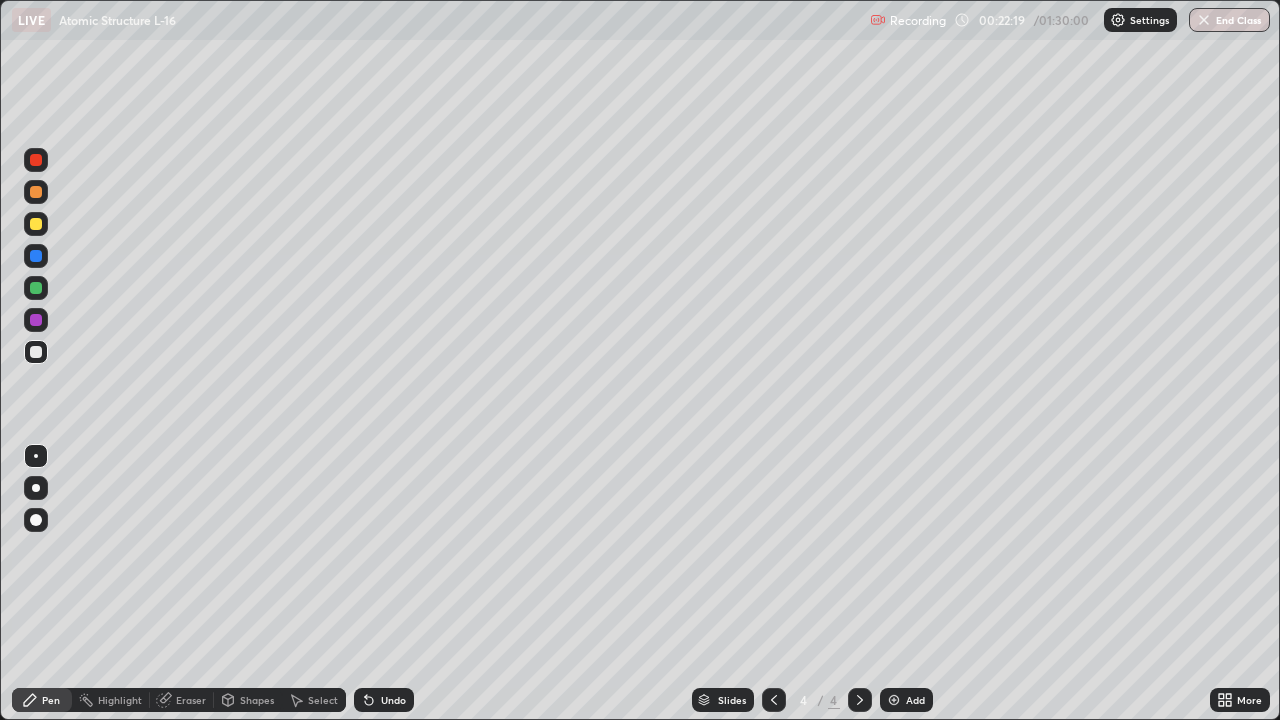click at bounding box center (36, 256) 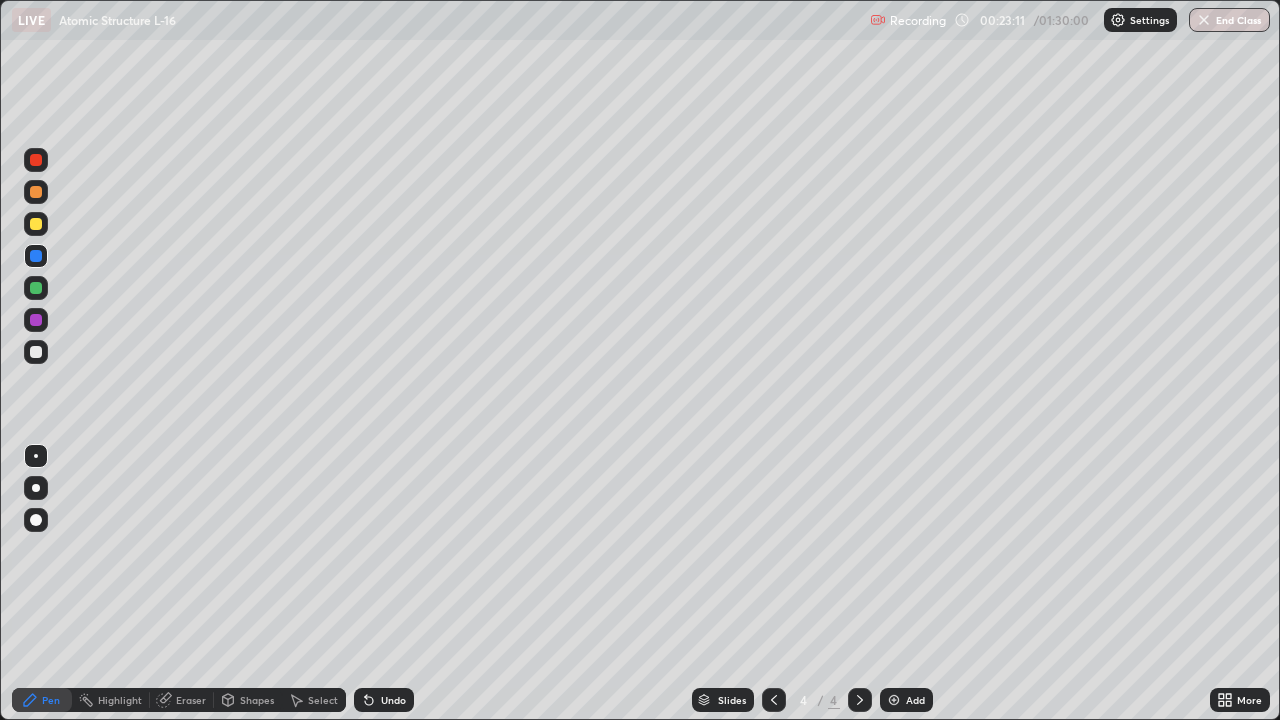 click at bounding box center [36, 352] 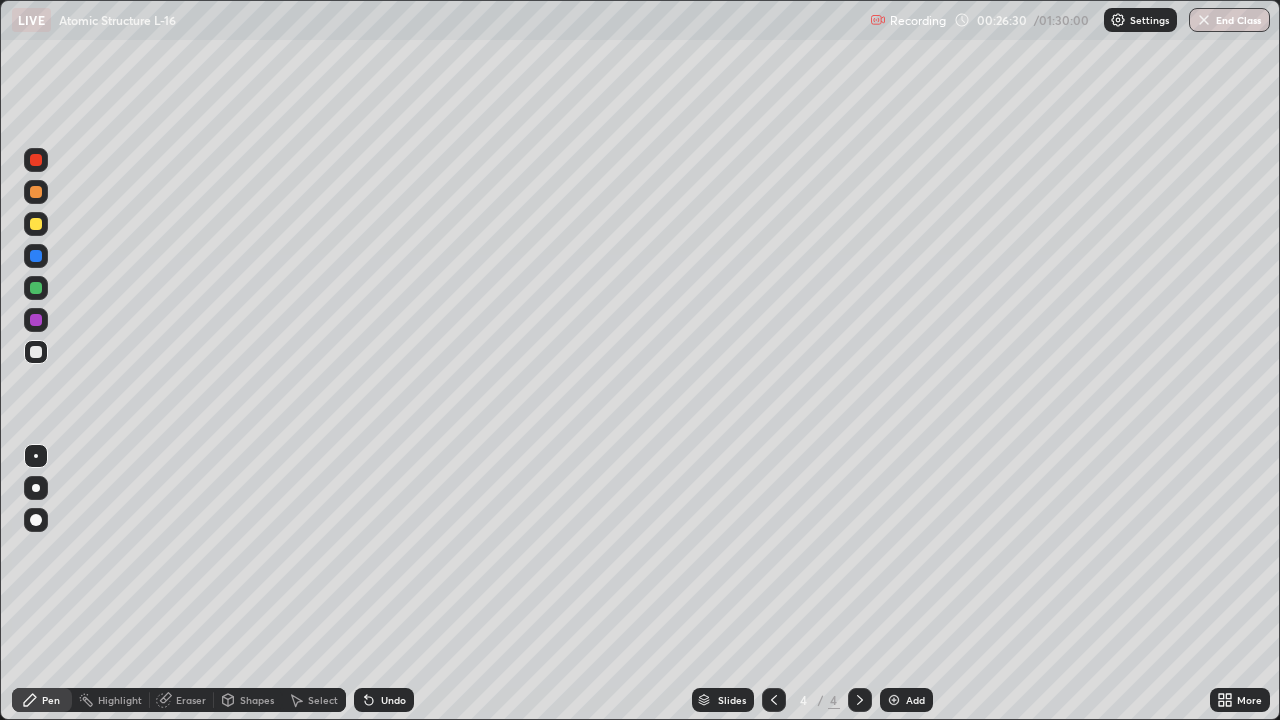 click at bounding box center (36, 160) 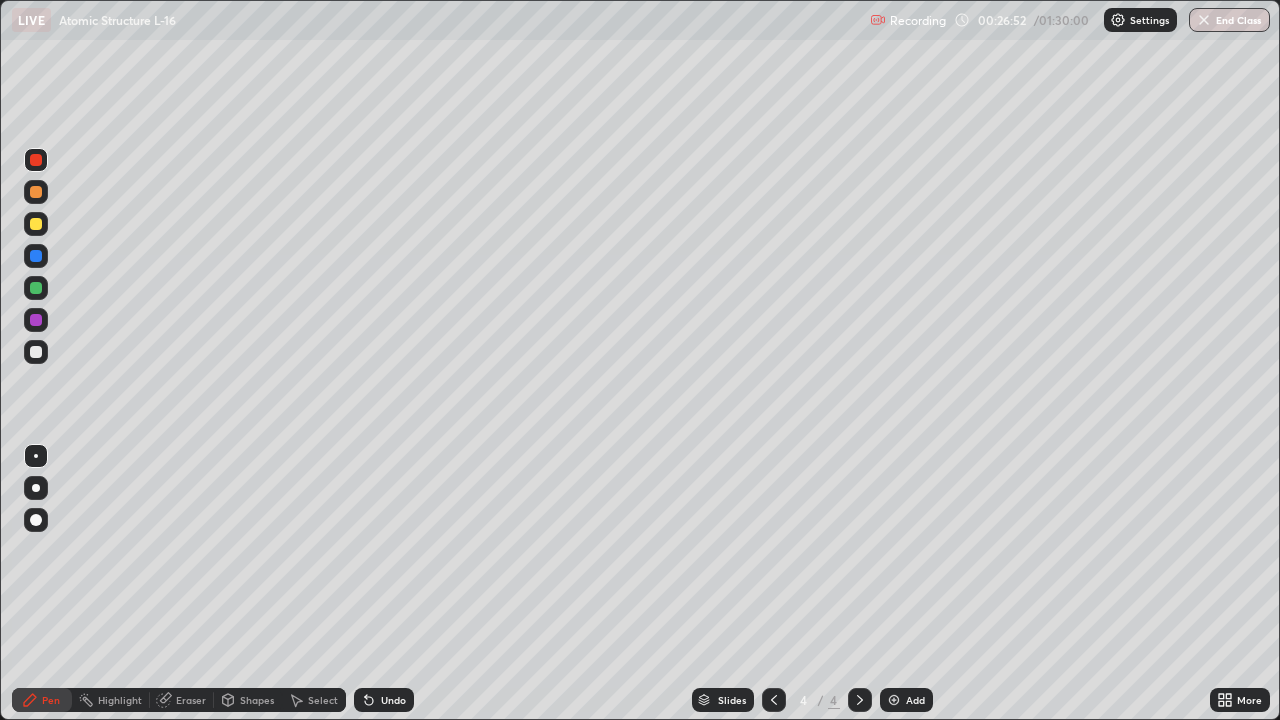 click on "Undo" at bounding box center [393, 700] 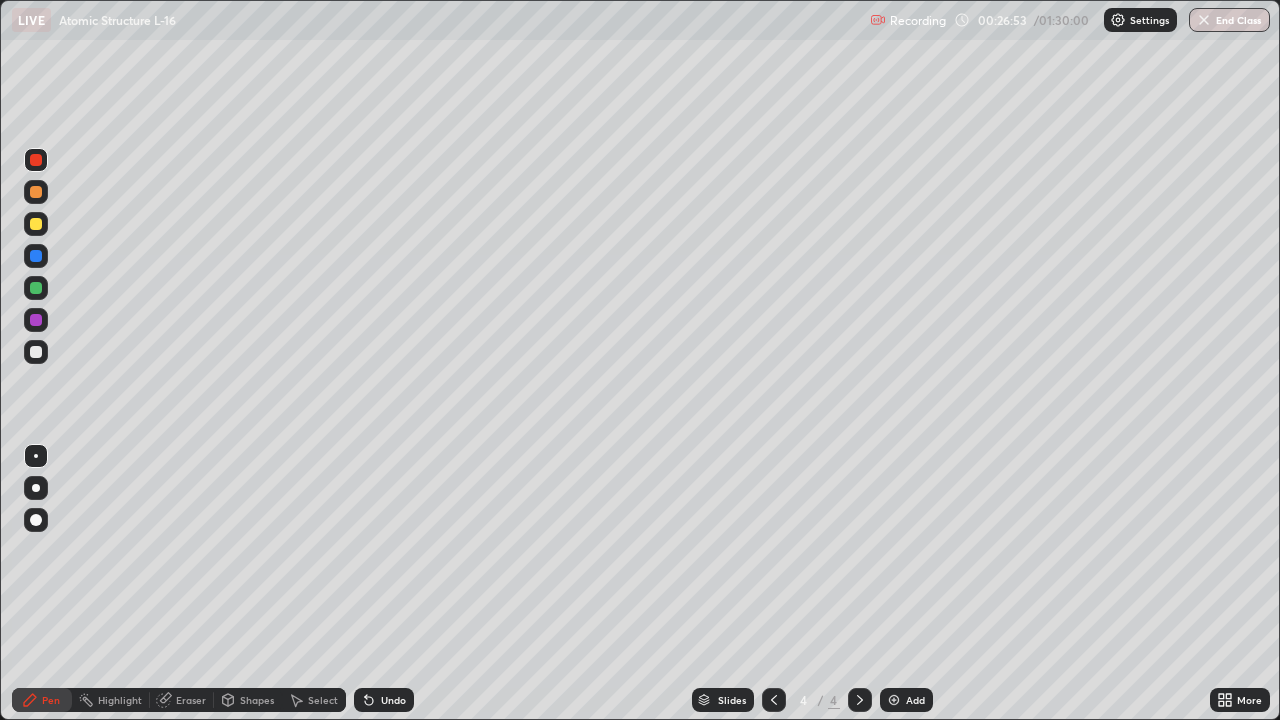 click on "Undo" at bounding box center (393, 700) 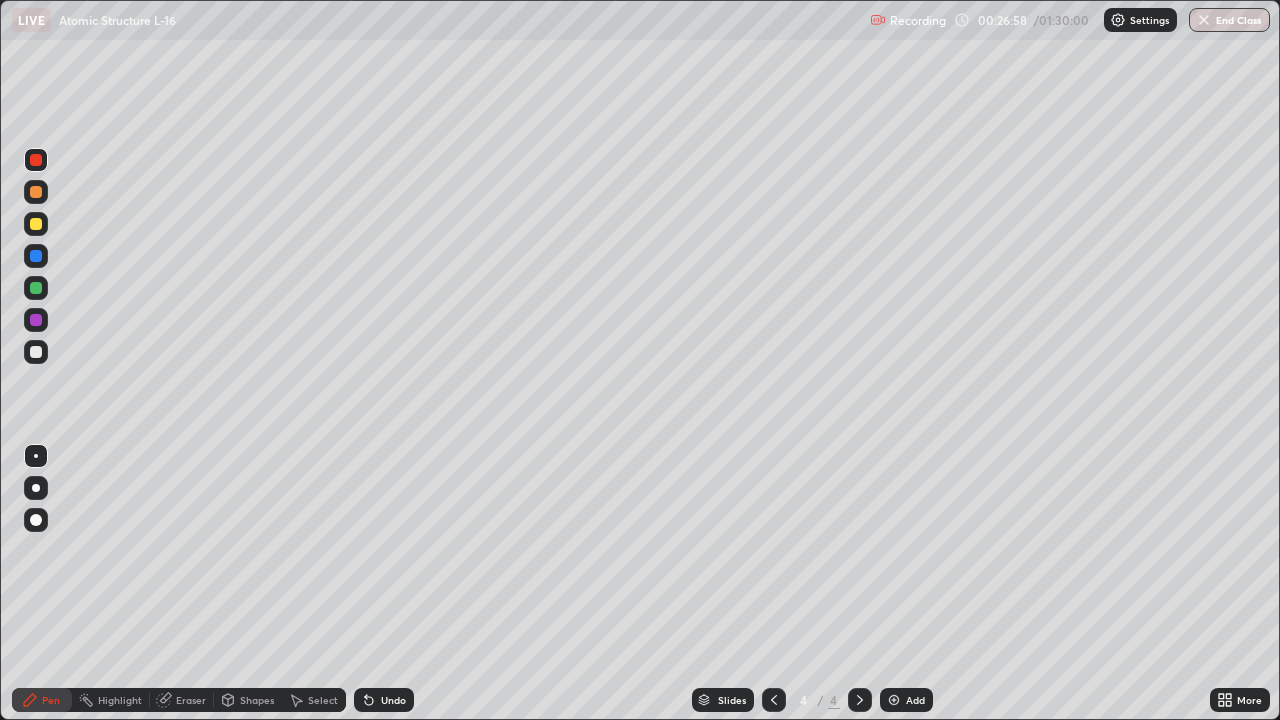 click at bounding box center [36, 352] 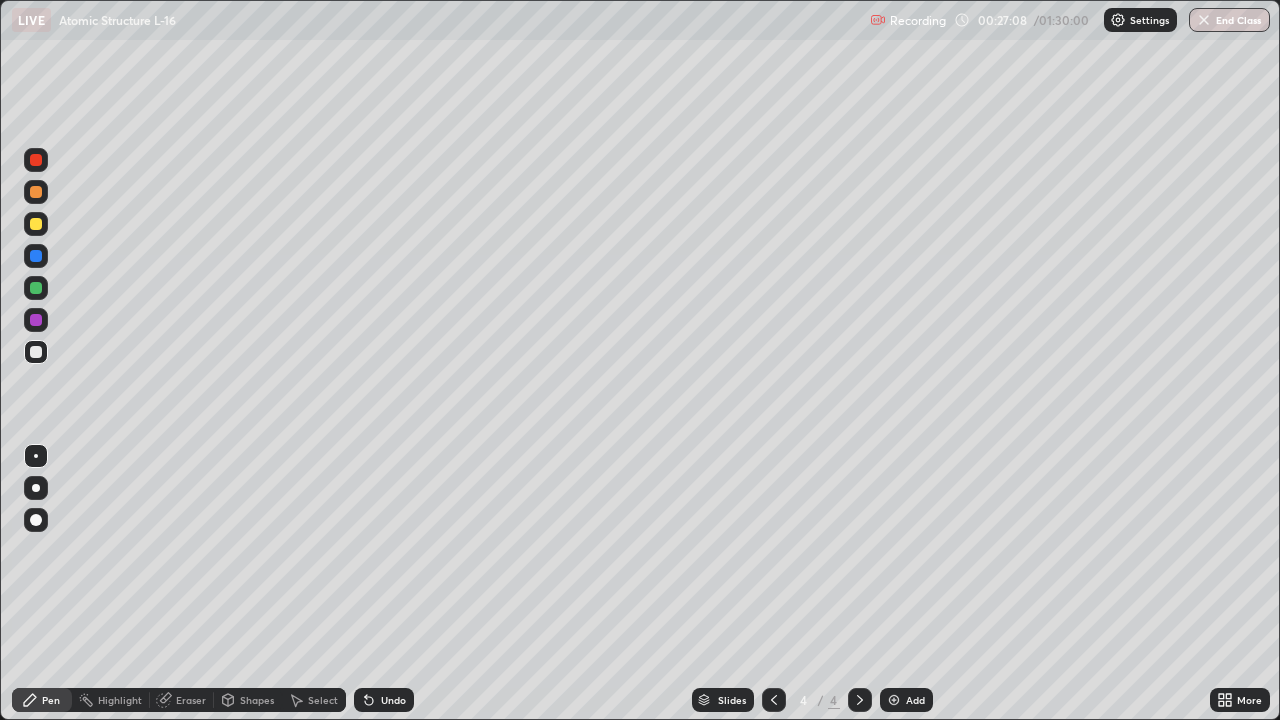 click at bounding box center (36, 192) 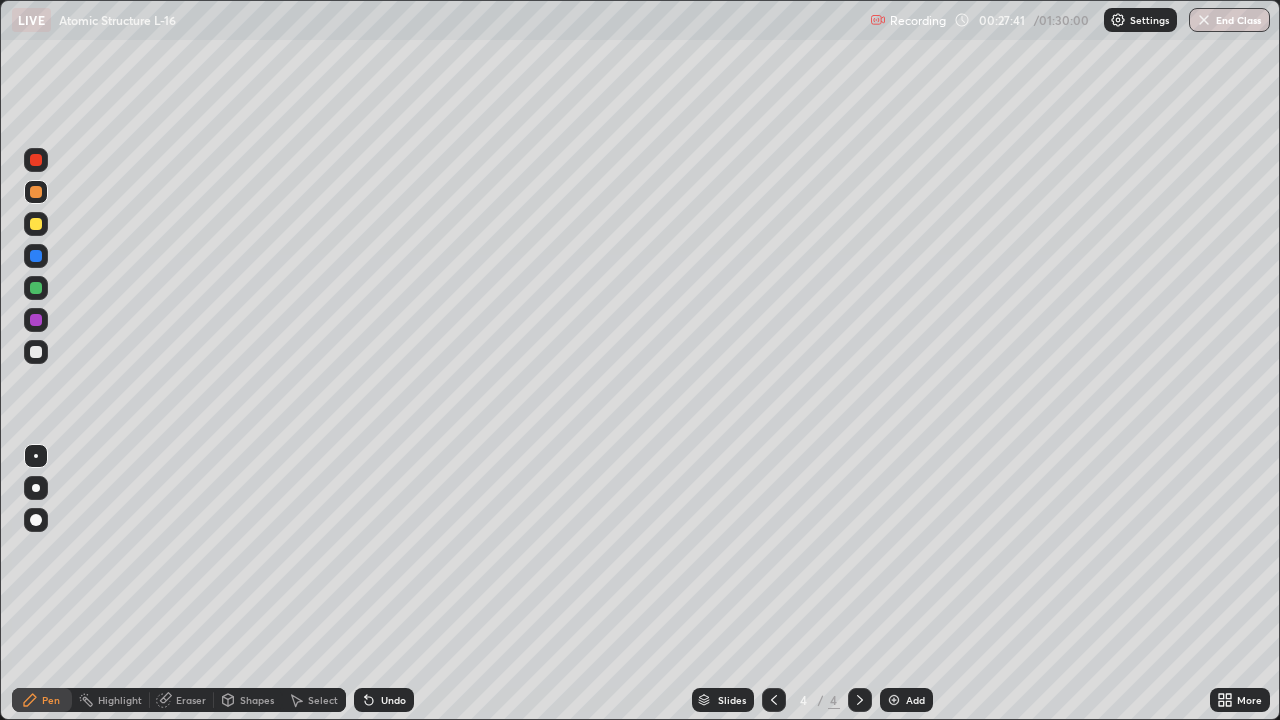 click at bounding box center (36, 288) 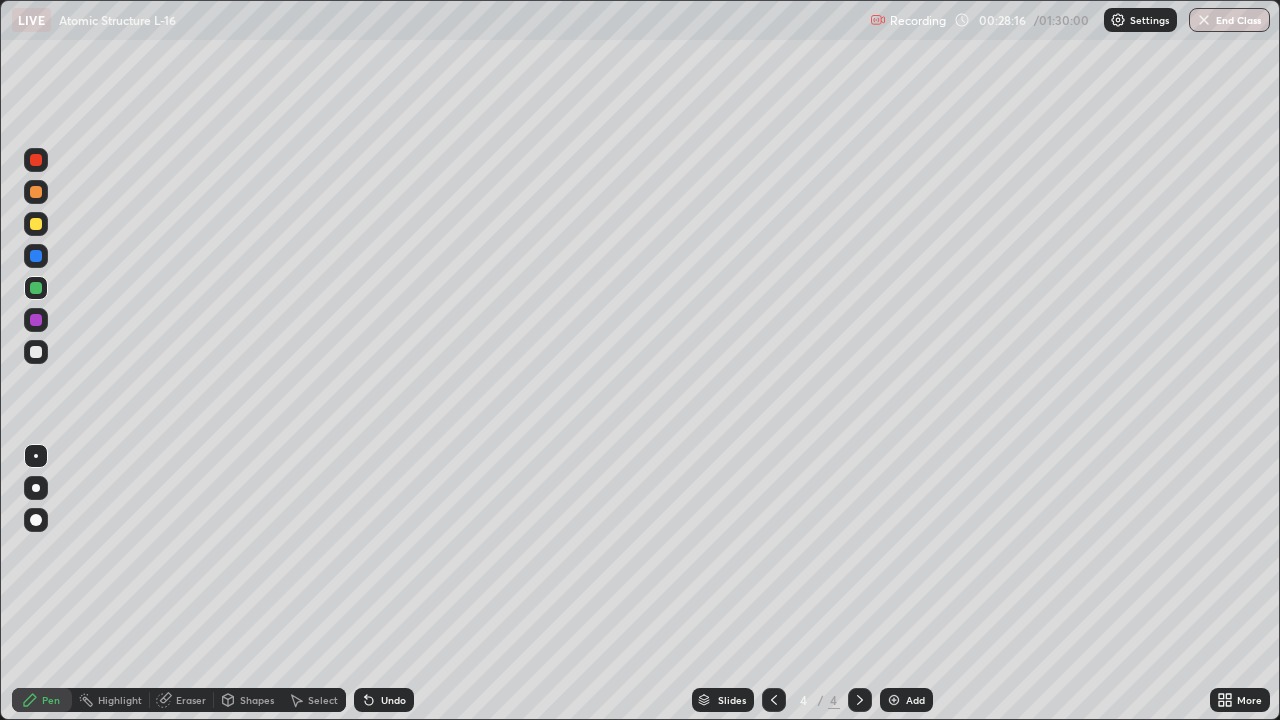 click at bounding box center [36, 320] 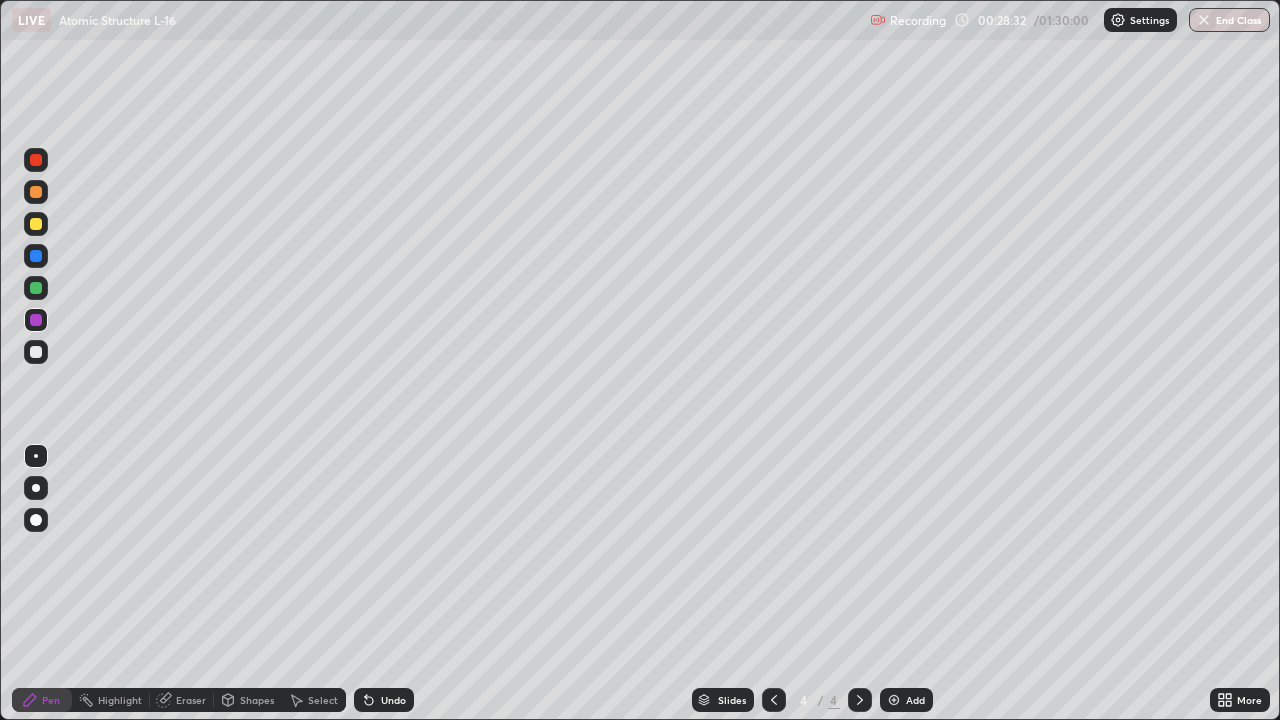 click at bounding box center (36, 288) 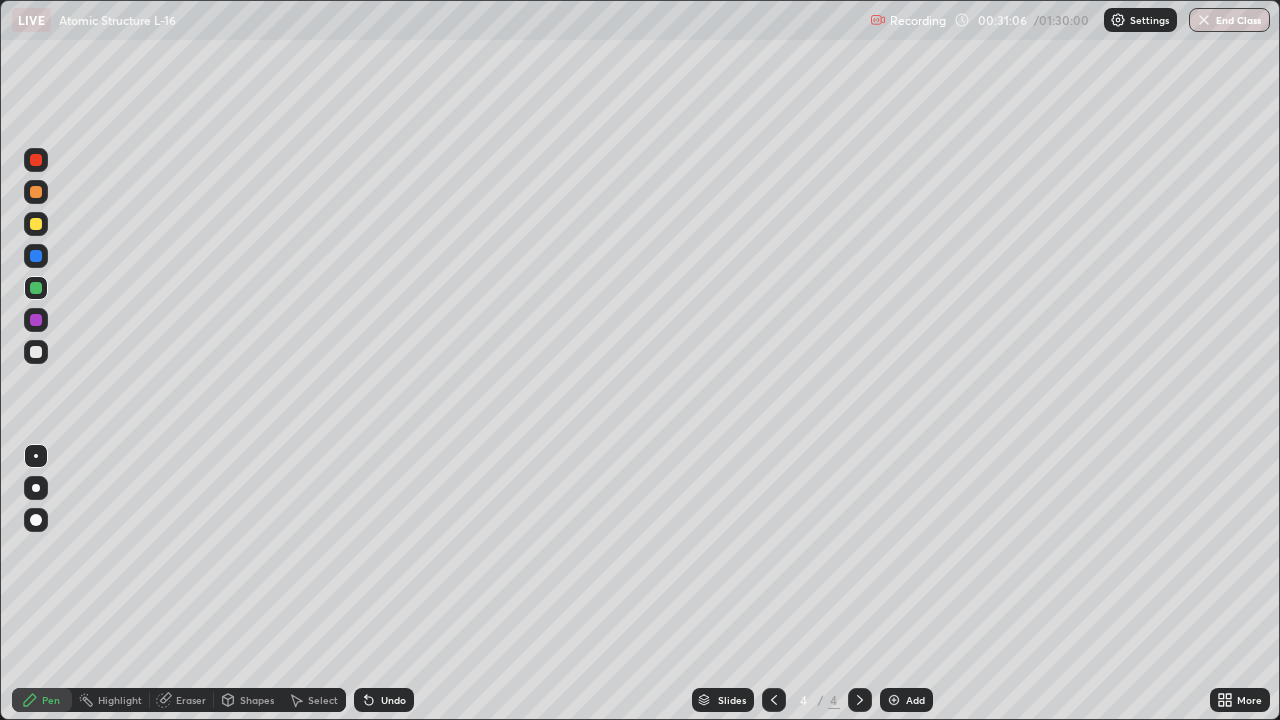 click on "Undo" at bounding box center [393, 700] 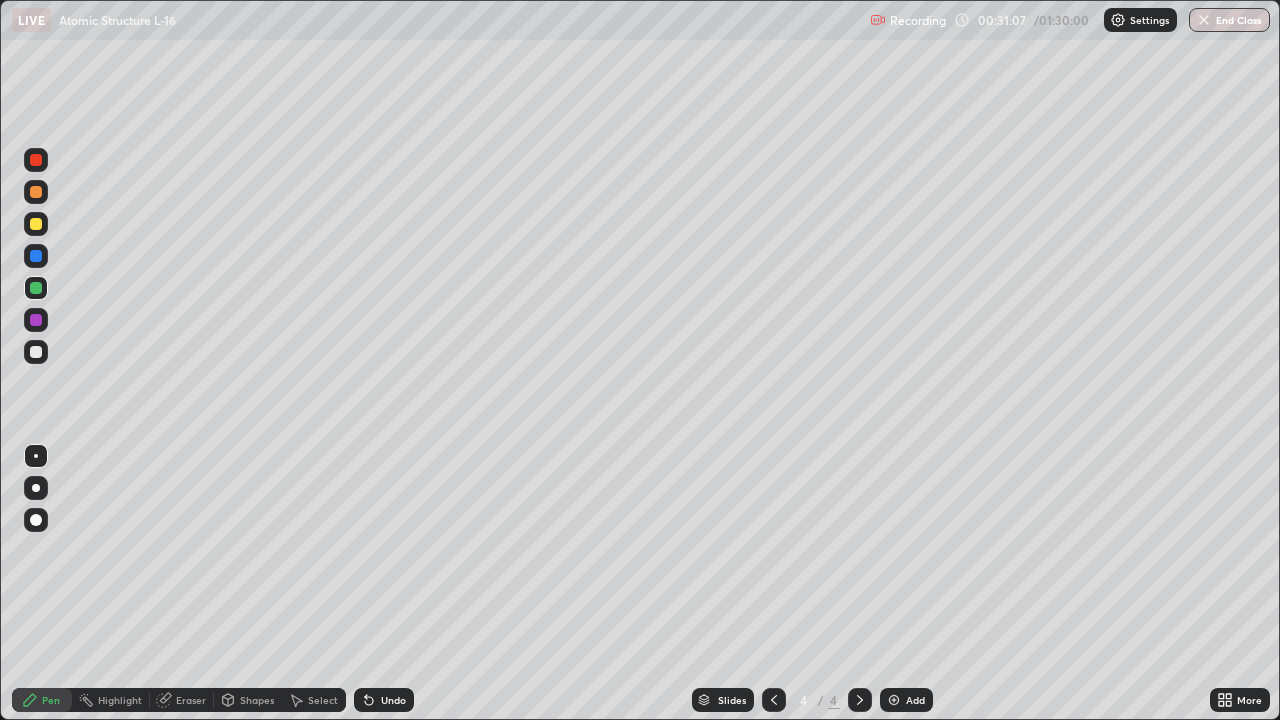 click on "Undo" at bounding box center [393, 700] 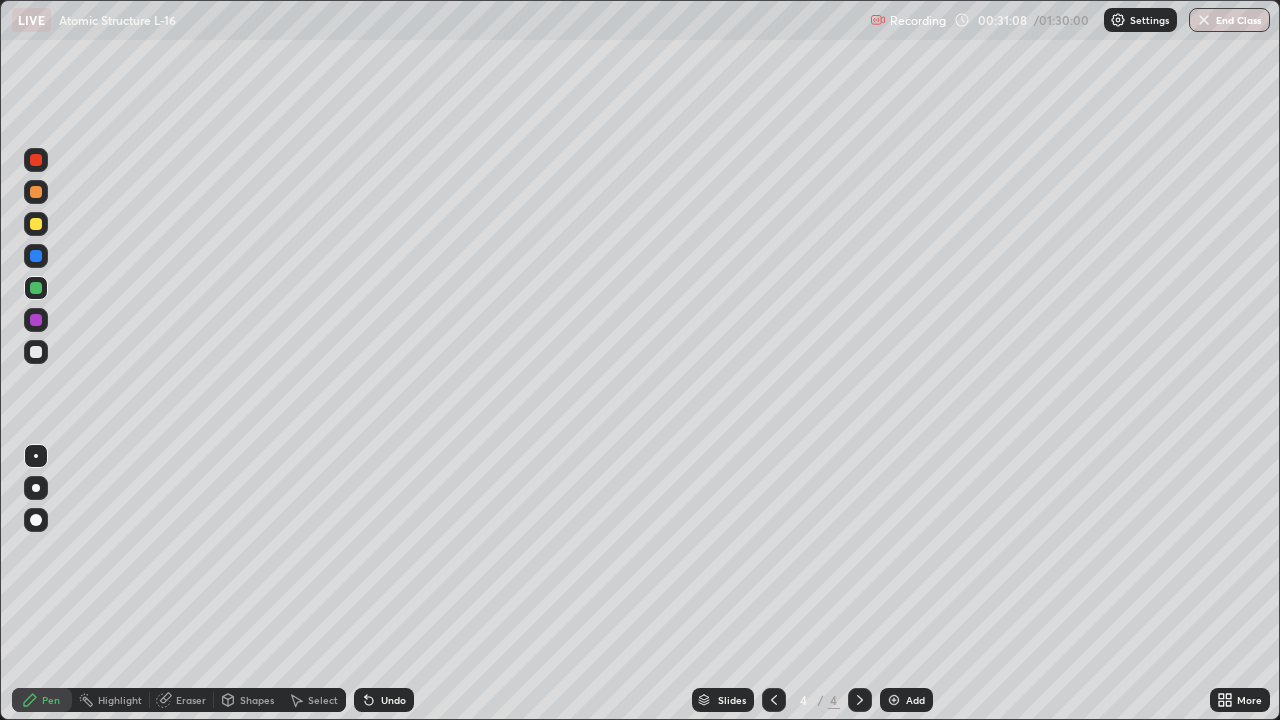 click on "Undo" at bounding box center [393, 700] 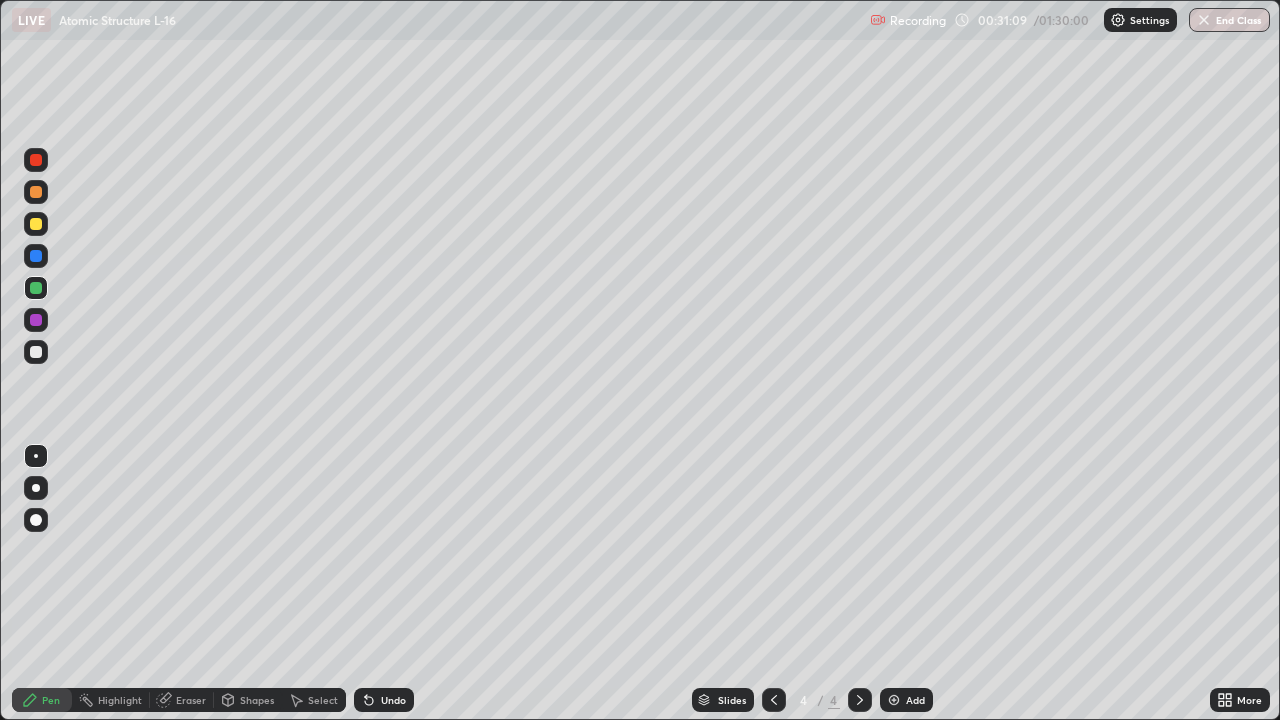 click at bounding box center (36, 320) 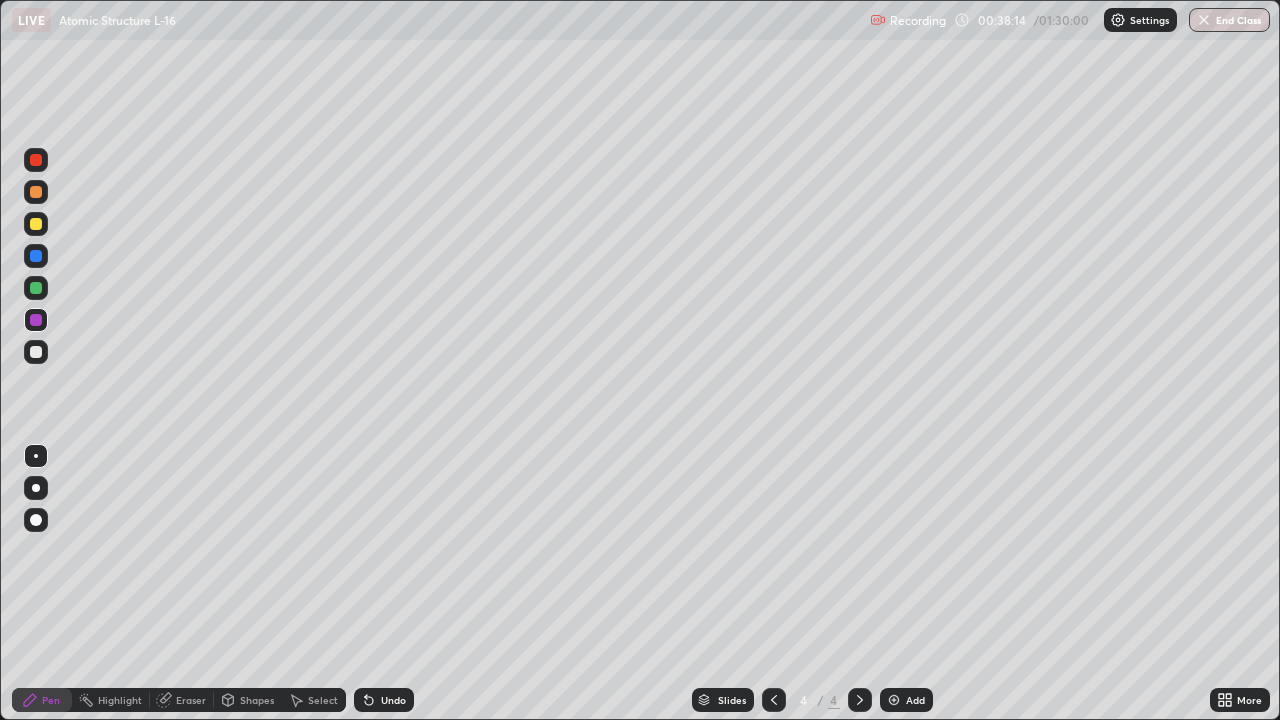 click on "Add" at bounding box center (915, 700) 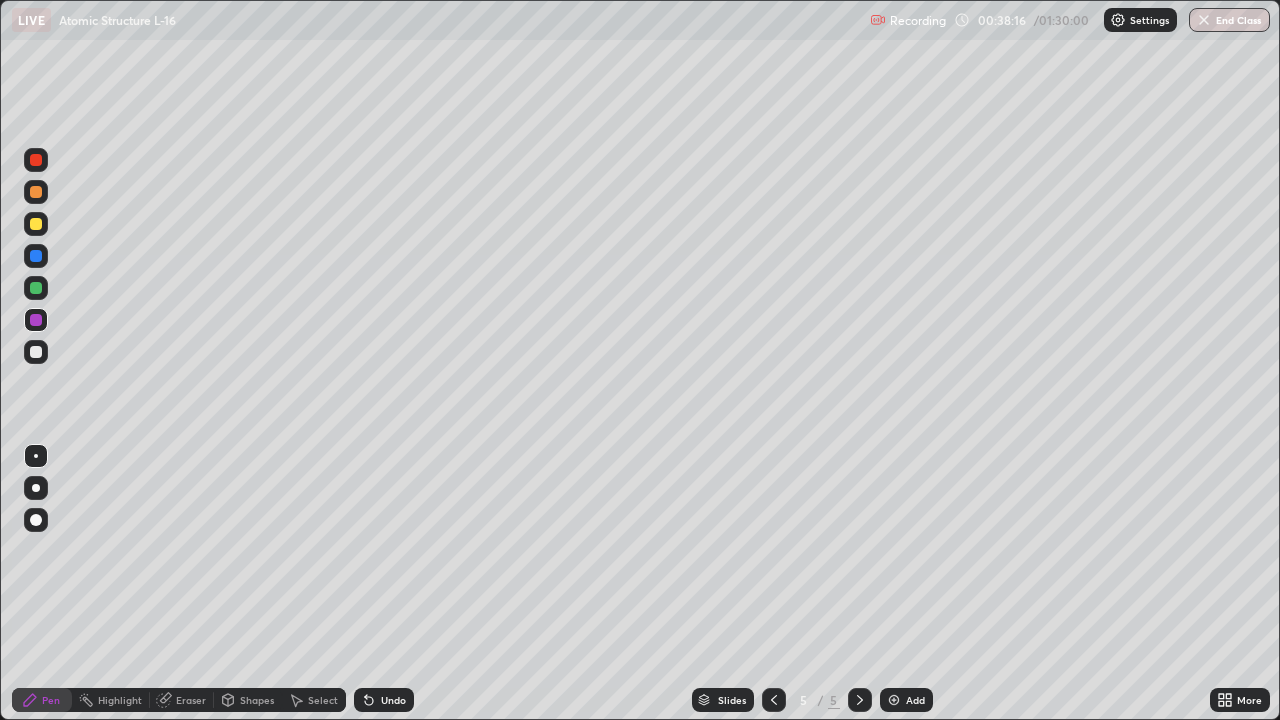 click at bounding box center [36, 160] 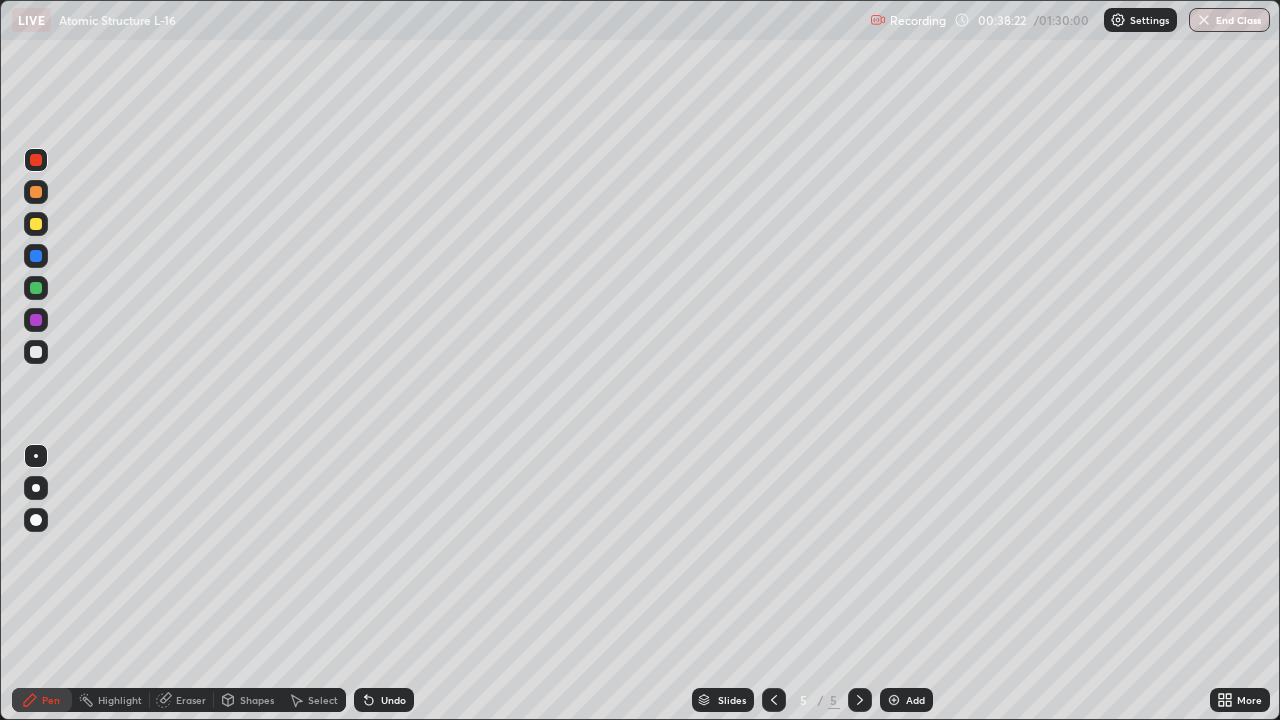 click at bounding box center [36, 320] 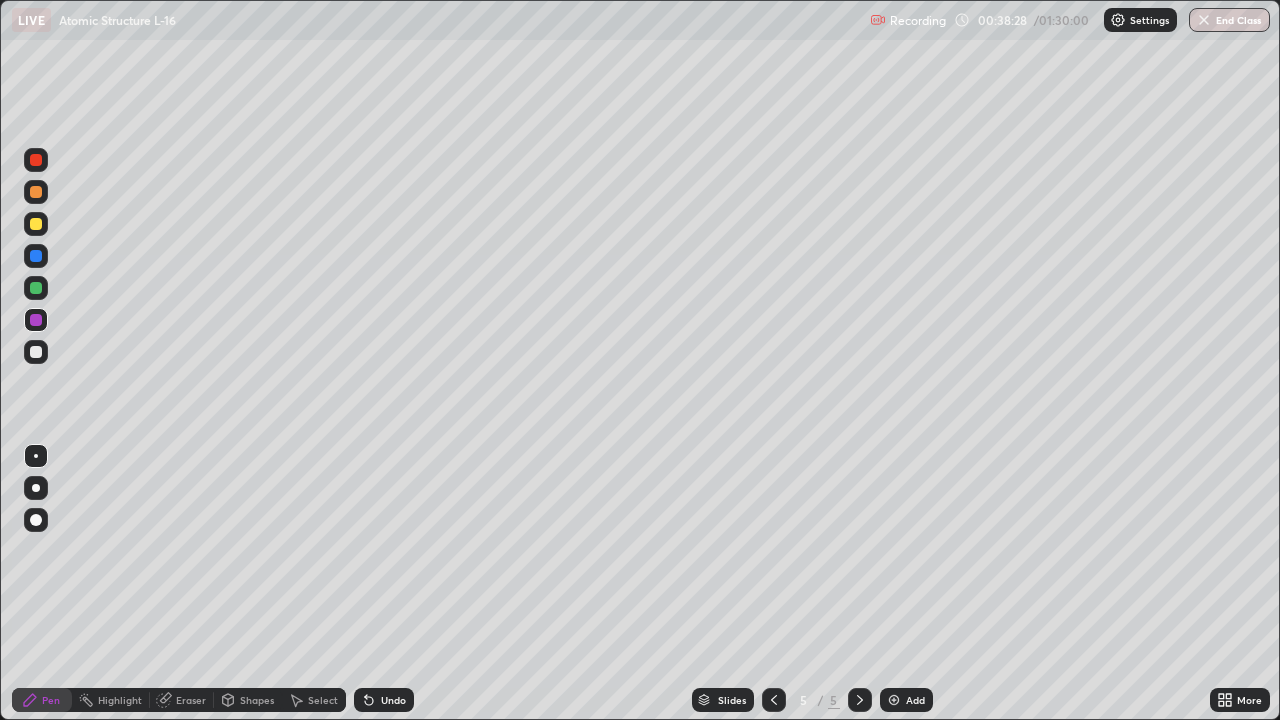 click at bounding box center (36, 224) 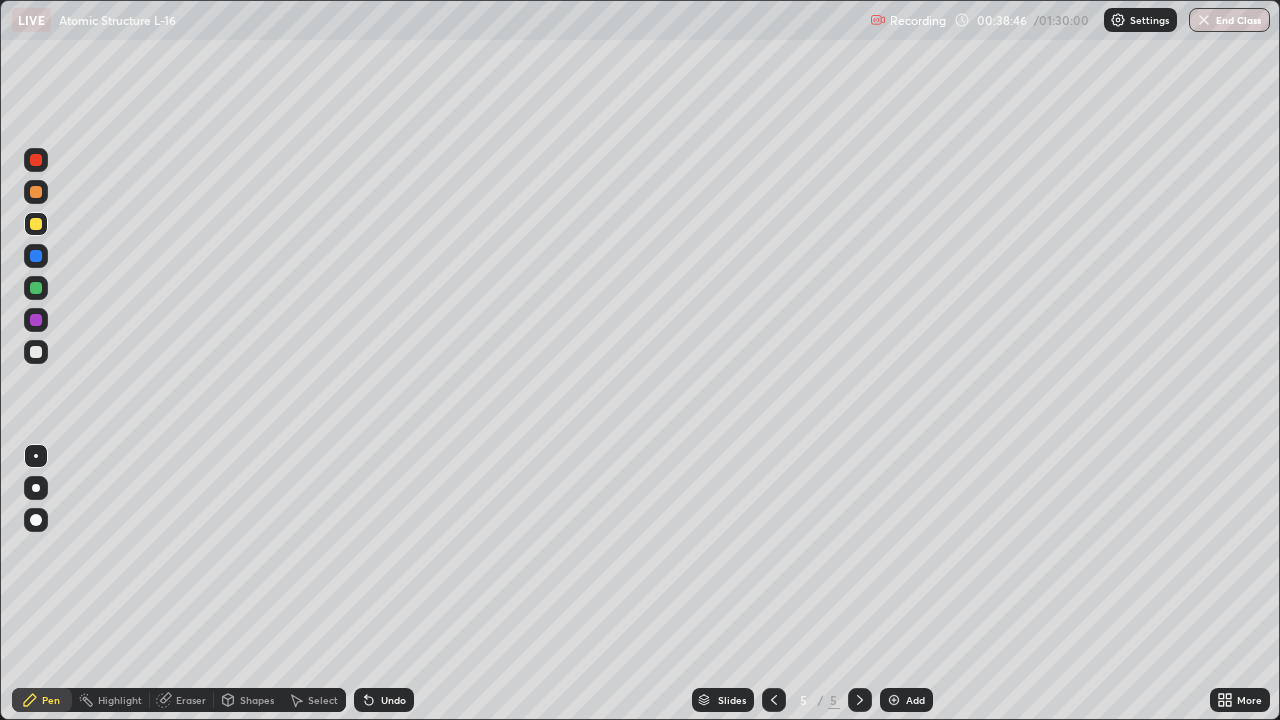 click on "LIVE Atomic Structure L-16" at bounding box center (437, 20) 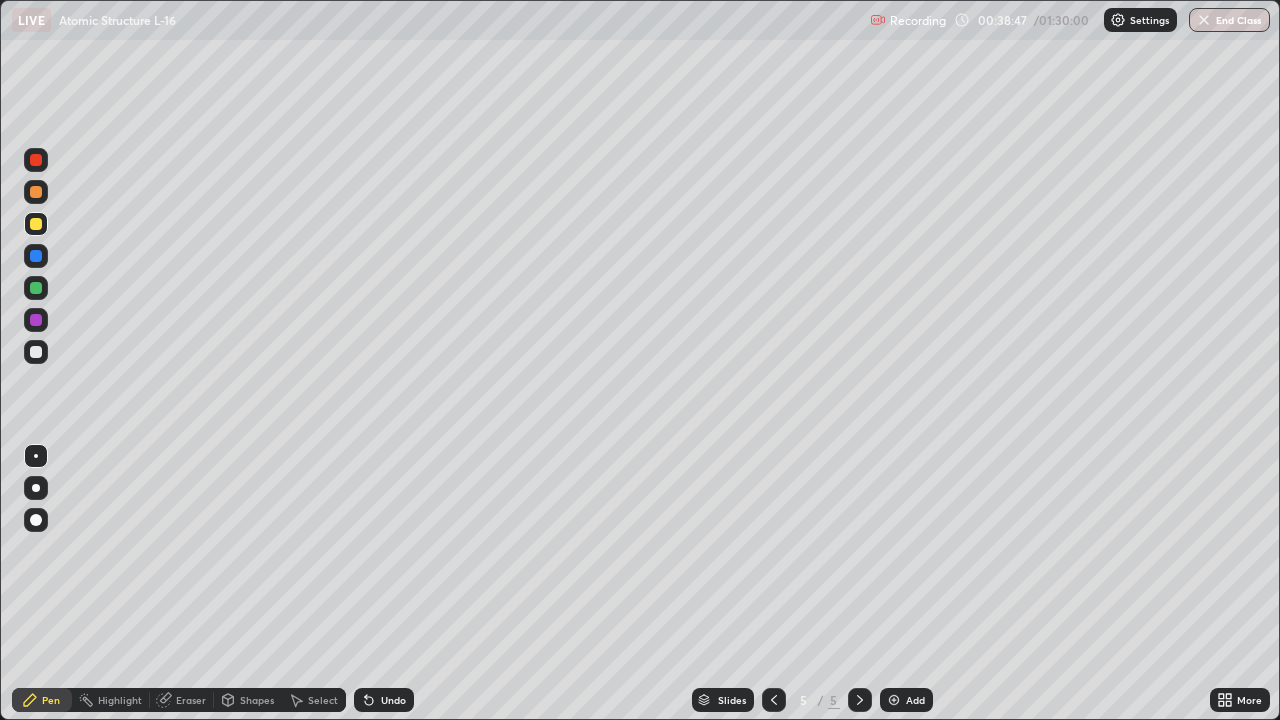 click at bounding box center (36, 352) 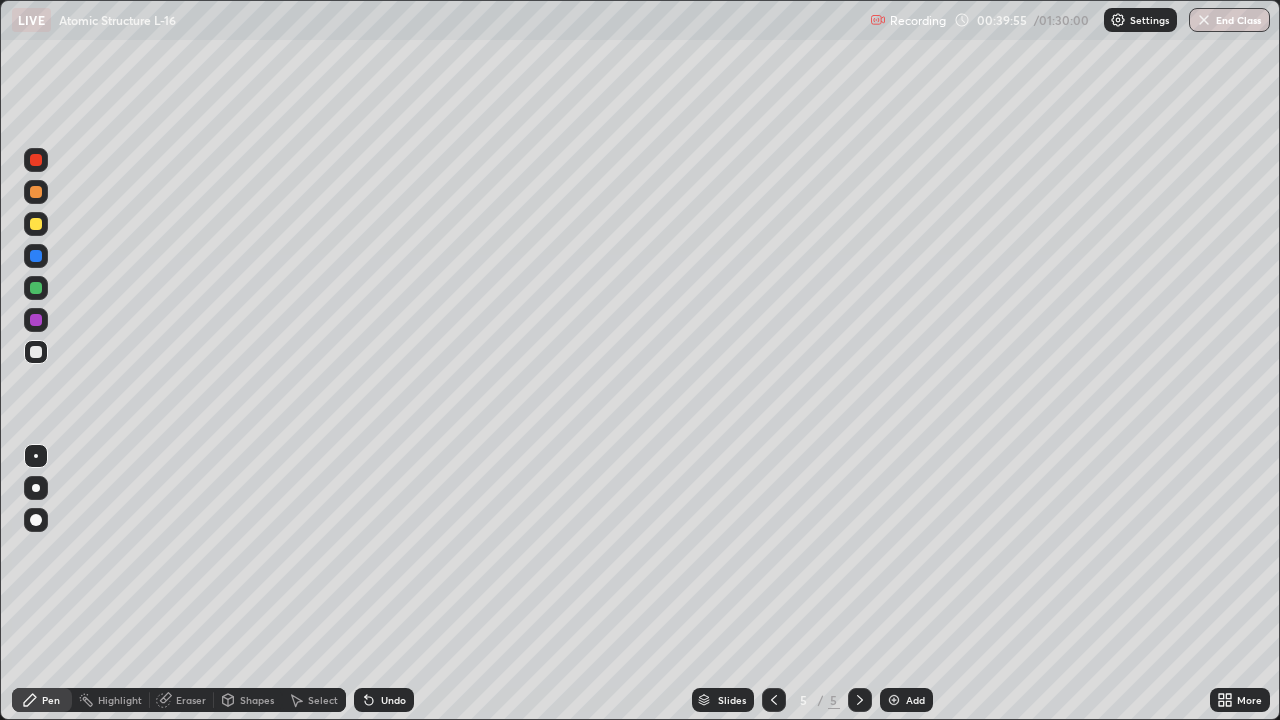 click at bounding box center (36, 288) 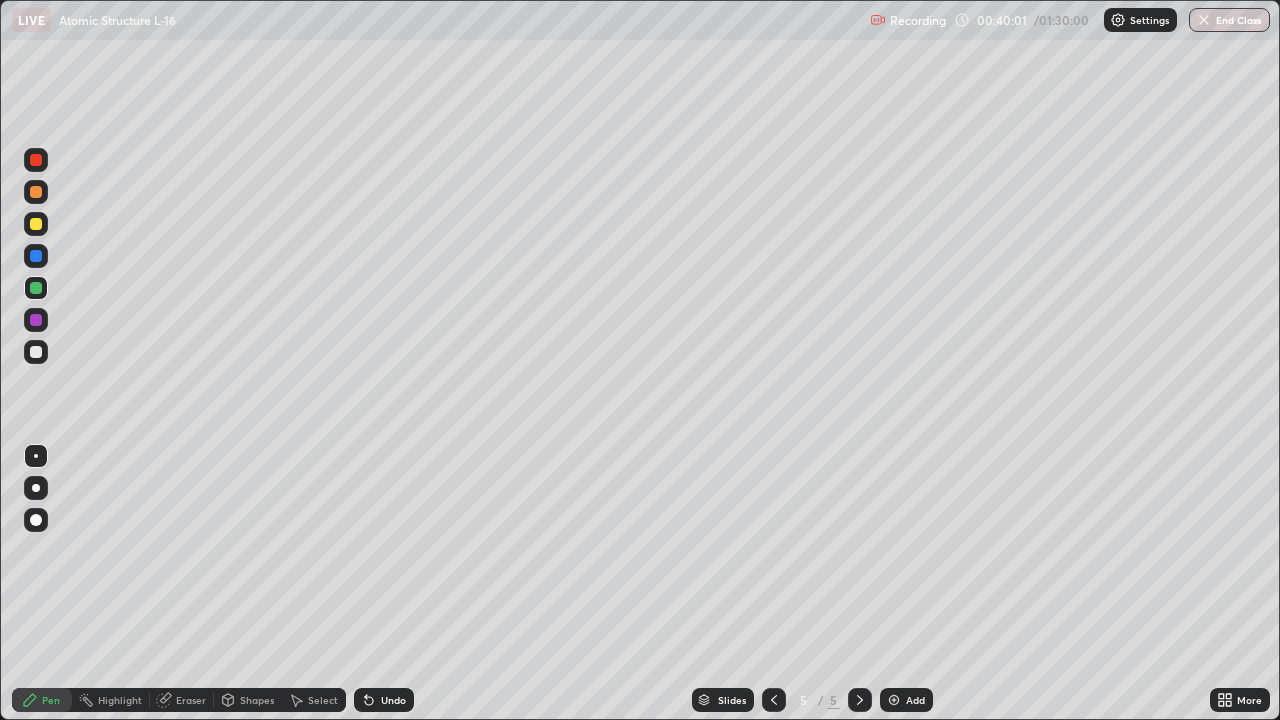 click at bounding box center [36, 352] 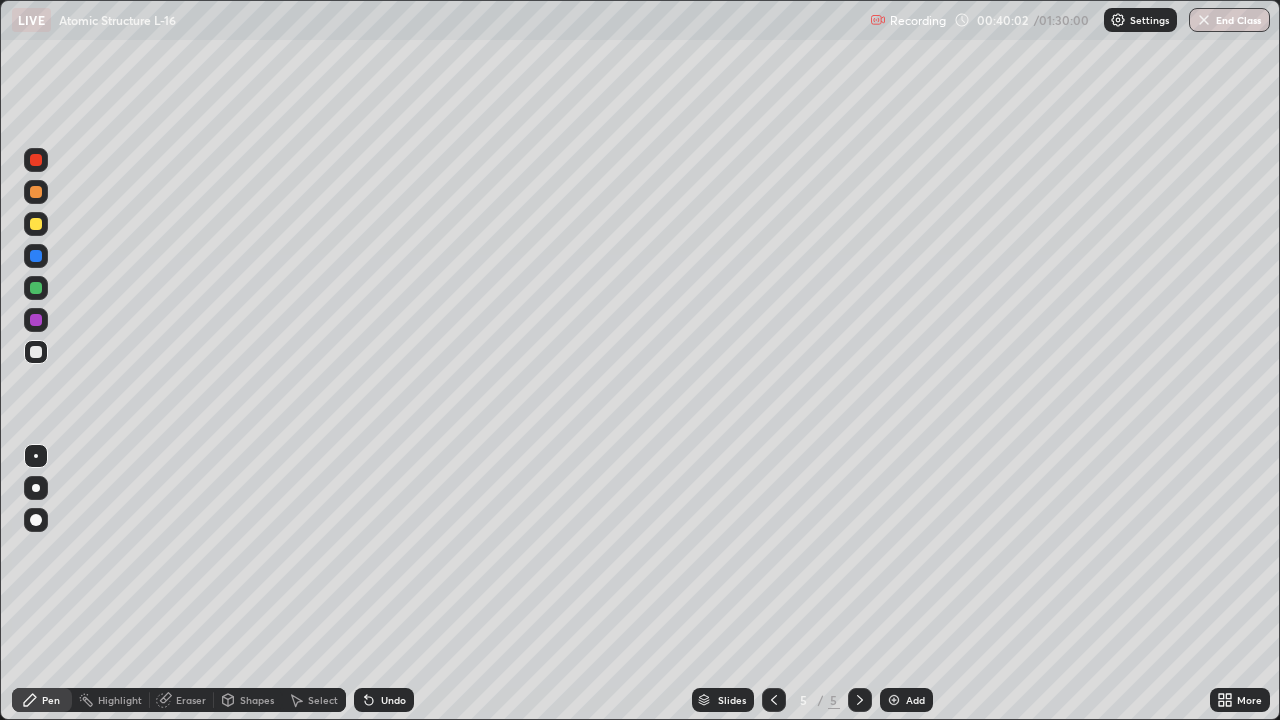 click at bounding box center (36, 160) 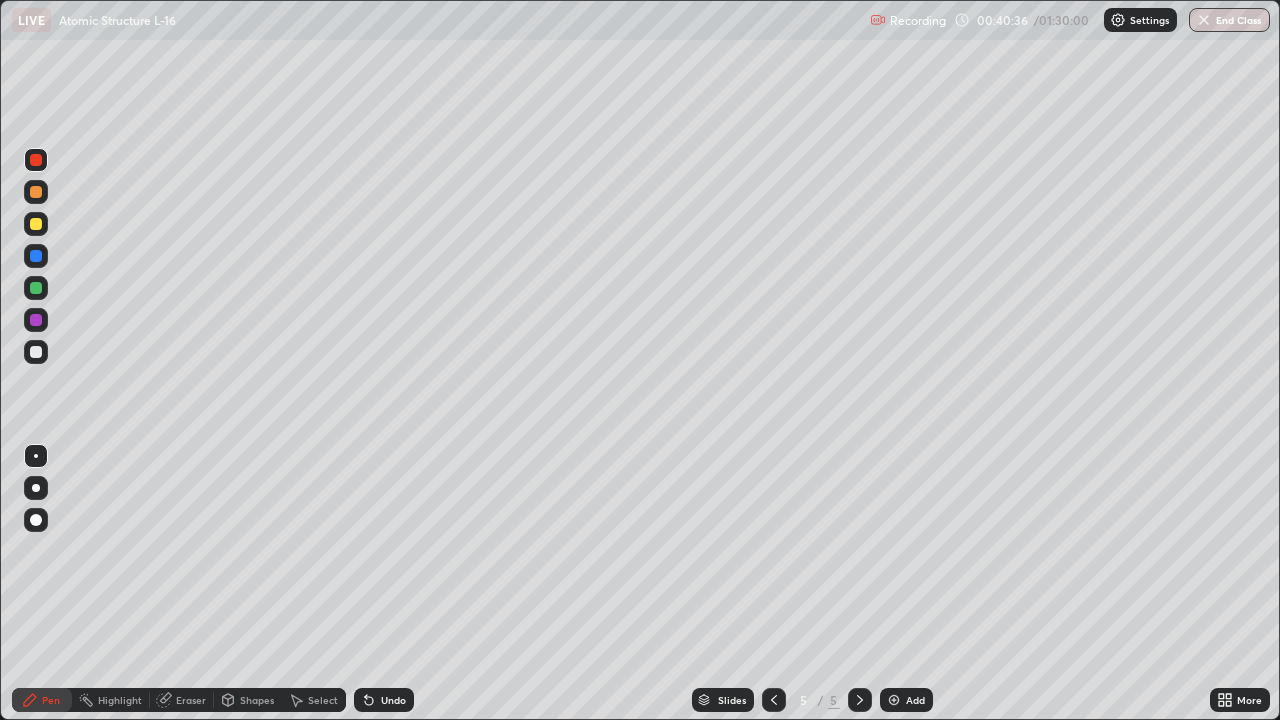 click at bounding box center [36, 352] 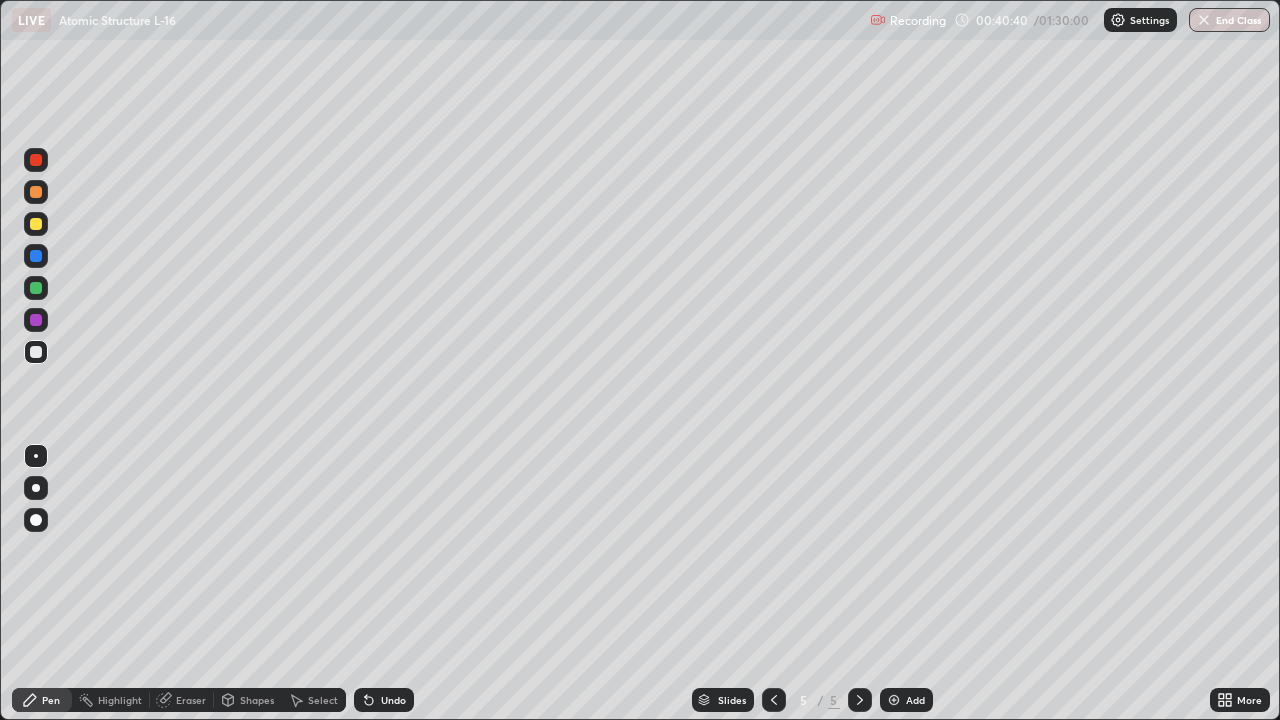 click at bounding box center (36, 320) 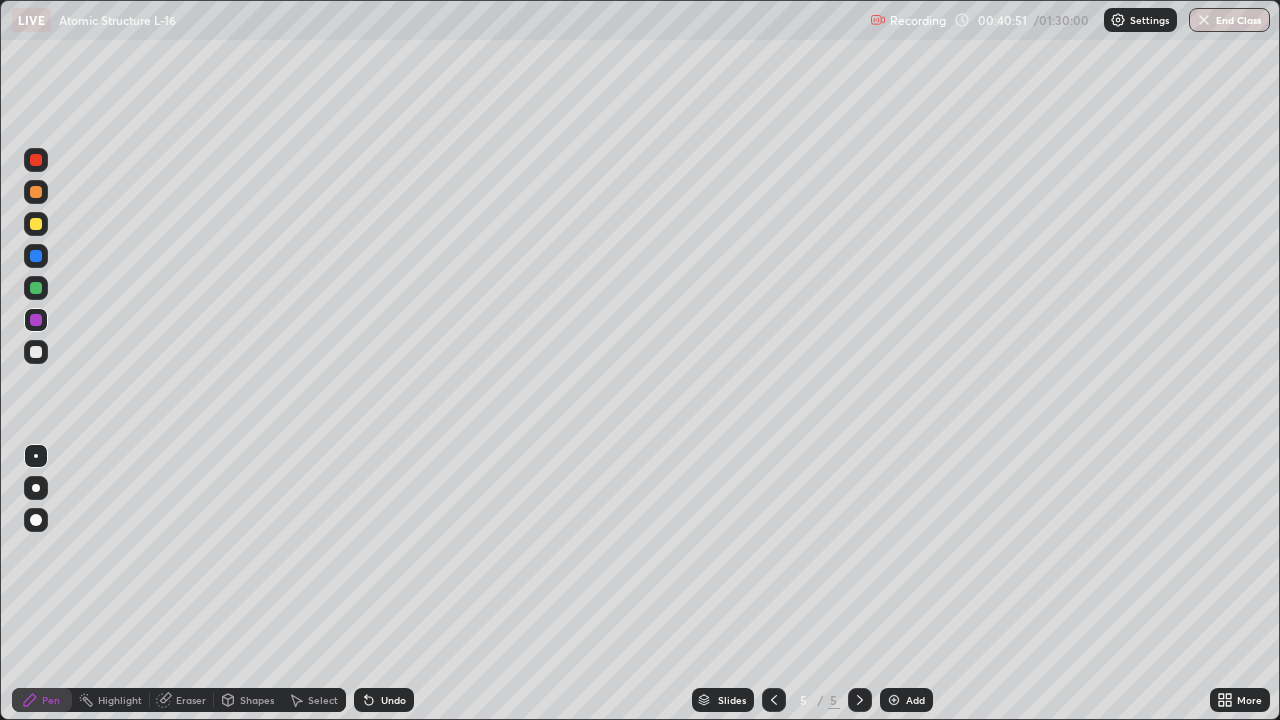 click at bounding box center [36, 288] 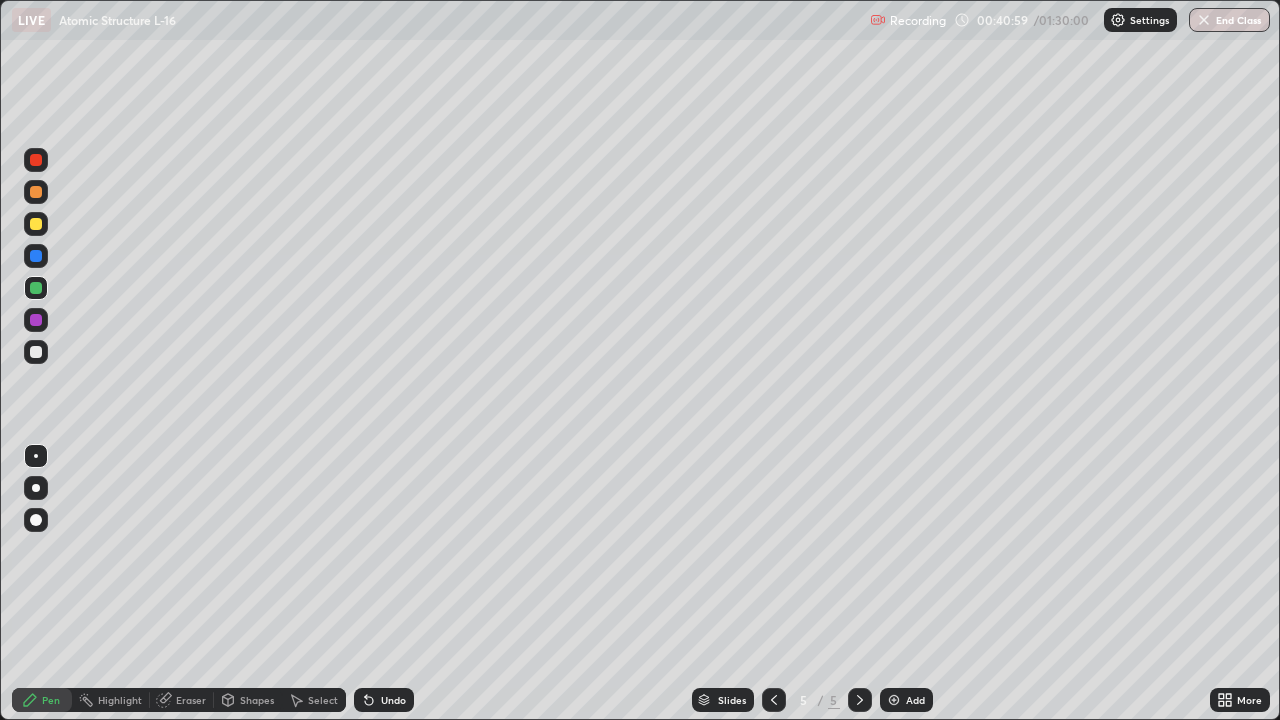 click at bounding box center [36, 520] 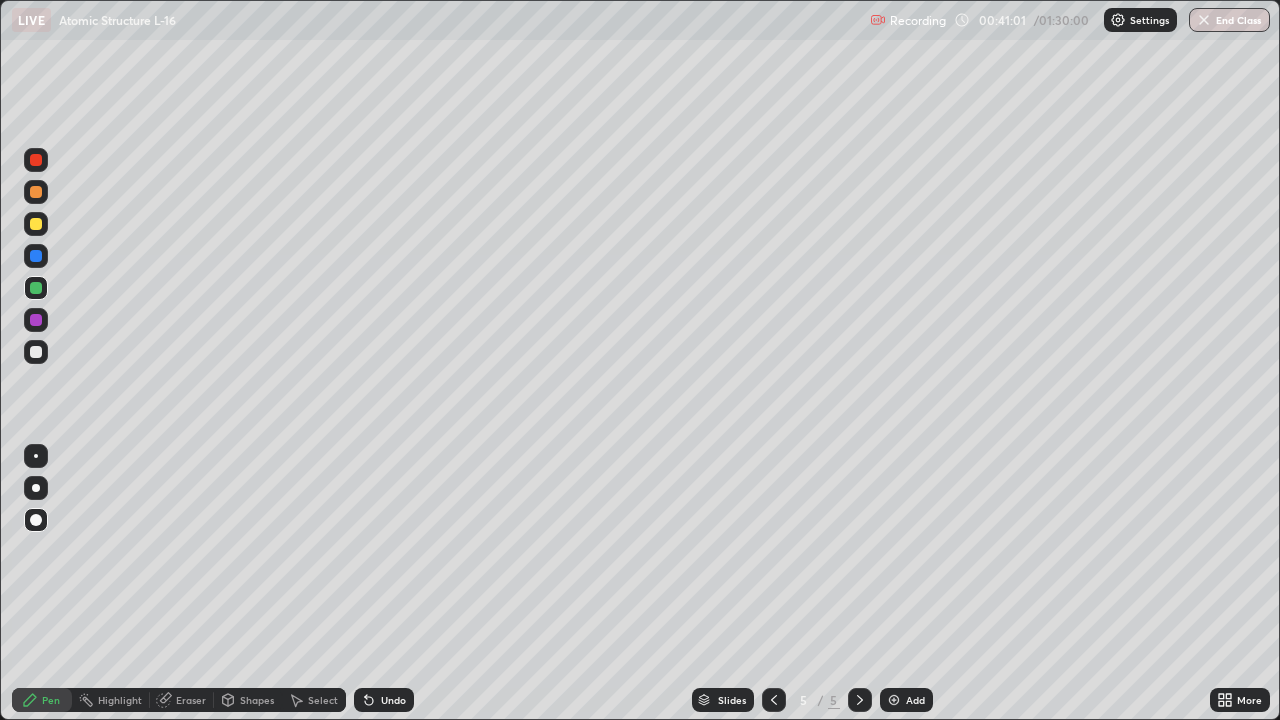 click at bounding box center (36, 456) 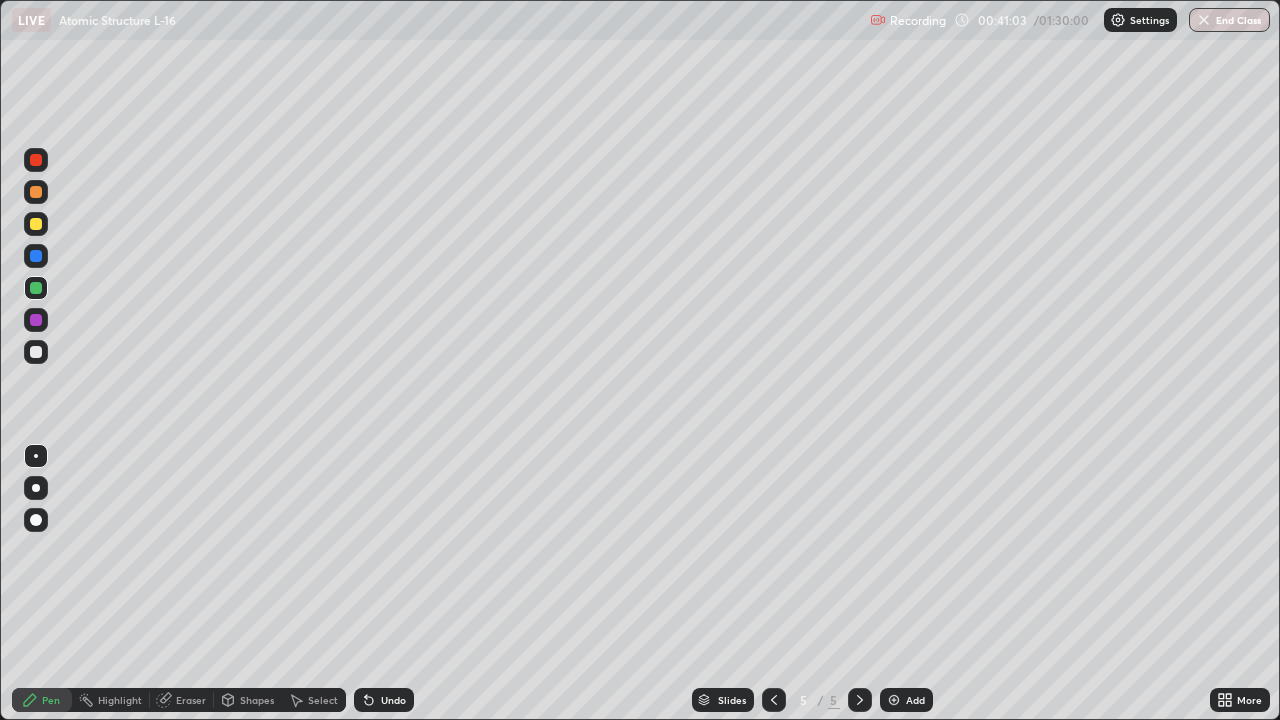 click on "Undo" at bounding box center [393, 700] 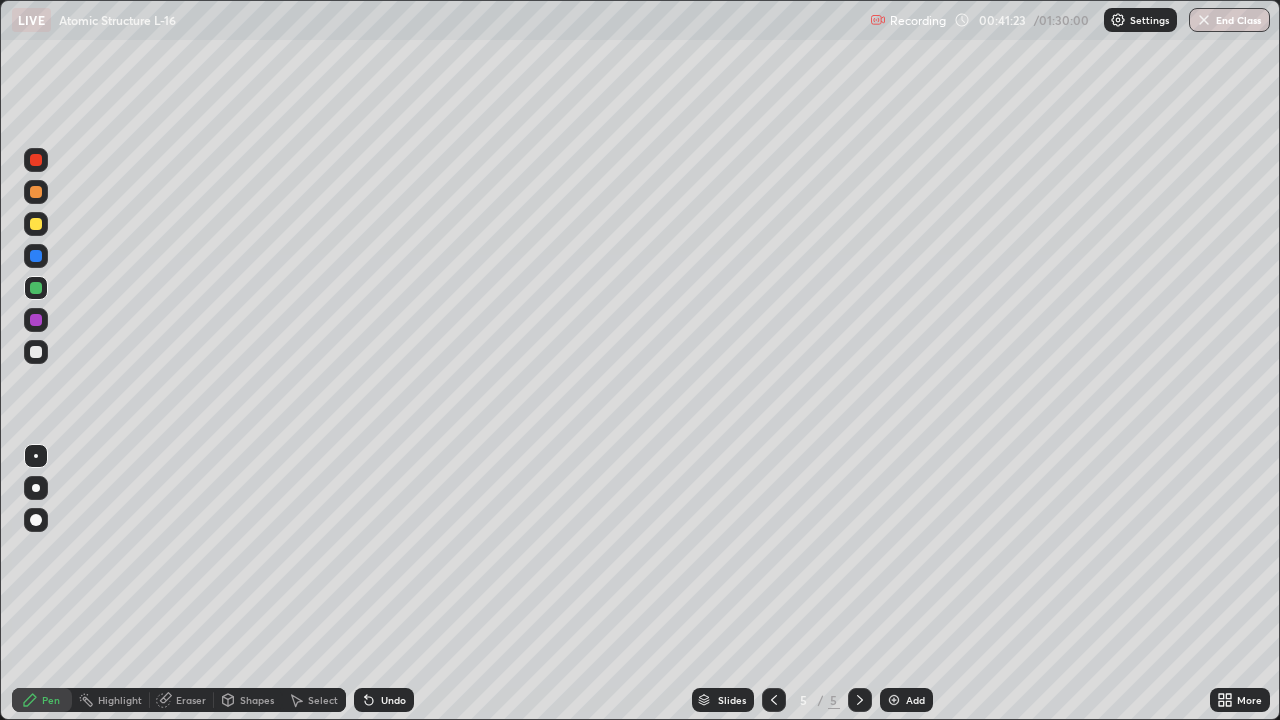 click at bounding box center (36, 320) 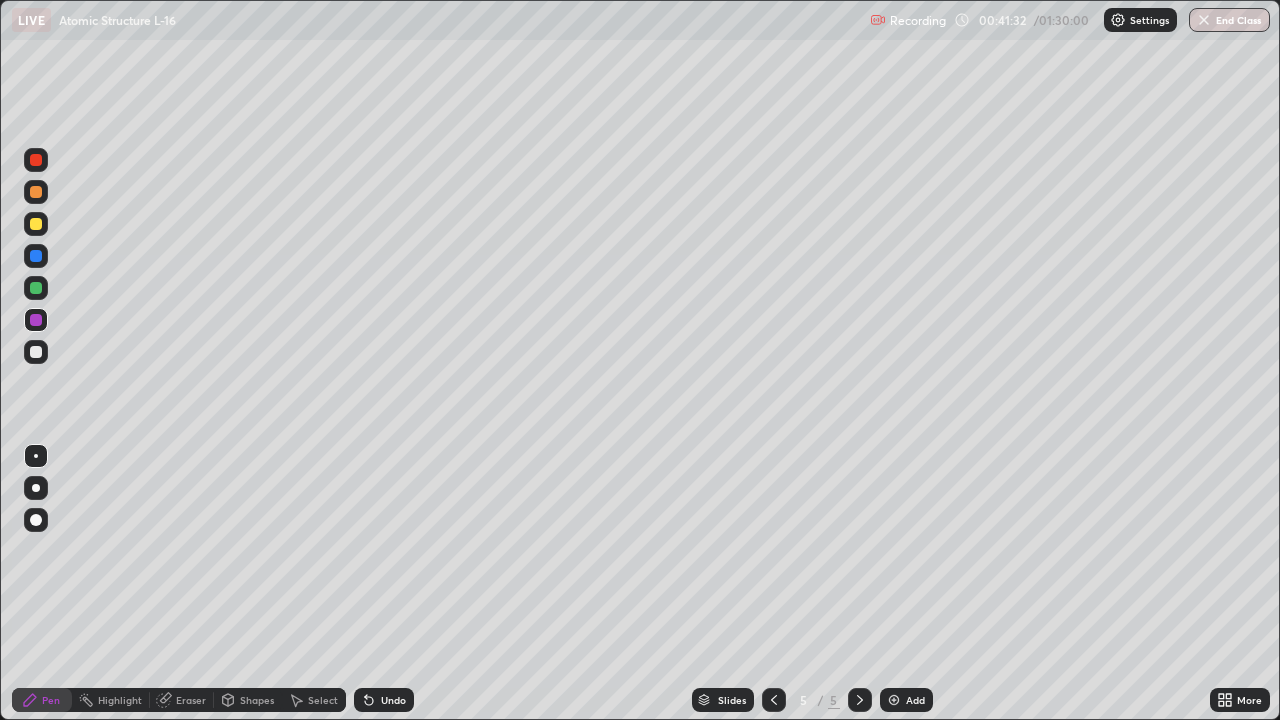 click at bounding box center [36, 352] 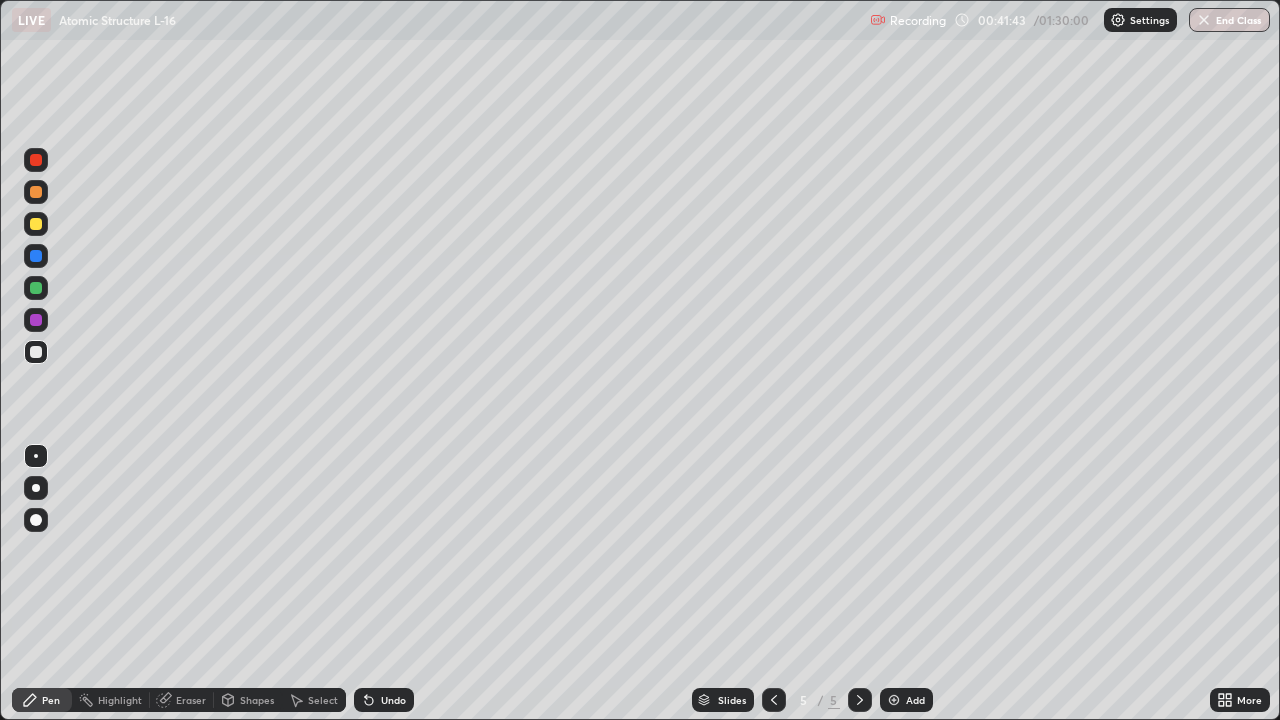 click at bounding box center [36, 224] 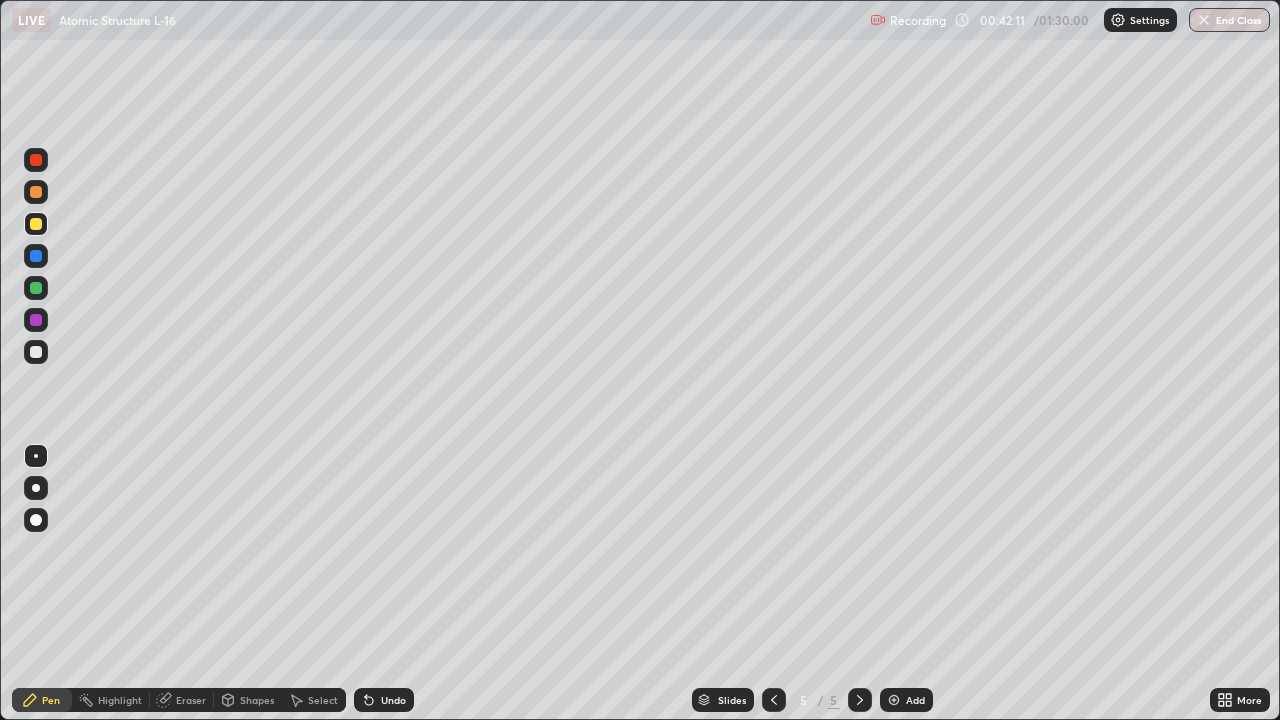 click at bounding box center (36, 256) 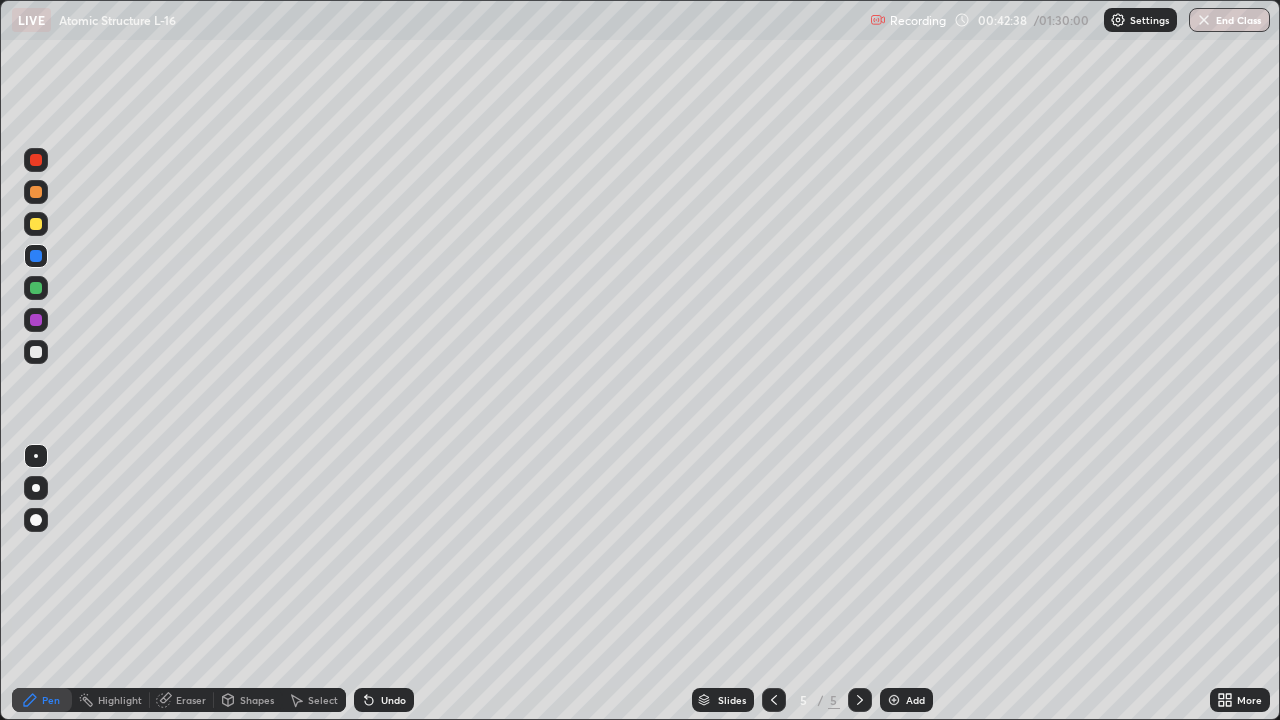 click at bounding box center [36, 288] 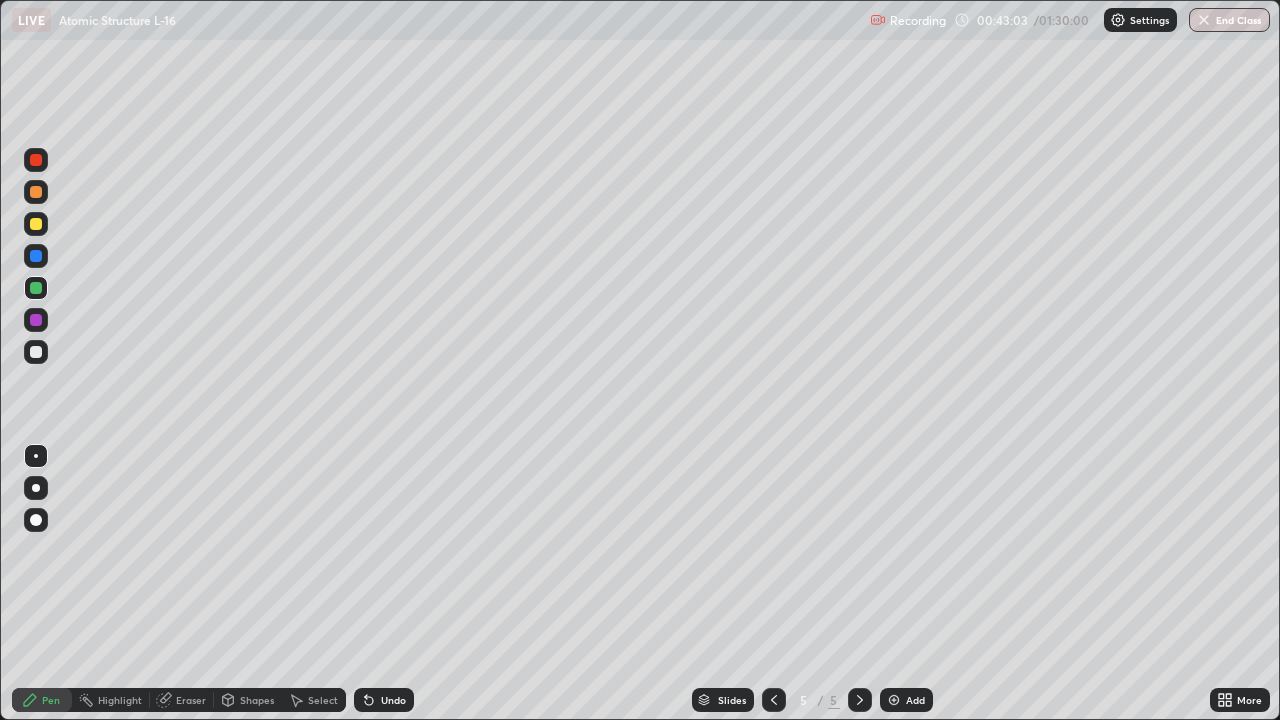 click at bounding box center (36, 352) 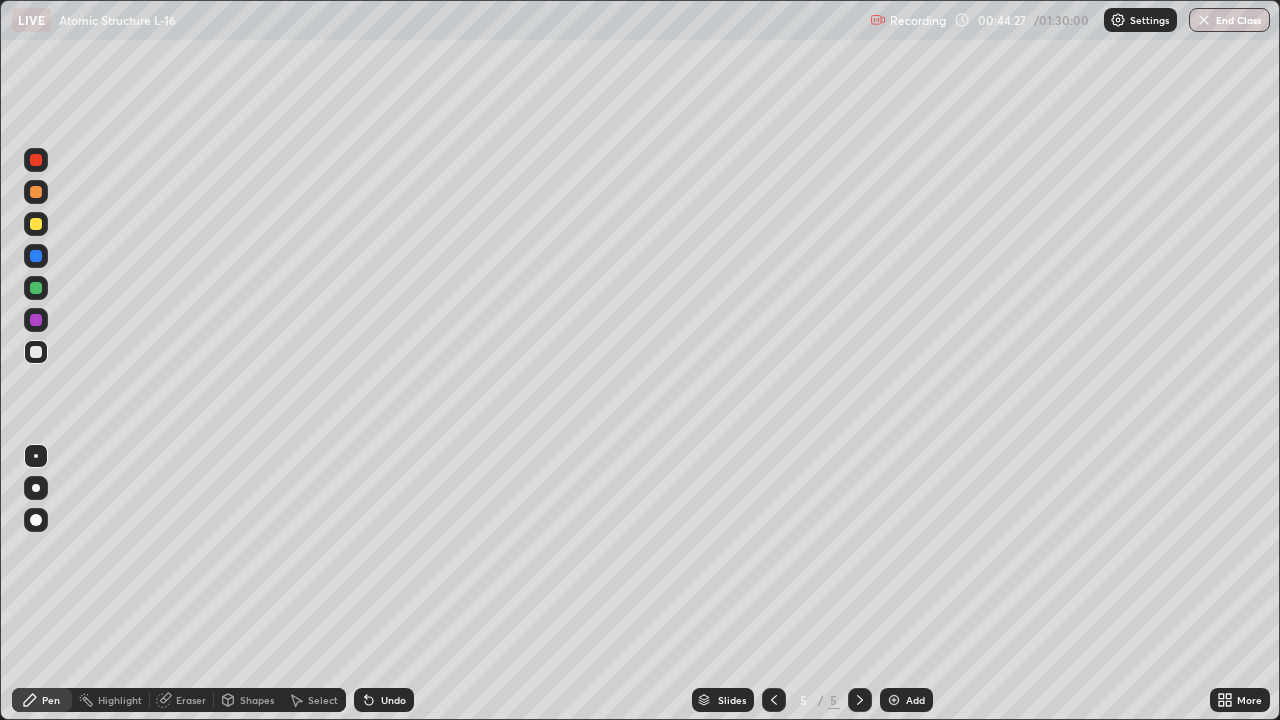 click at bounding box center [36, 224] 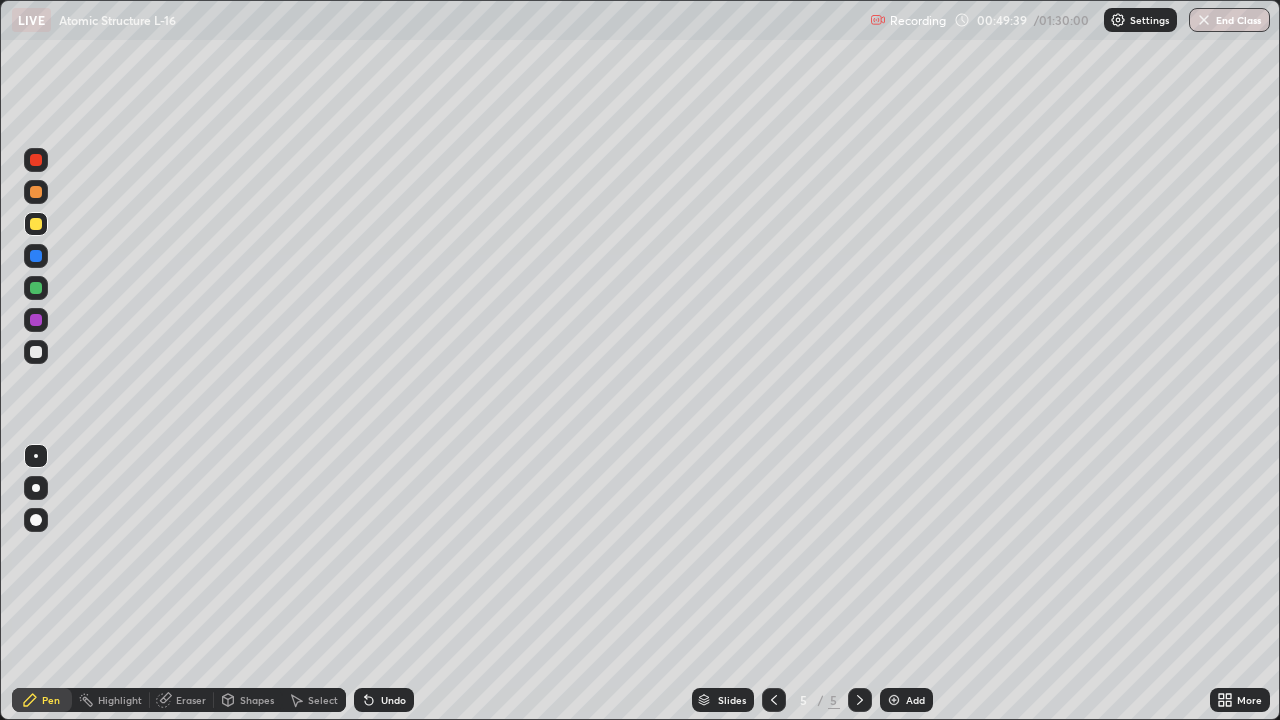 click 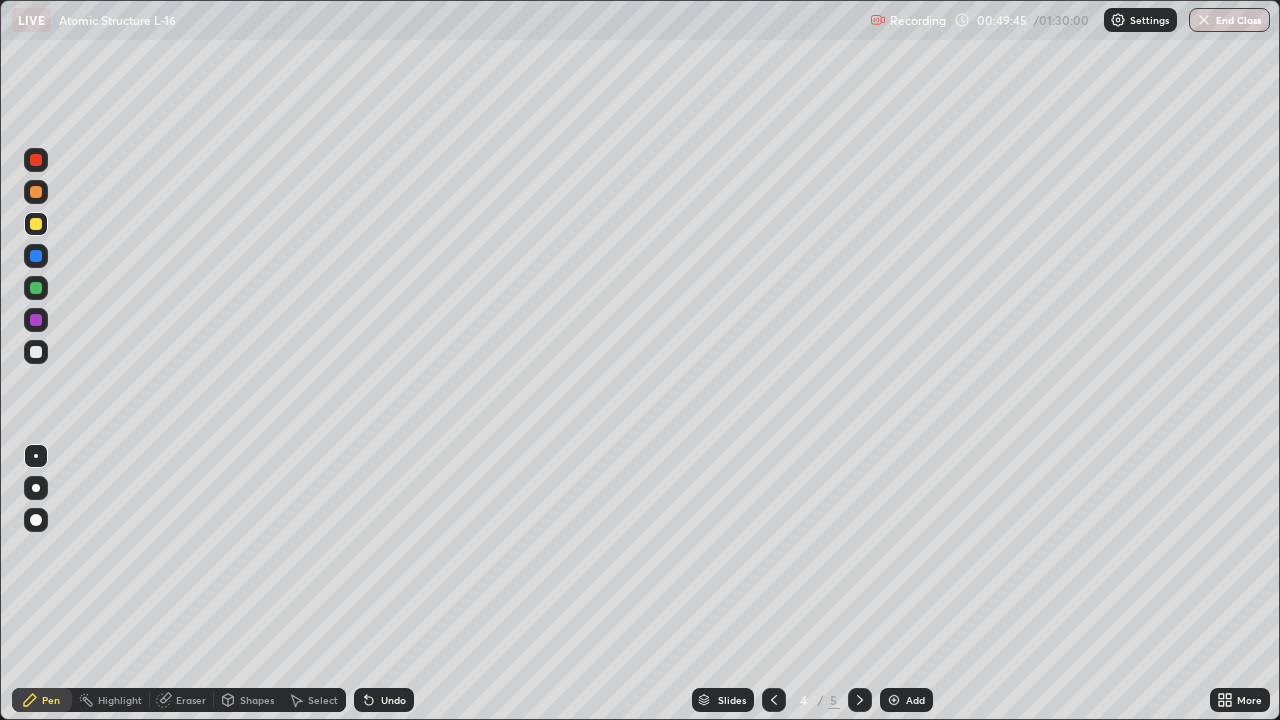 click 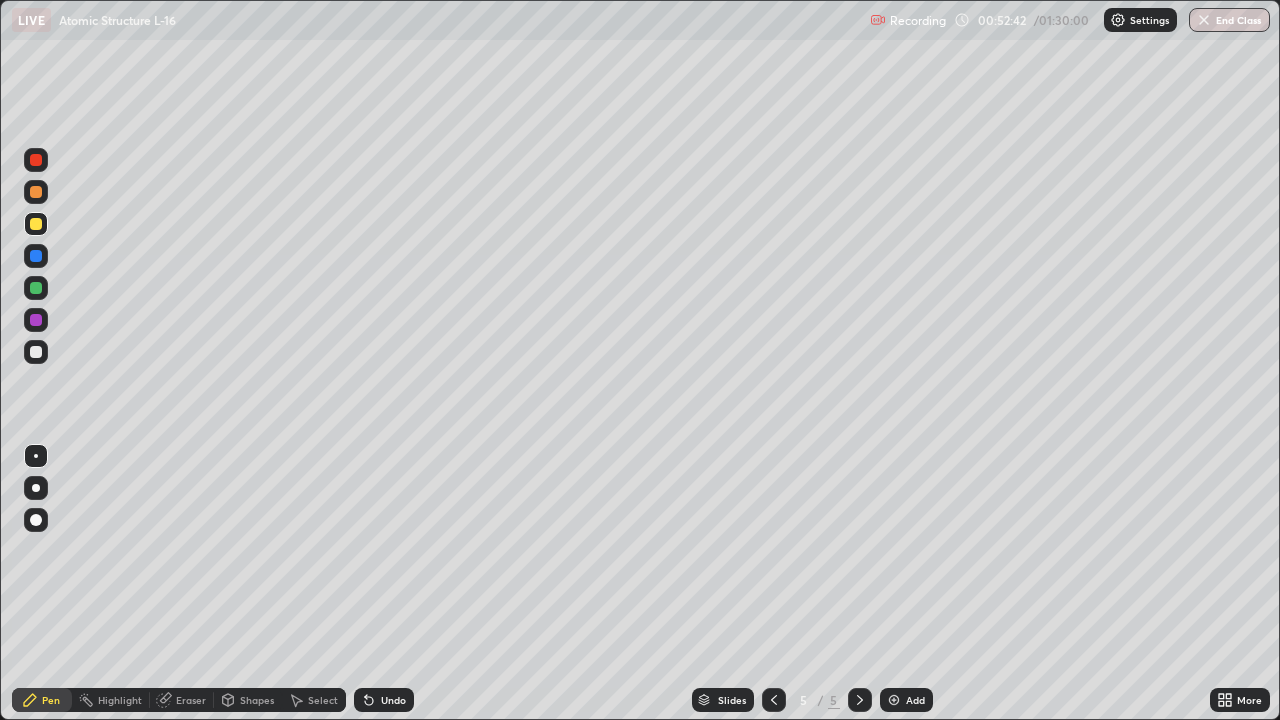 click at bounding box center (894, 700) 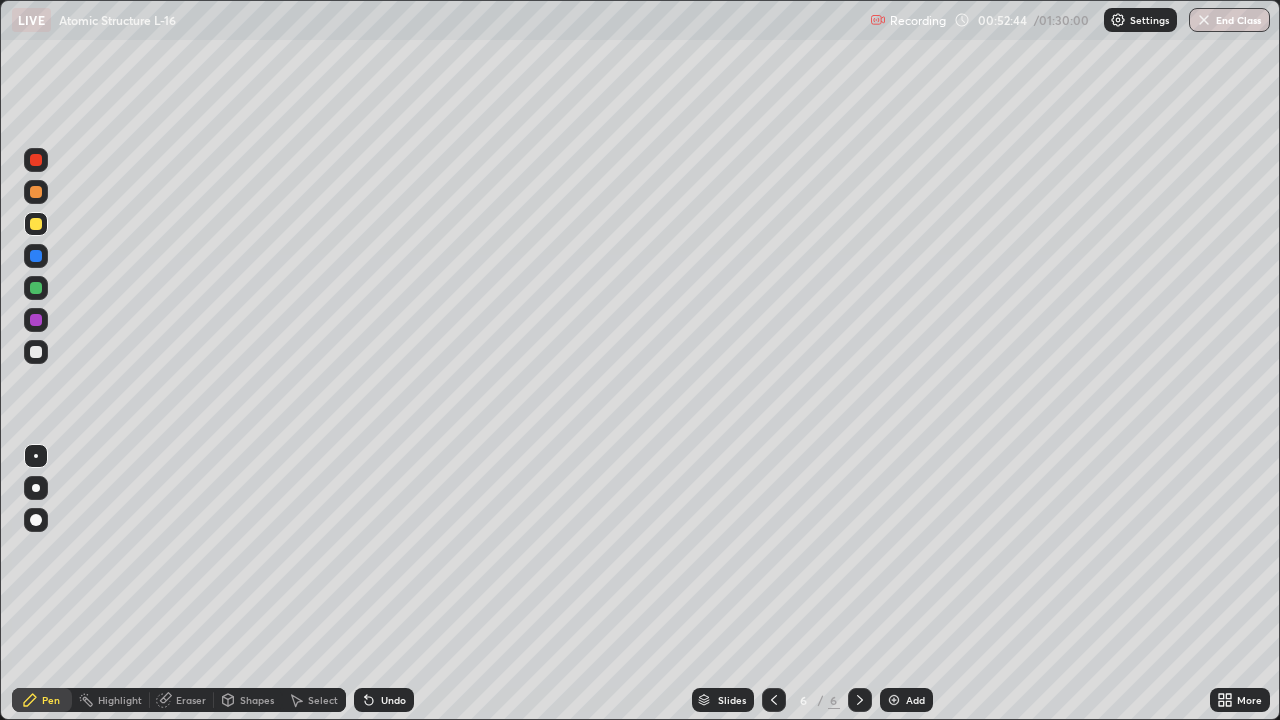 click at bounding box center (36, 160) 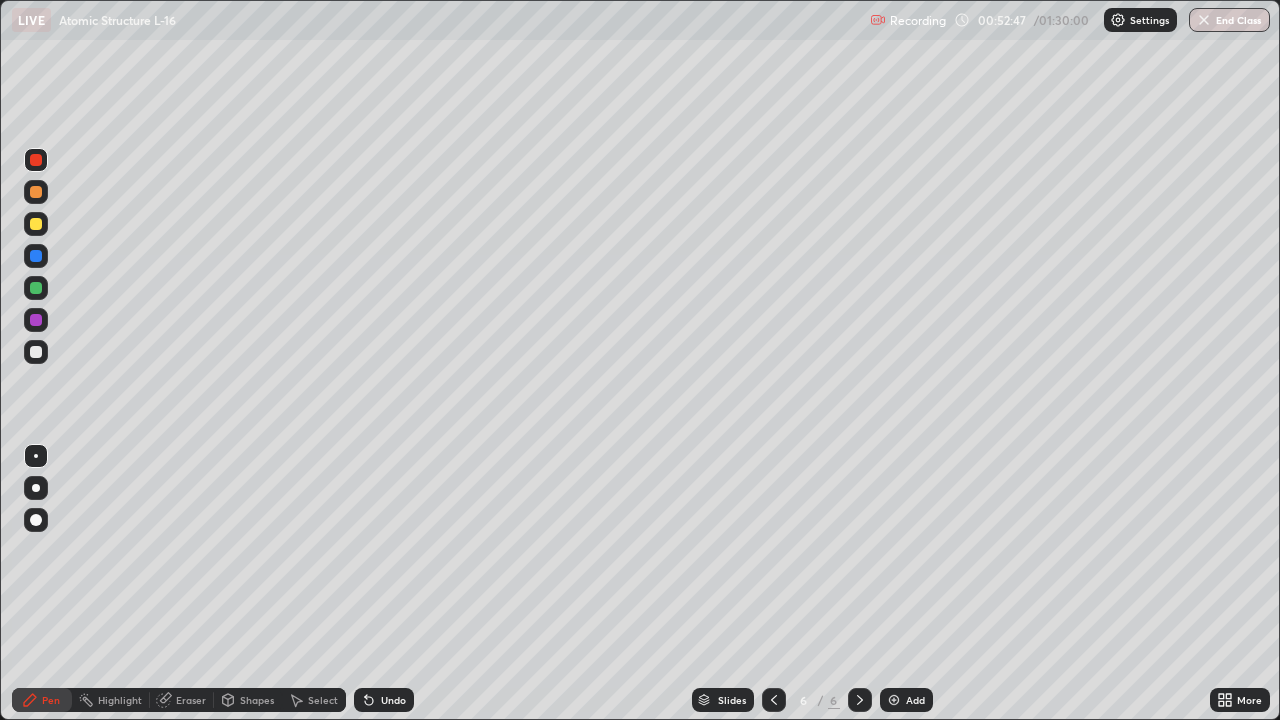 click at bounding box center [36, 352] 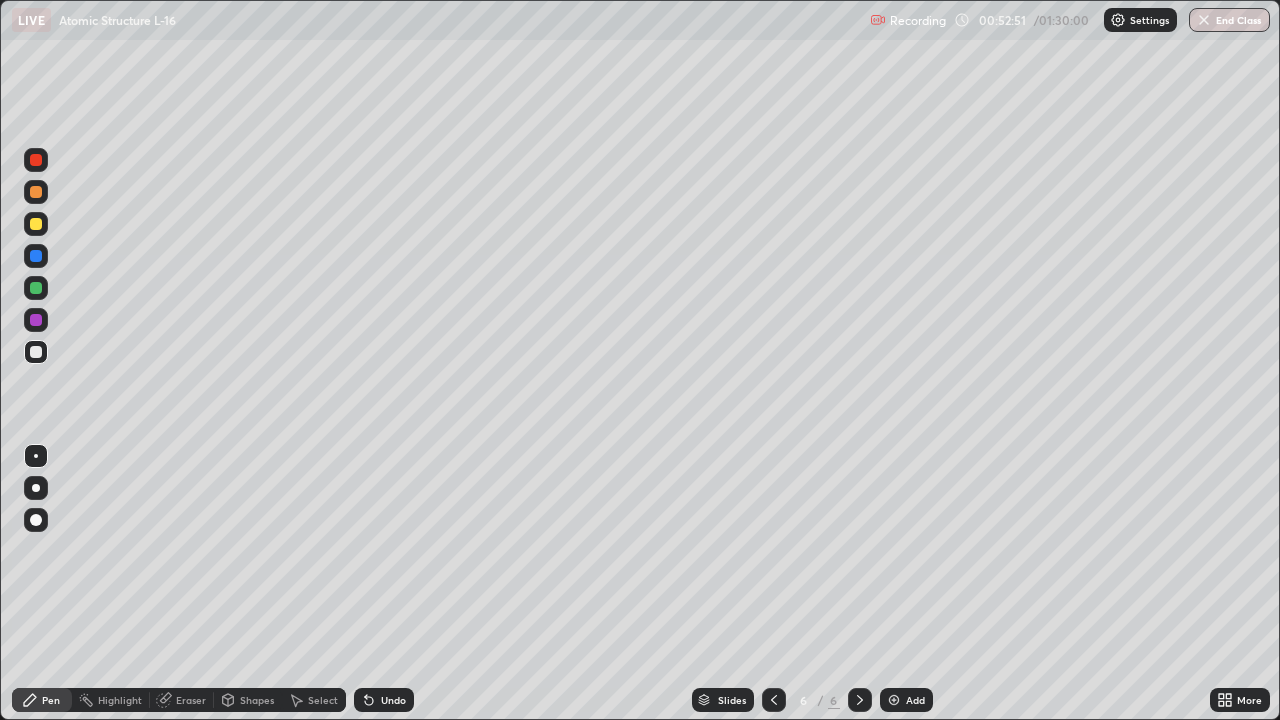 click at bounding box center (36, 320) 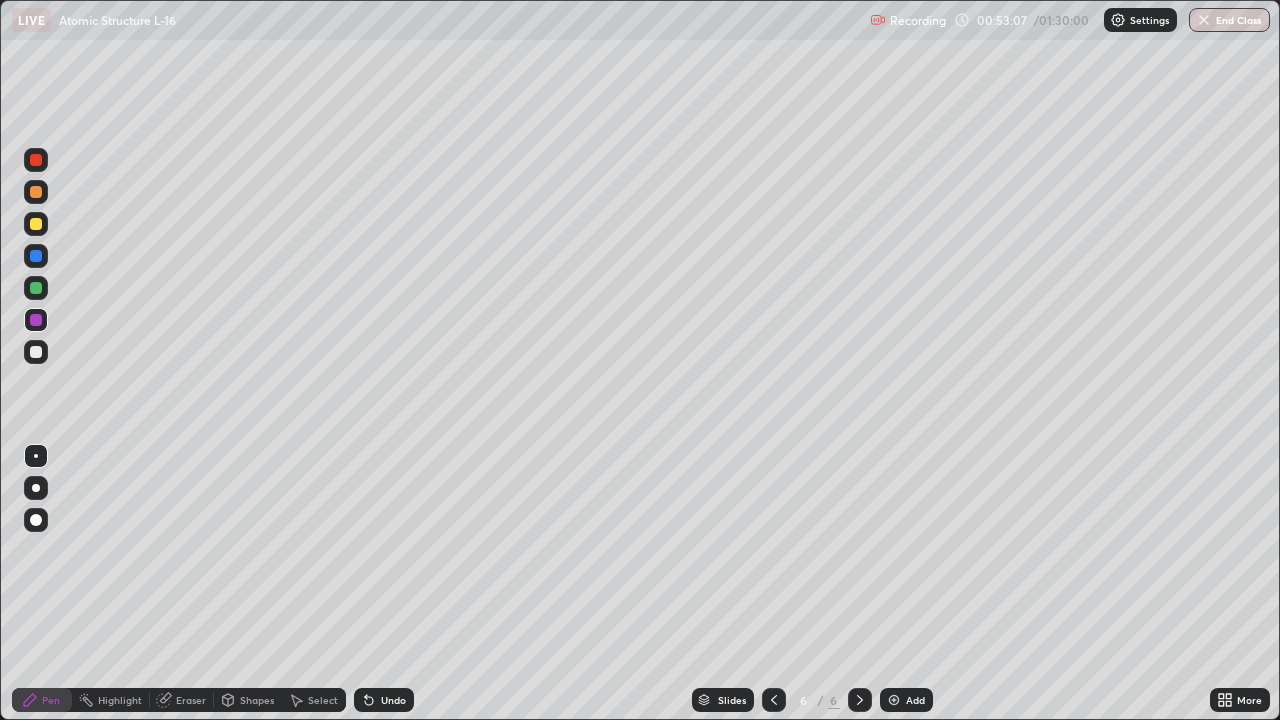 click at bounding box center (36, 160) 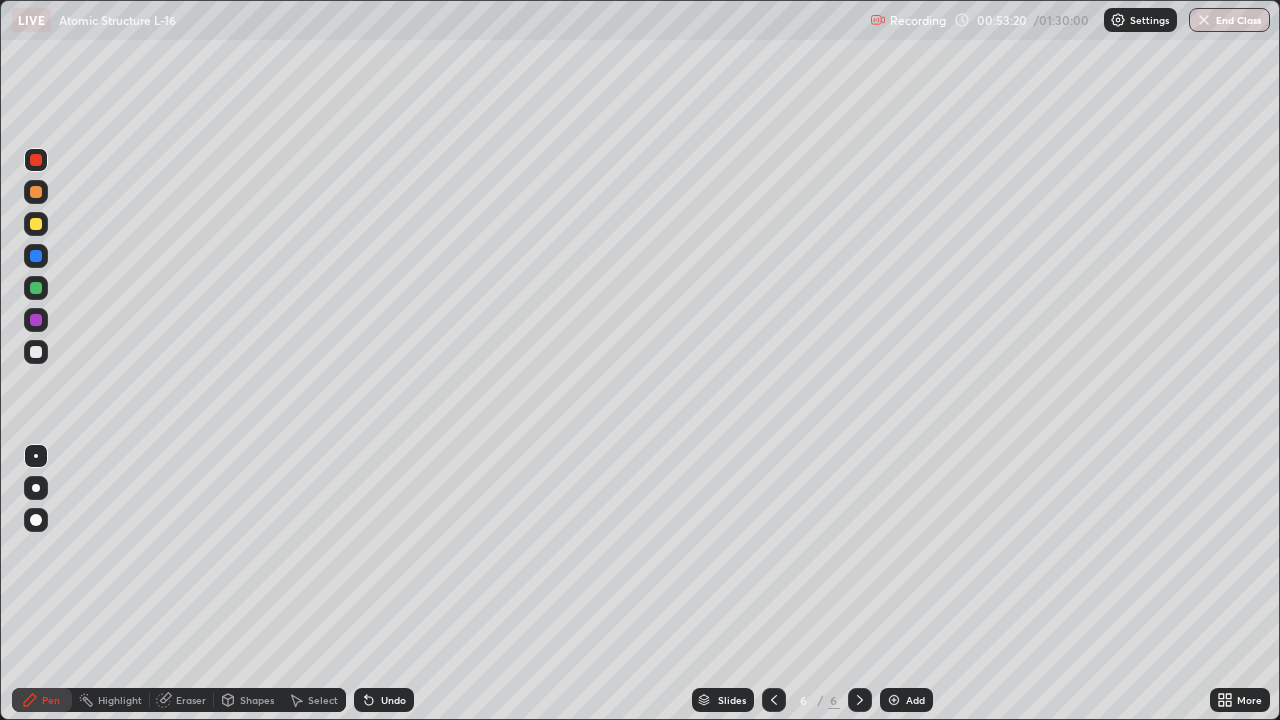 click at bounding box center (36, 352) 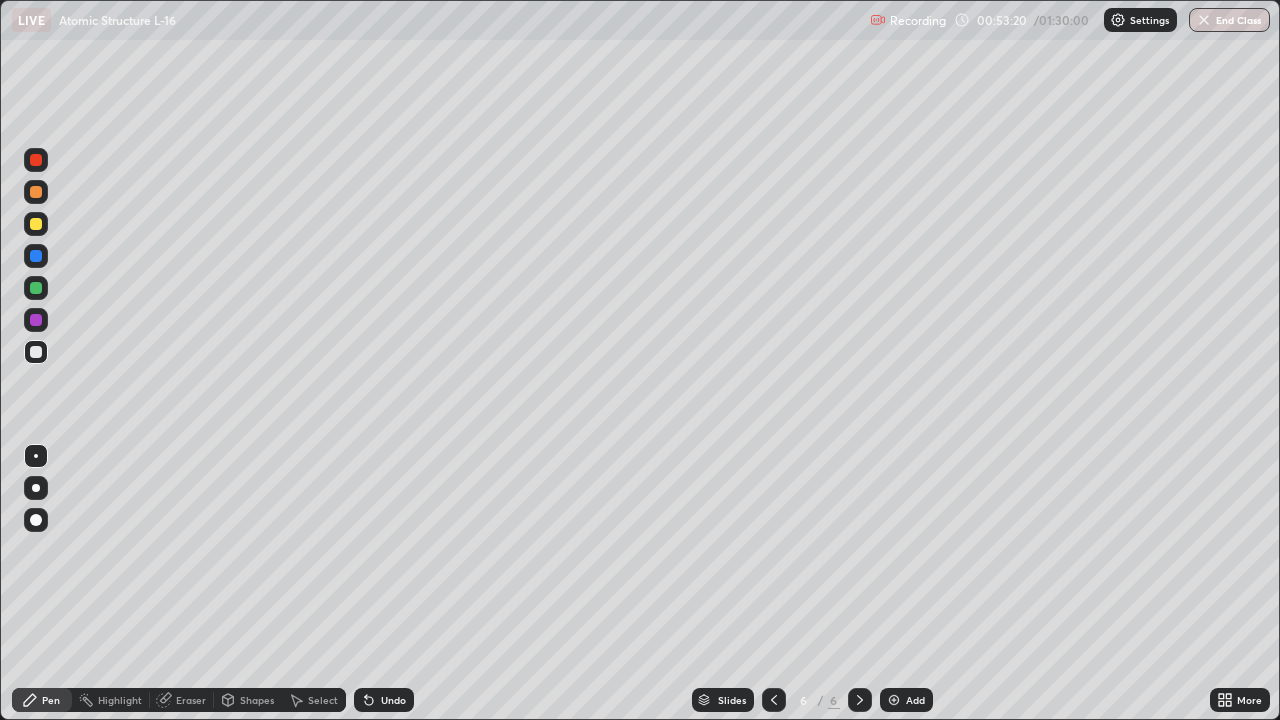 click at bounding box center [36, 320] 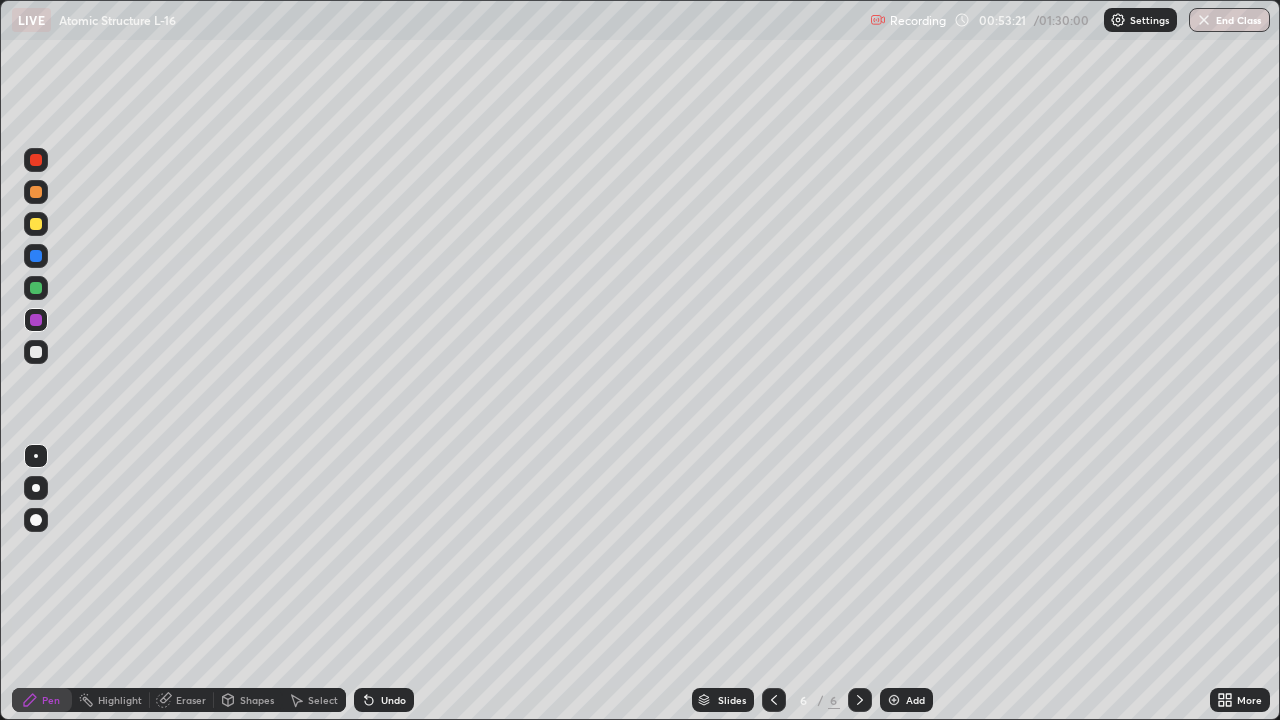 click at bounding box center (36, 288) 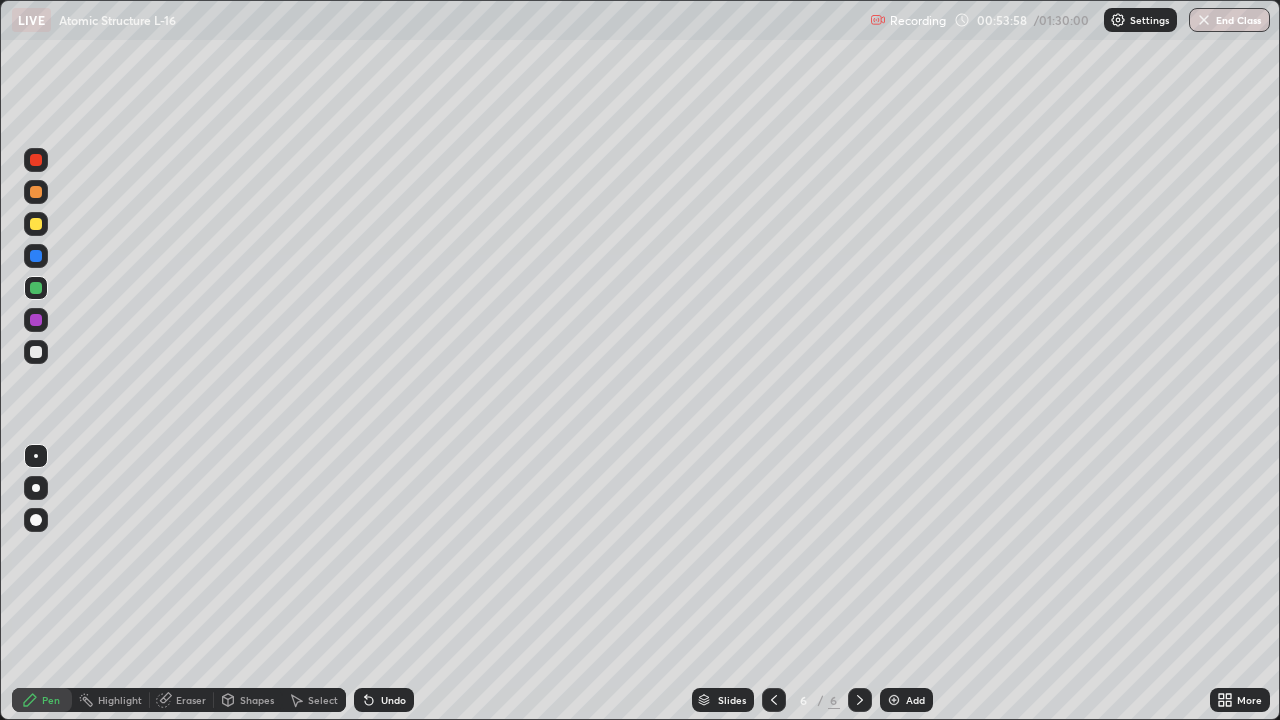 click at bounding box center (36, 352) 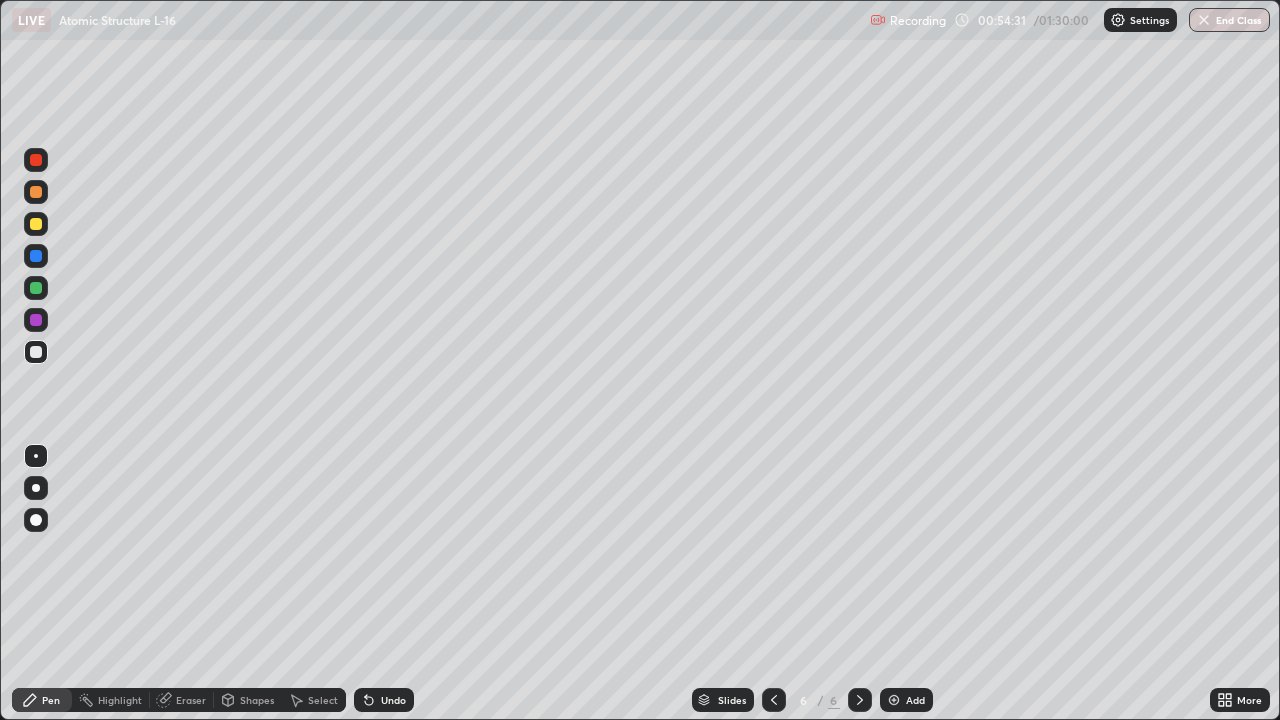 click at bounding box center [36, 256] 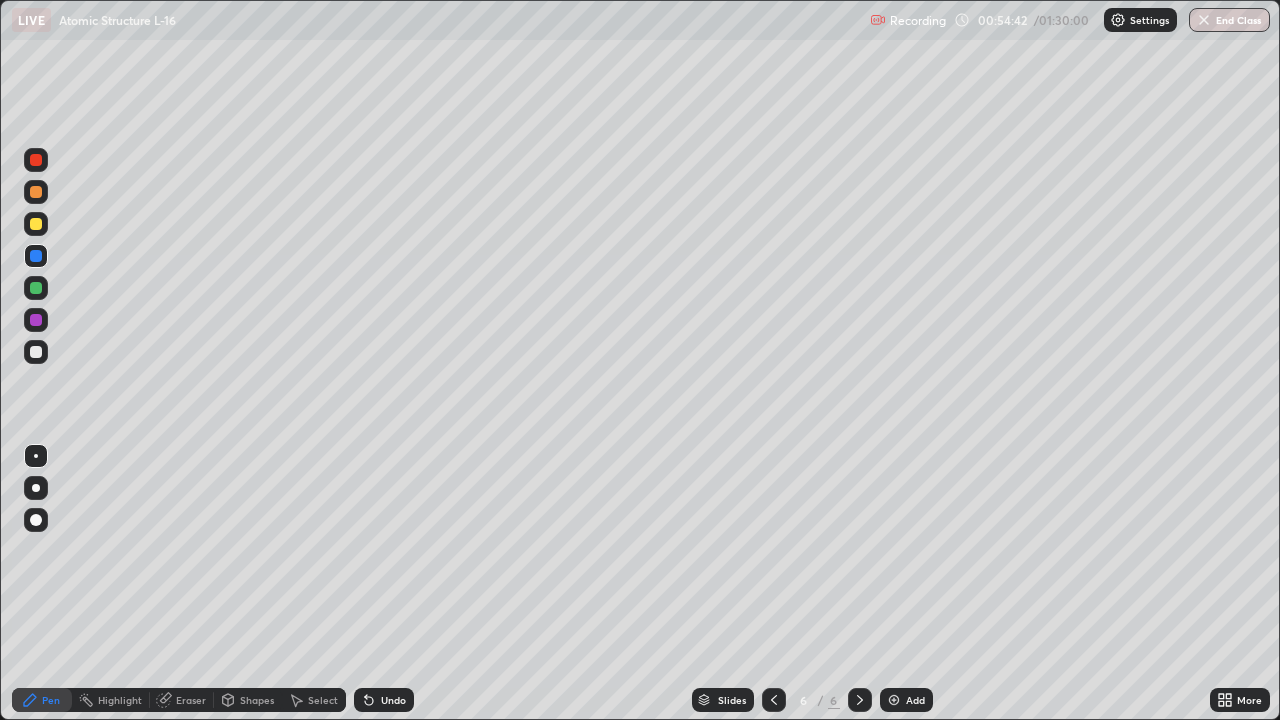 click at bounding box center [36, 352] 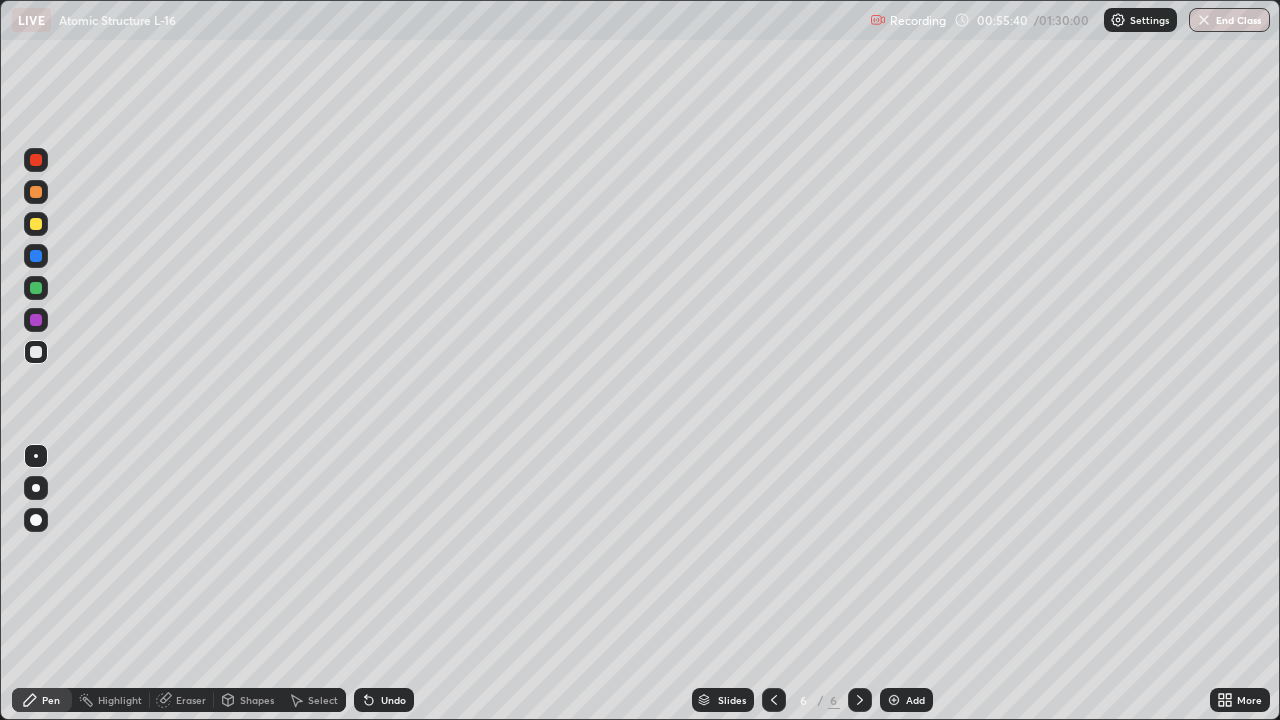 click at bounding box center [36, 288] 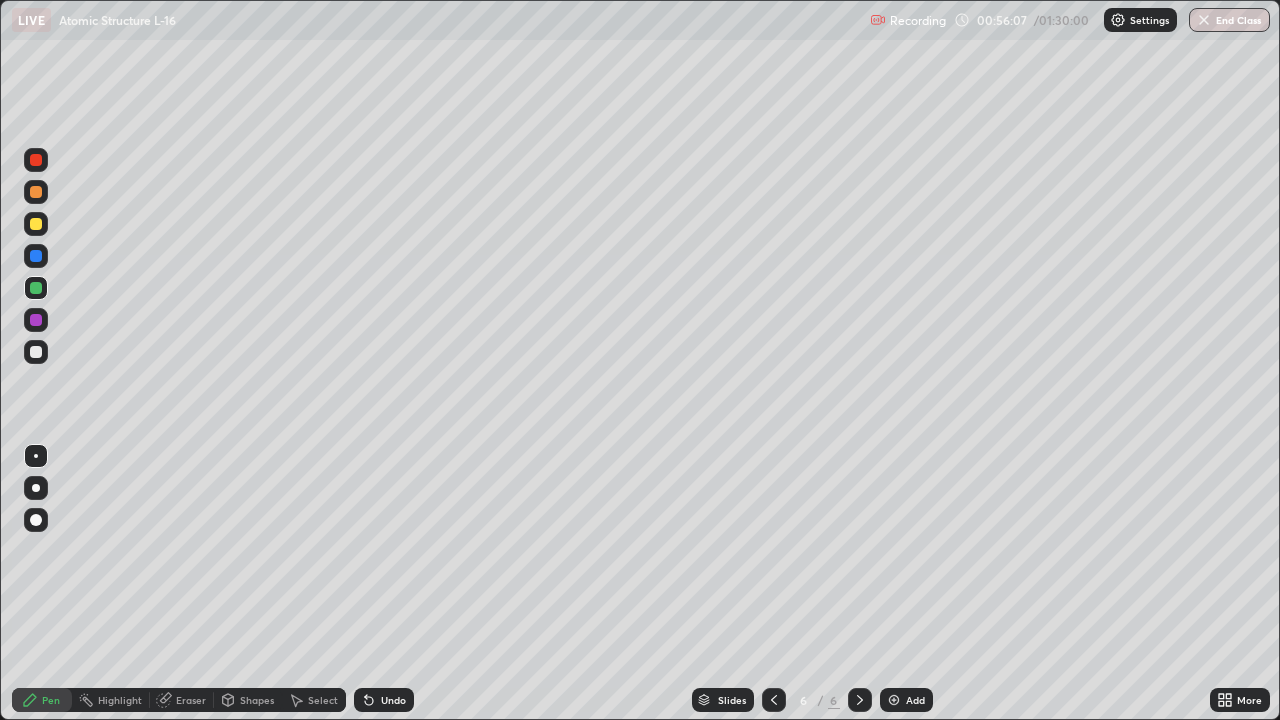 click at bounding box center [36, 320] 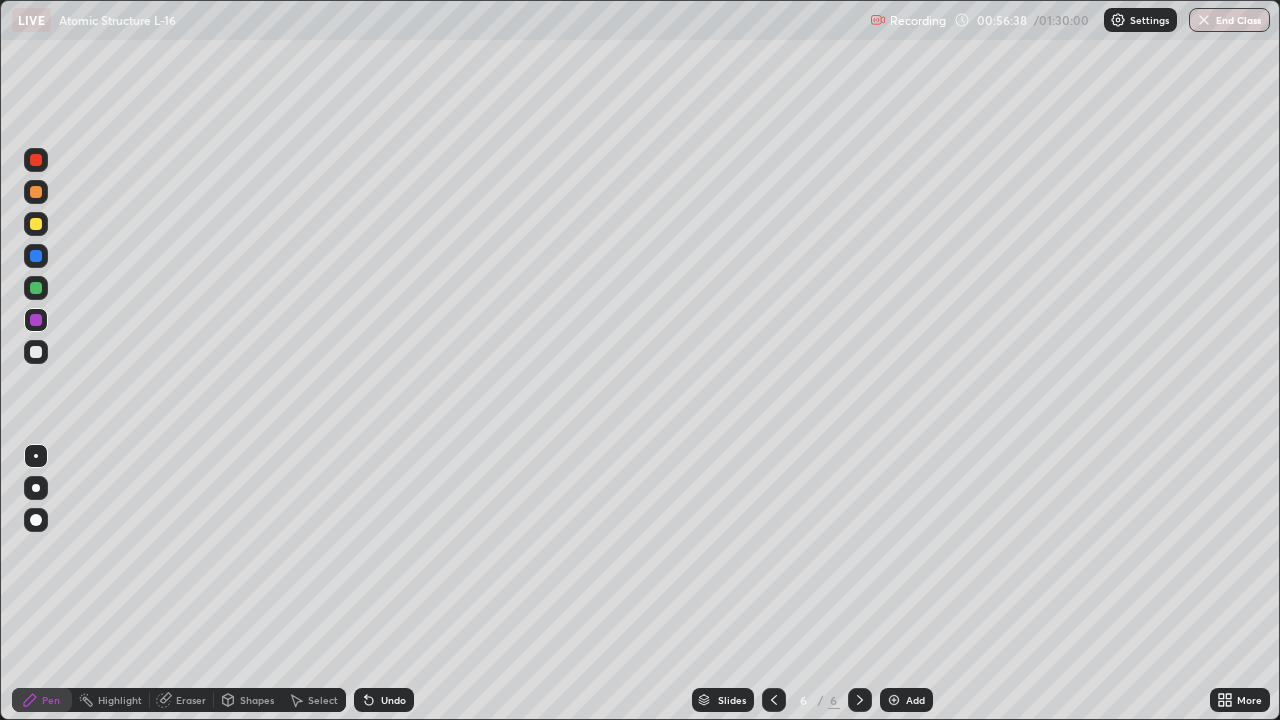 click on "Undo" at bounding box center (393, 700) 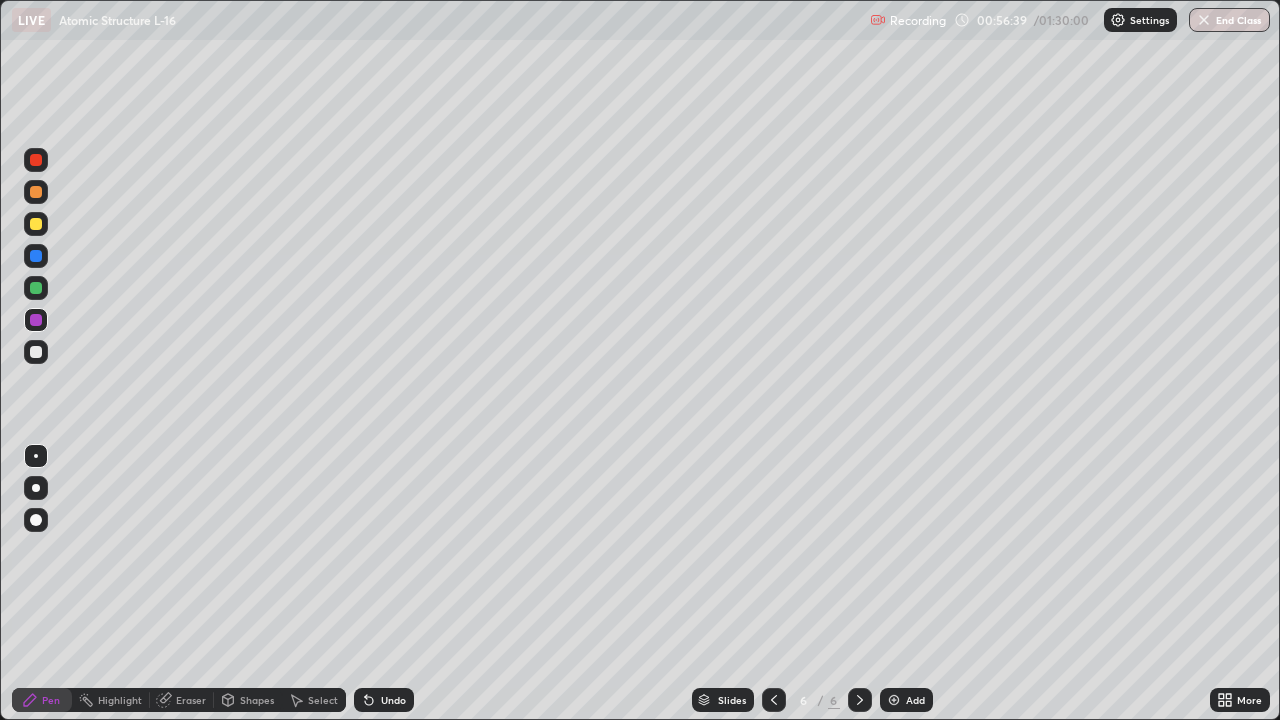 click on "Undo" at bounding box center [393, 700] 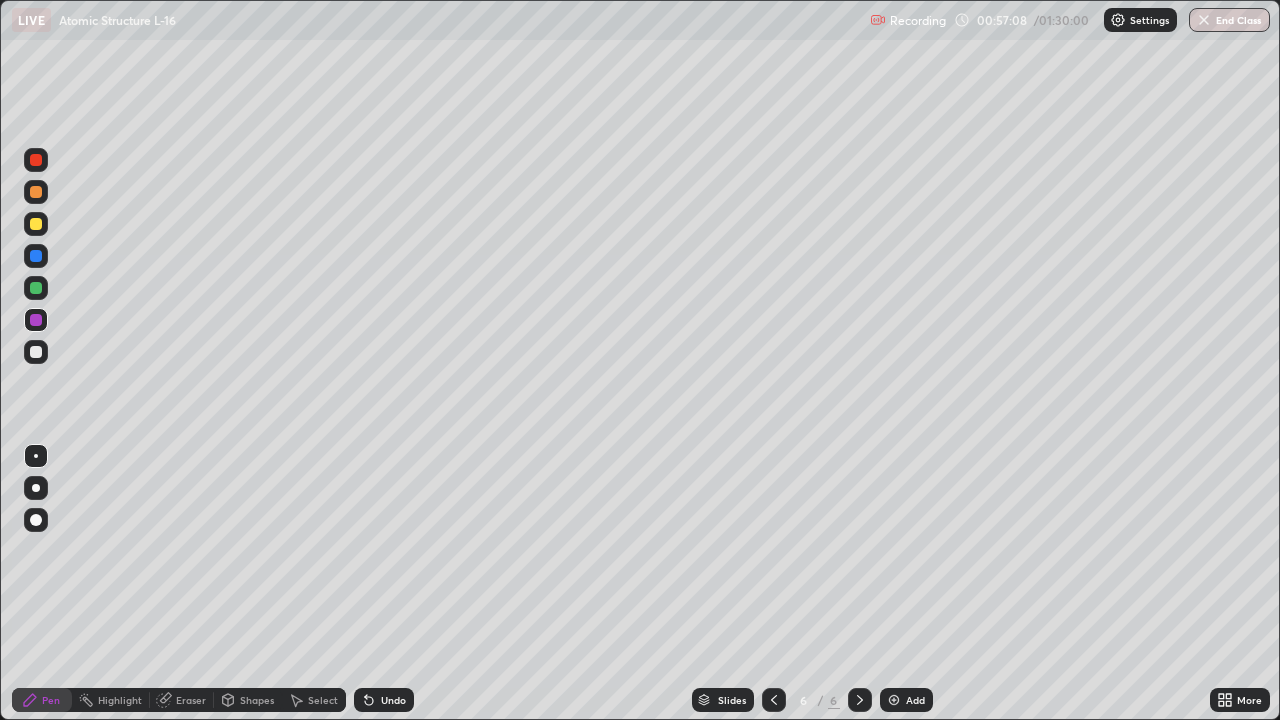 click on "Undo" at bounding box center (393, 700) 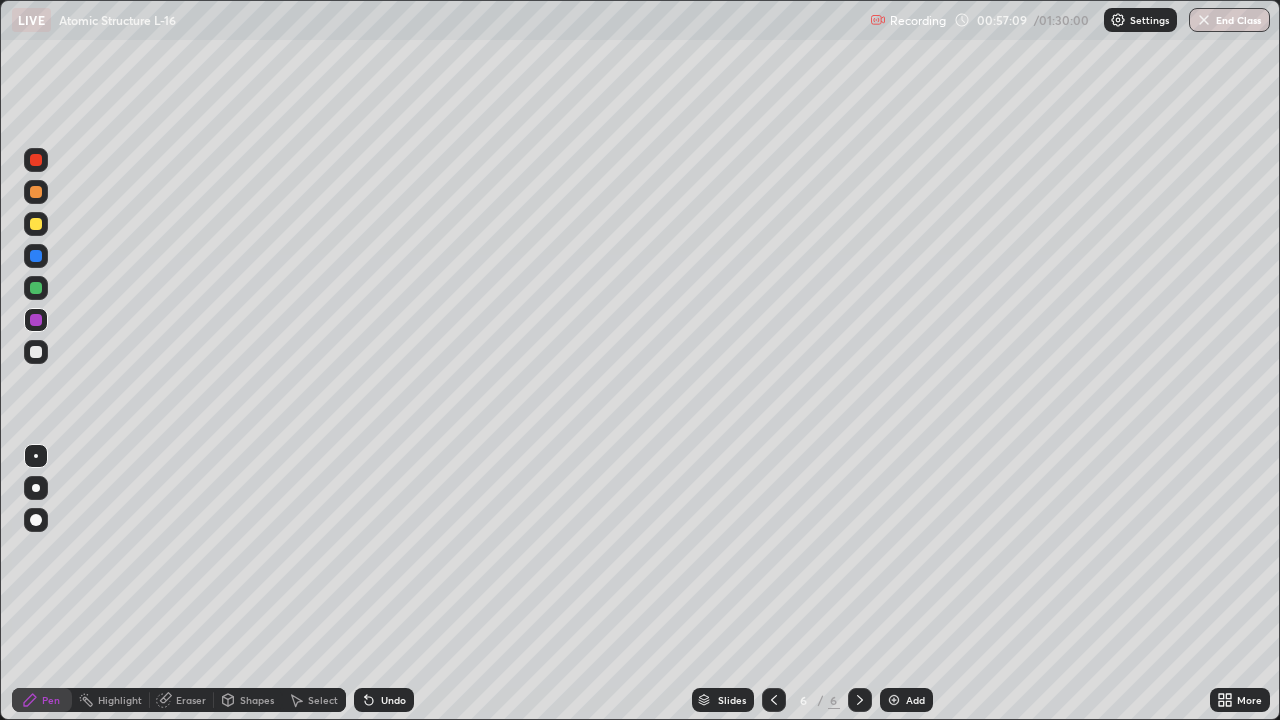 click on "Undo" at bounding box center (393, 700) 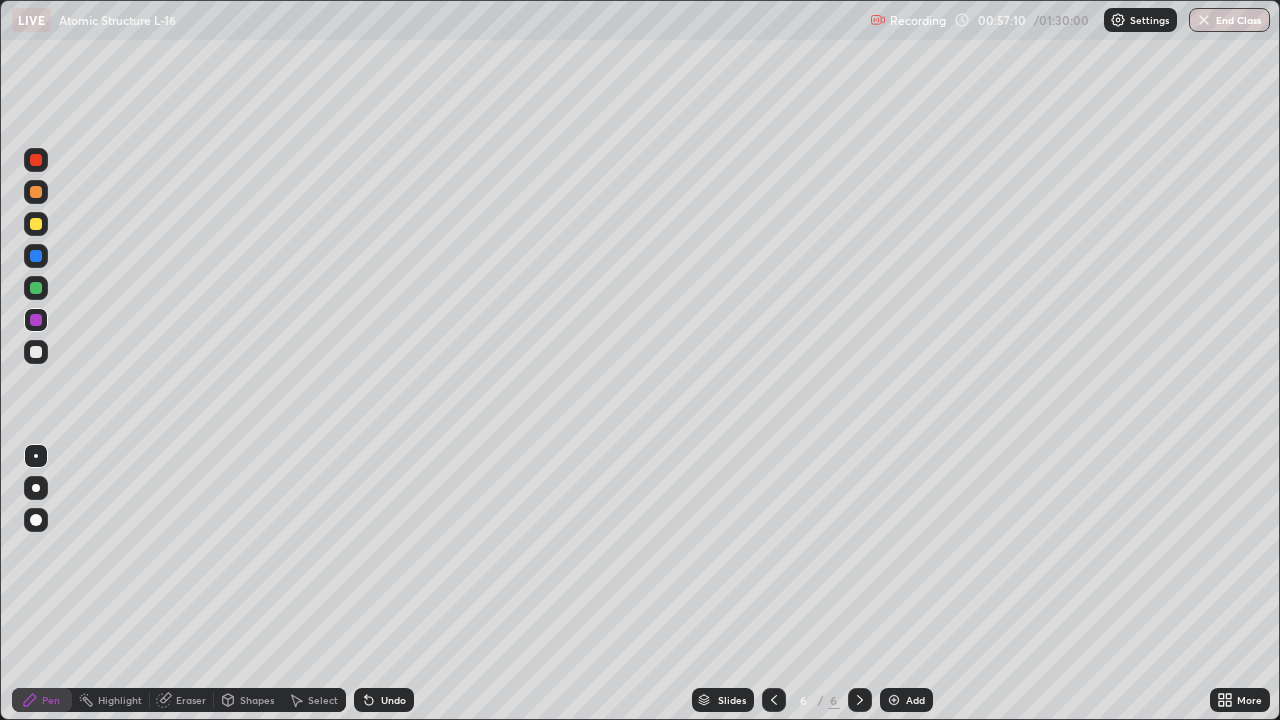 click on "Undo" at bounding box center [393, 700] 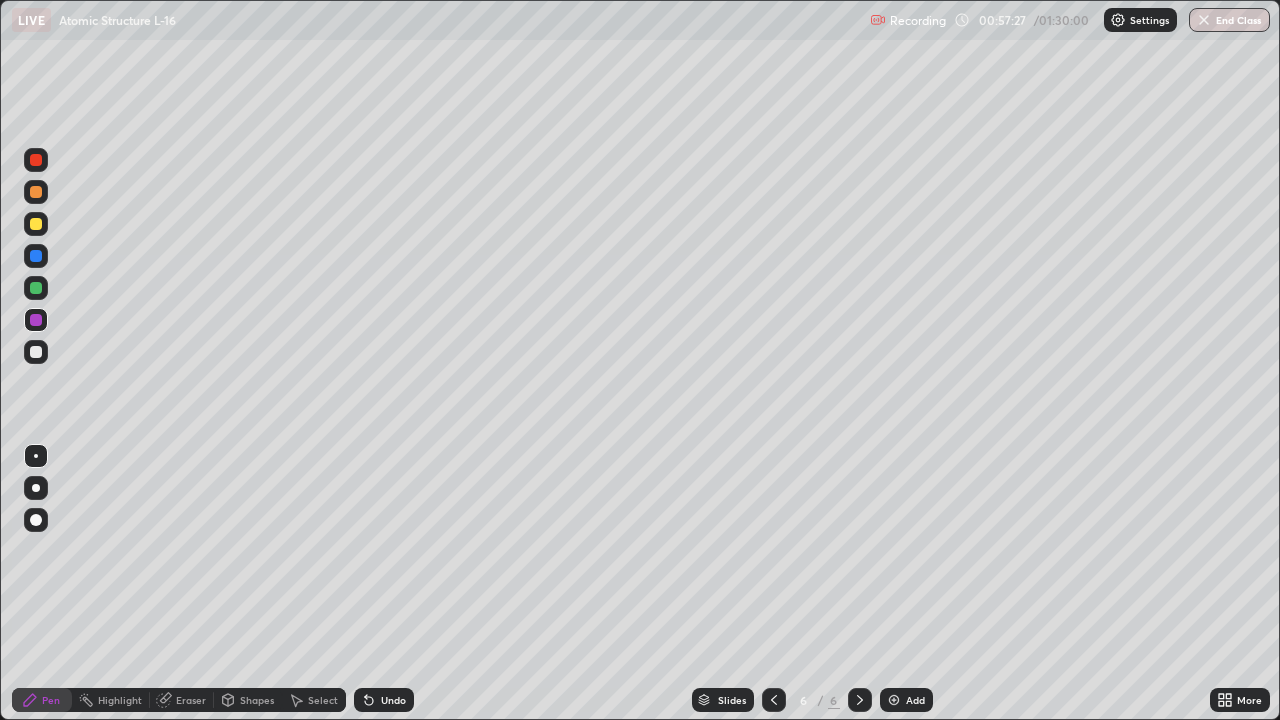 click at bounding box center (36, 352) 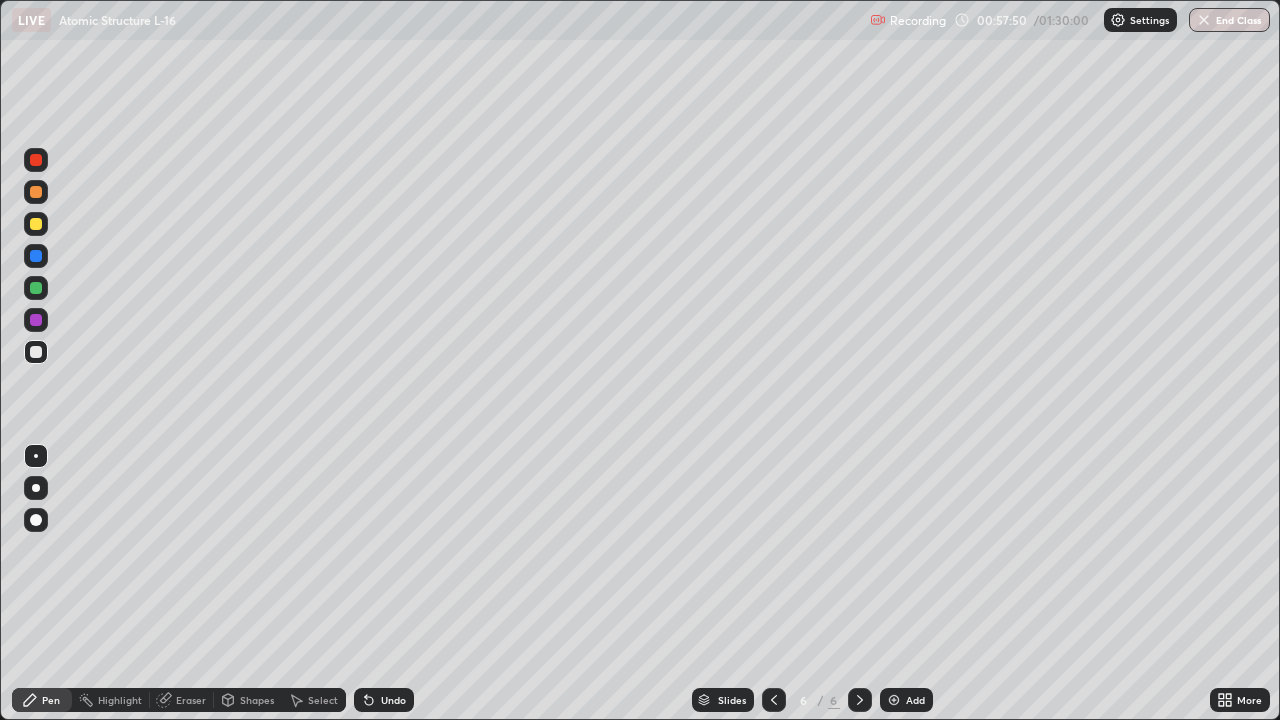 click on "Eraser" at bounding box center [191, 700] 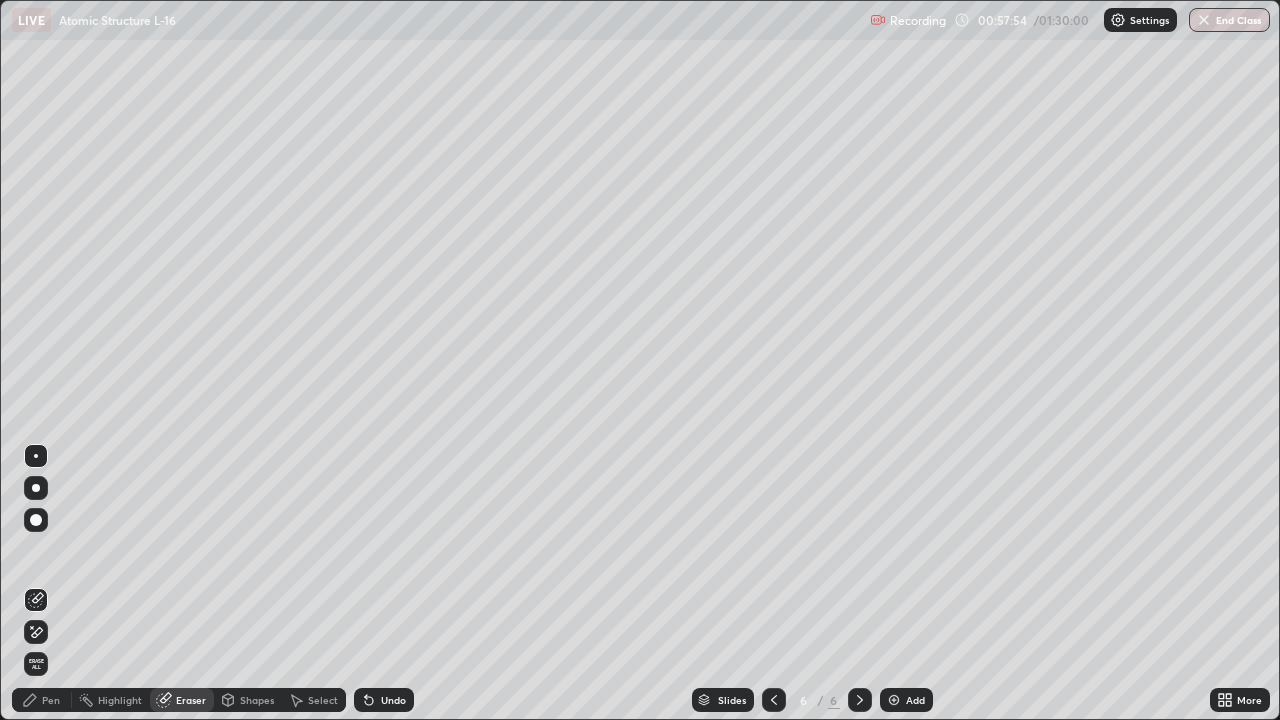 click on "Pen" at bounding box center (42, 700) 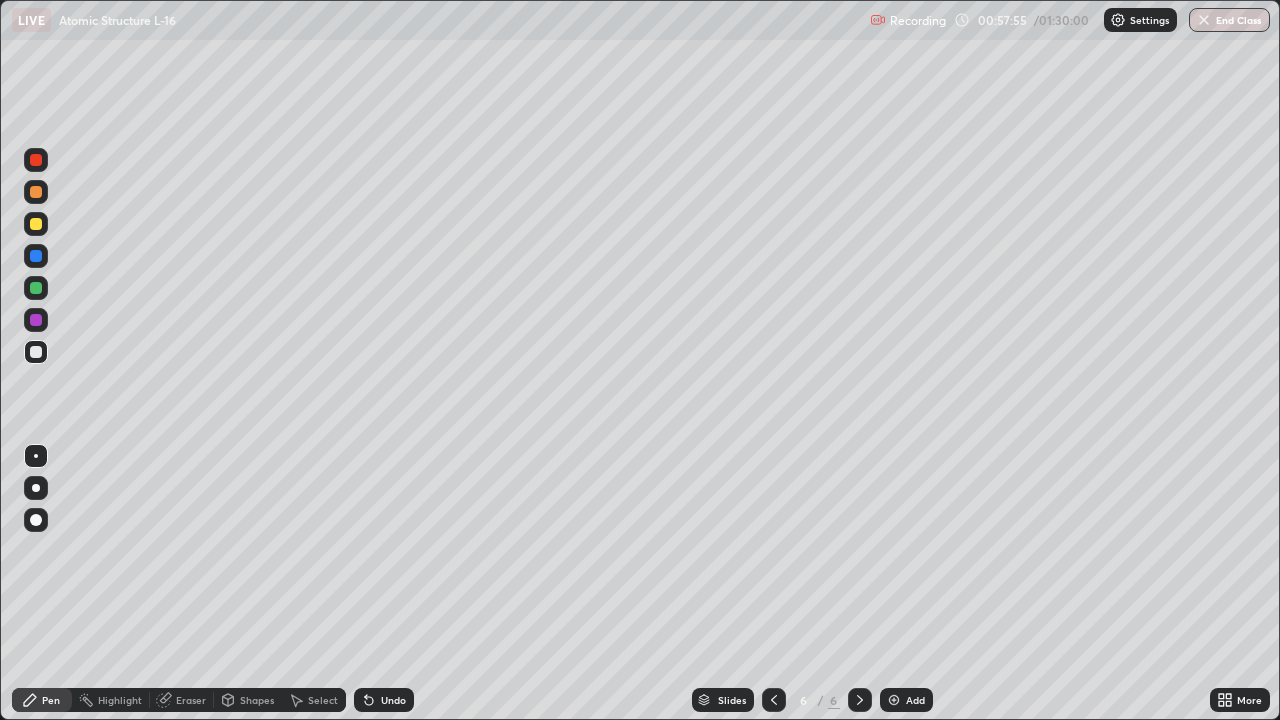 click at bounding box center (36, 320) 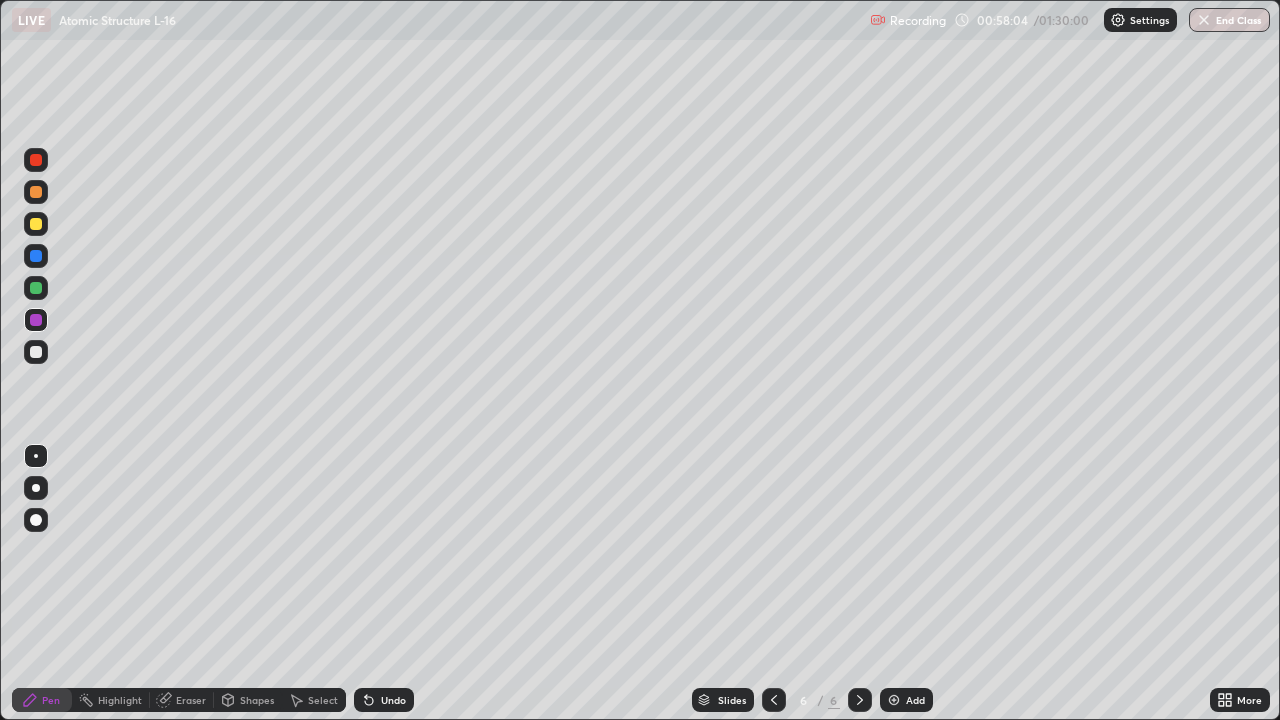 click on "Eraser" at bounding box center [191, 700] 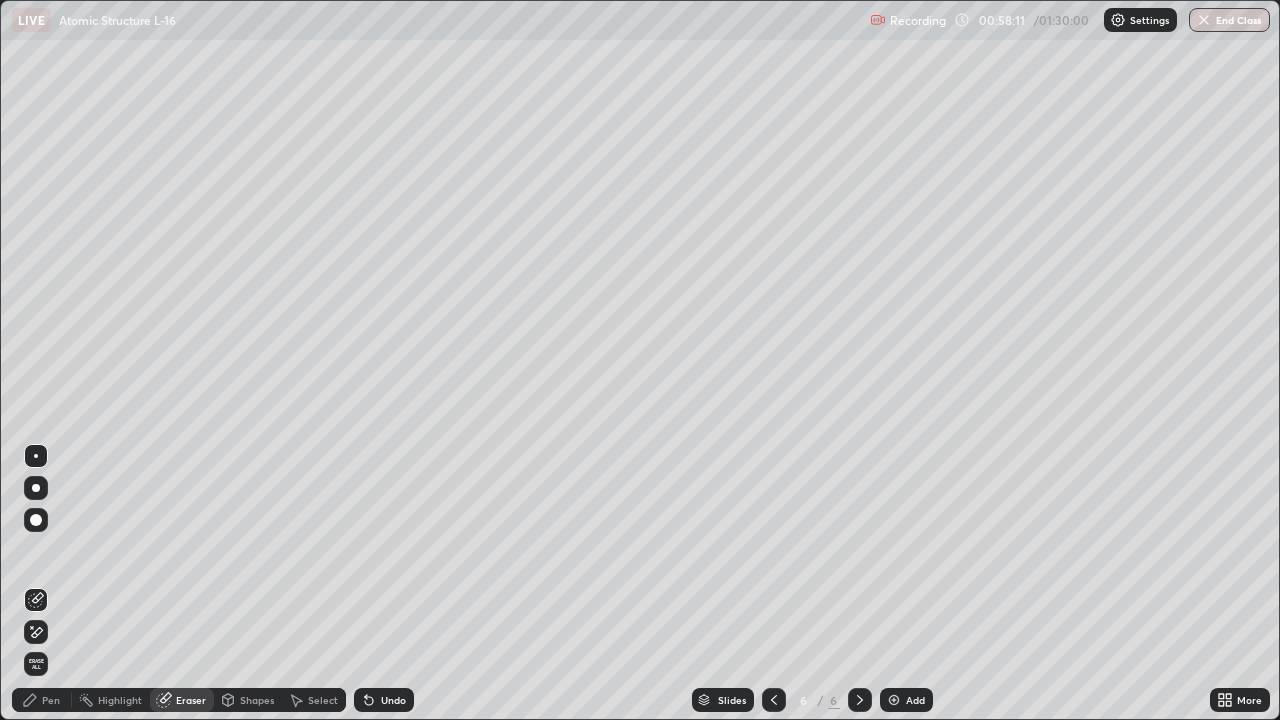 click on "Pen" at bounding box center [51, 700] 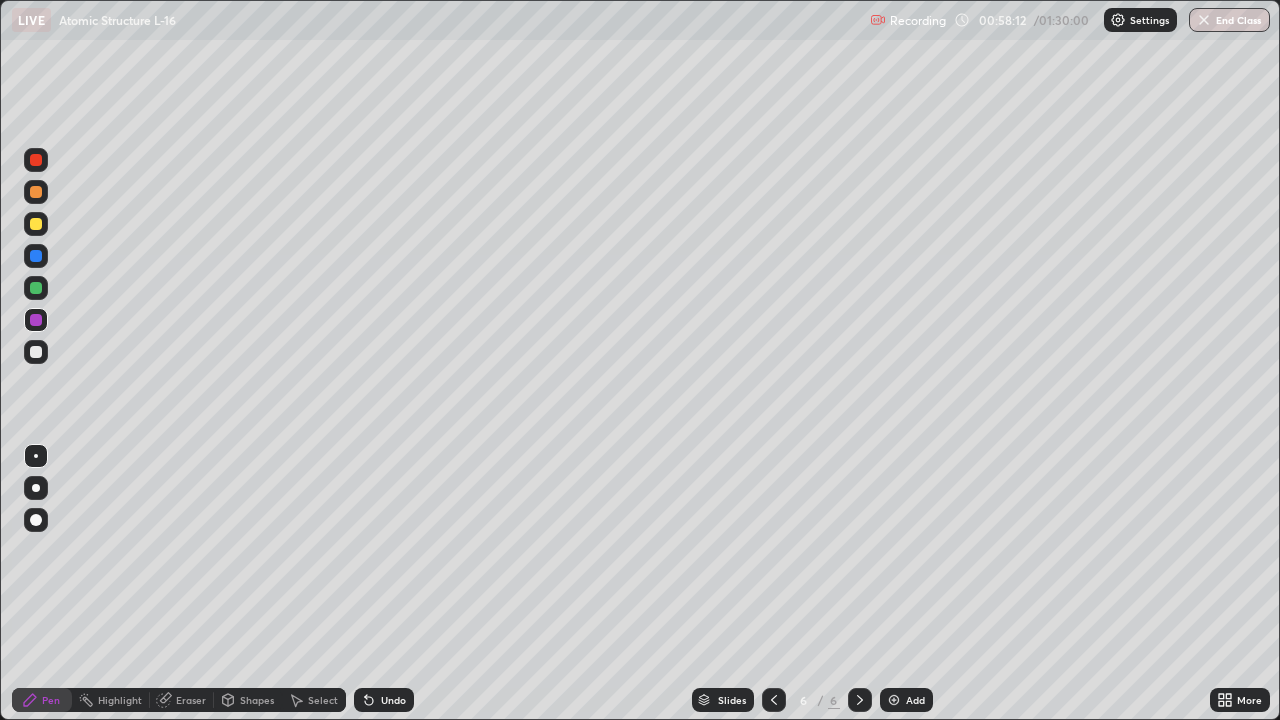 click at bounding box center (36, 352) 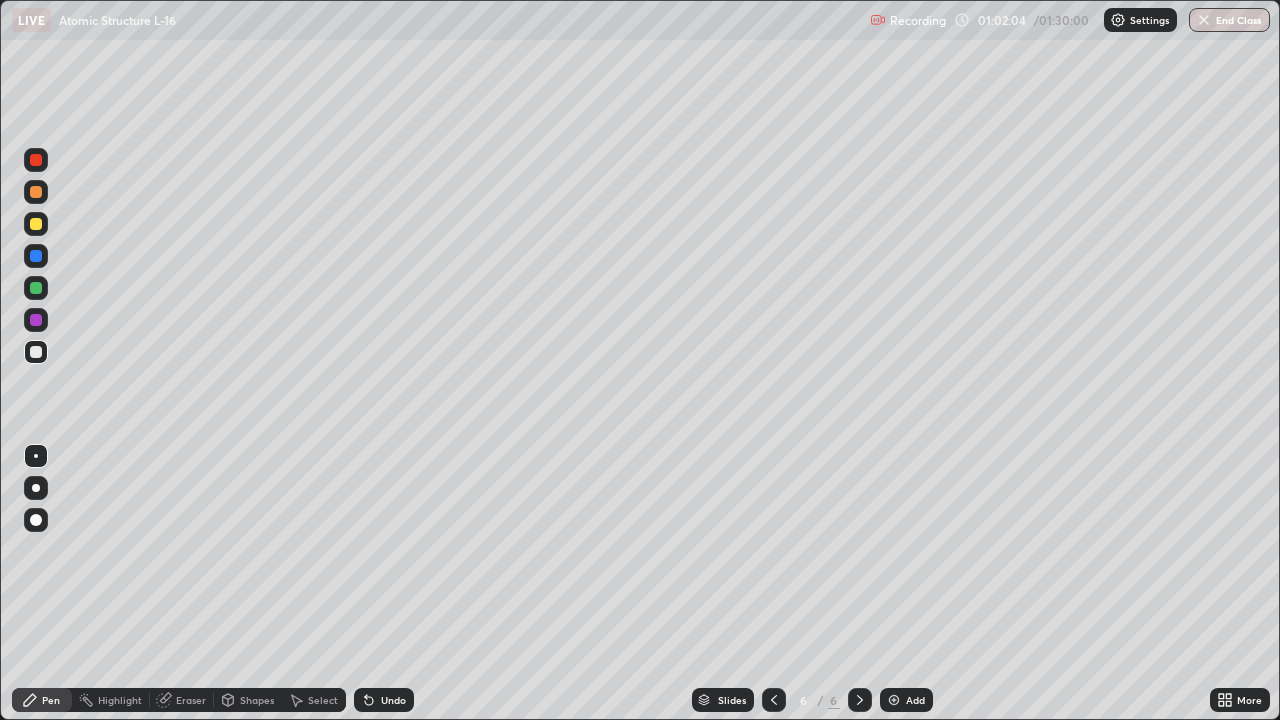 click at bounding box center [36, 224] 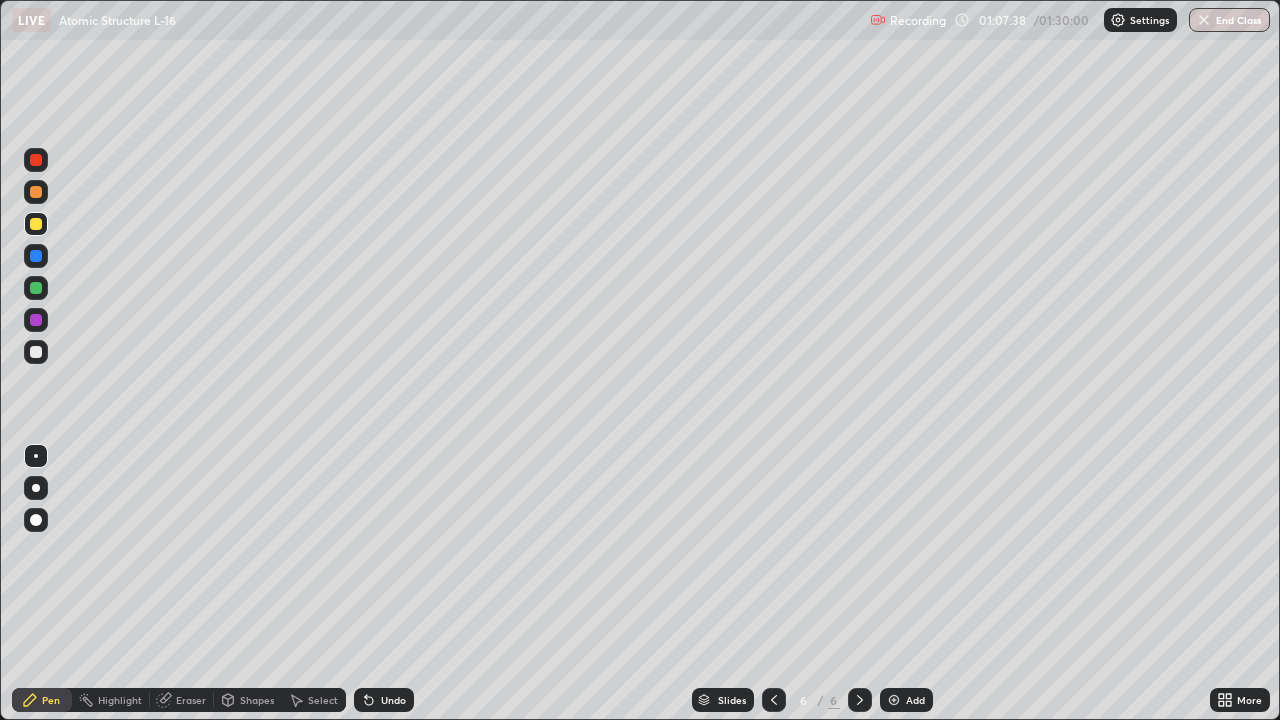 click on "Add" at bounding box center (915, 700) 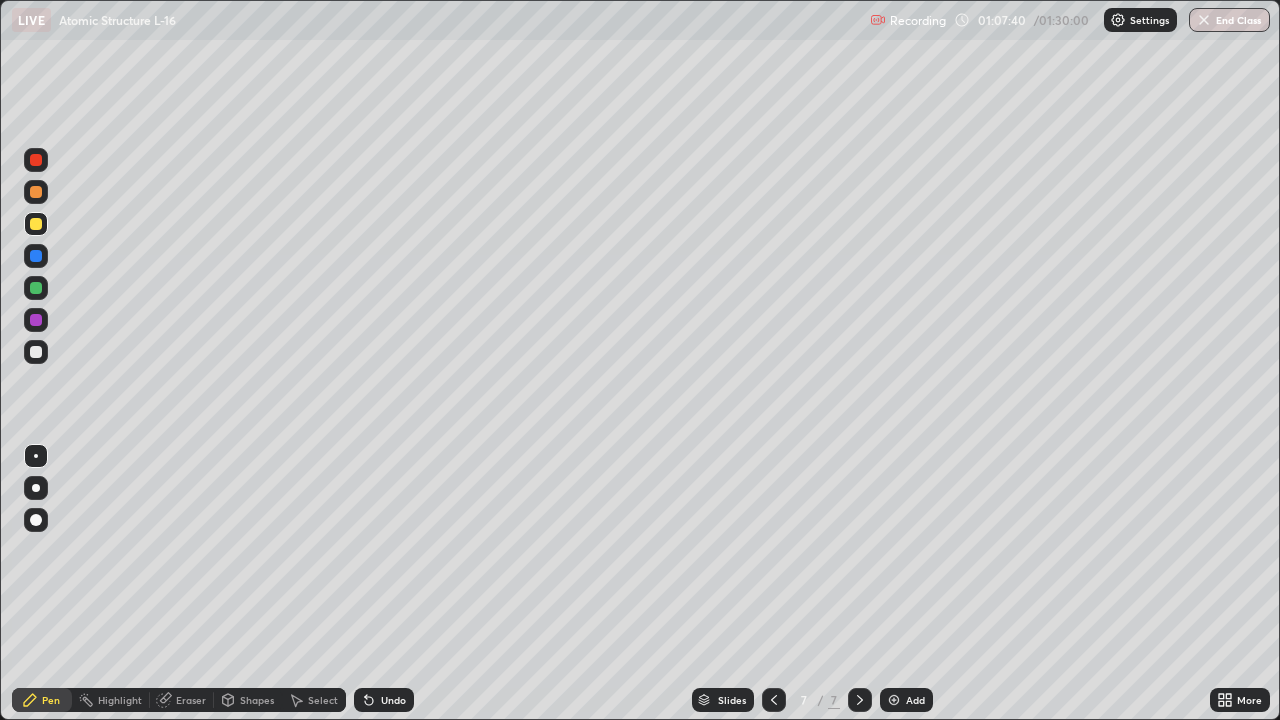 click at bounding box center [36, 160] 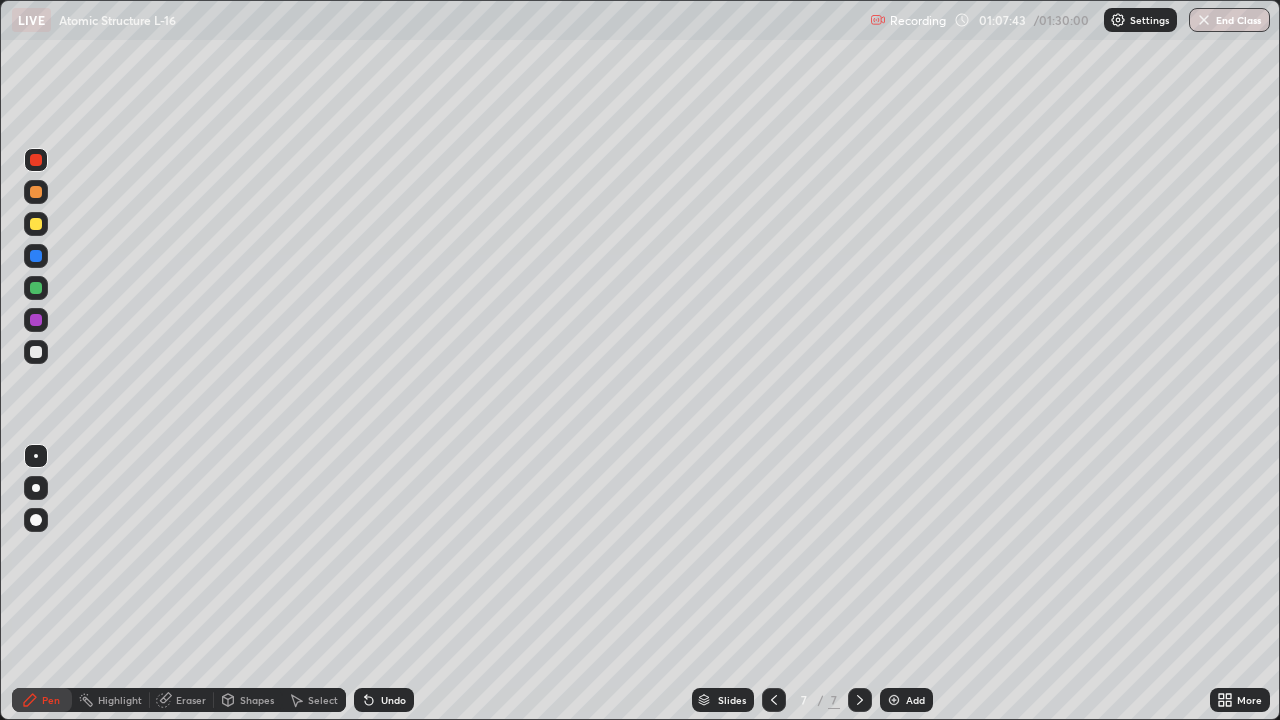 click at bounding box center [36, 288] 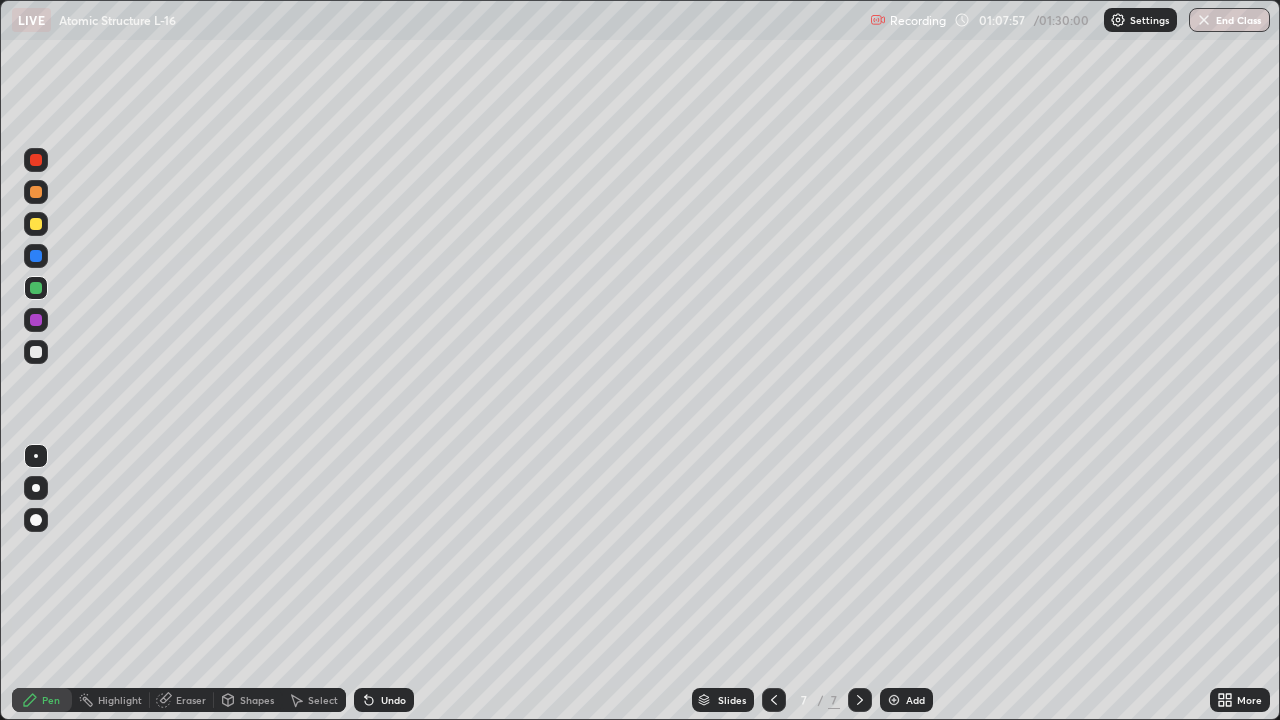 click at bounding box center (36, 256) 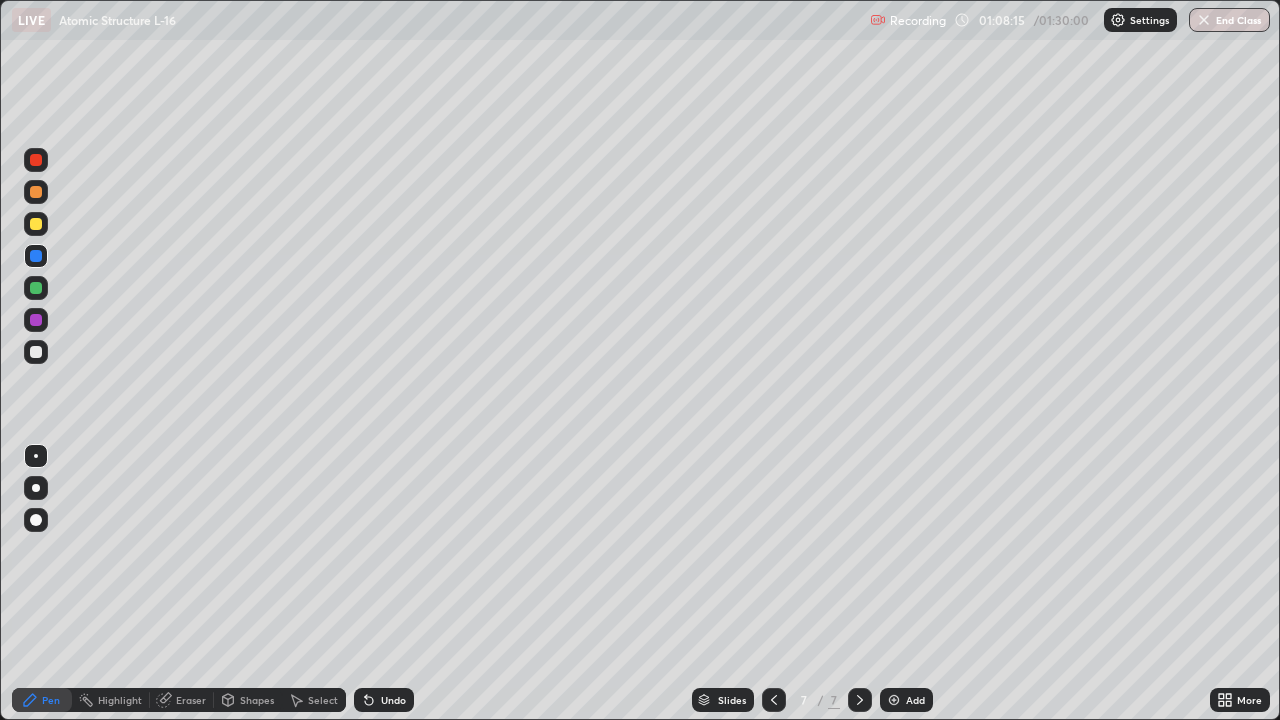 click at bounding box center (36, 224) 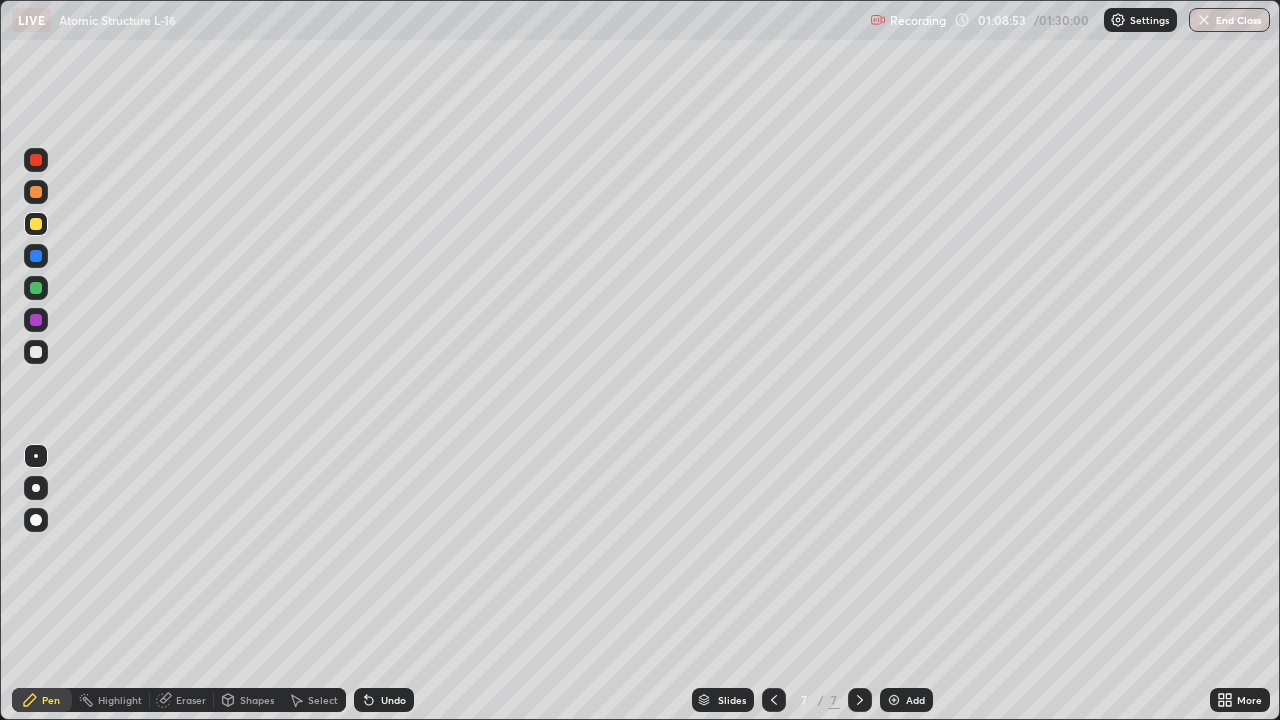 click at bounding box center (36, 352) 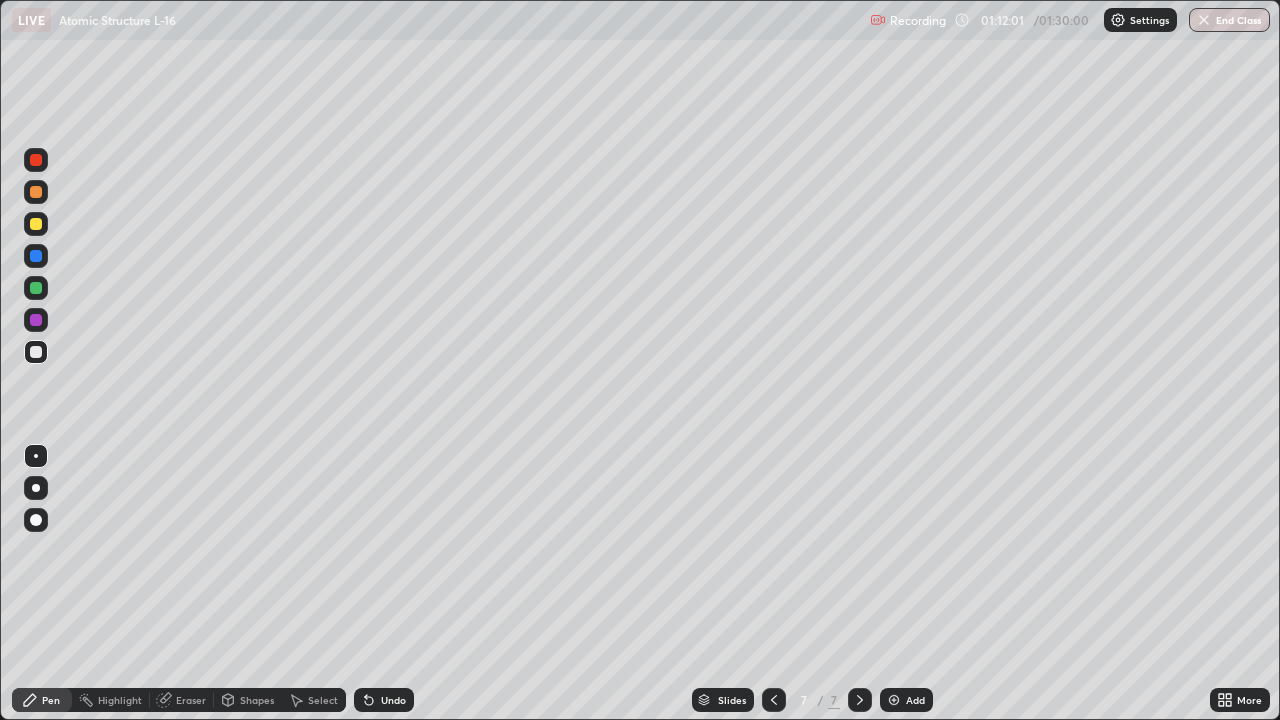 click at bounding box center (36, 288) 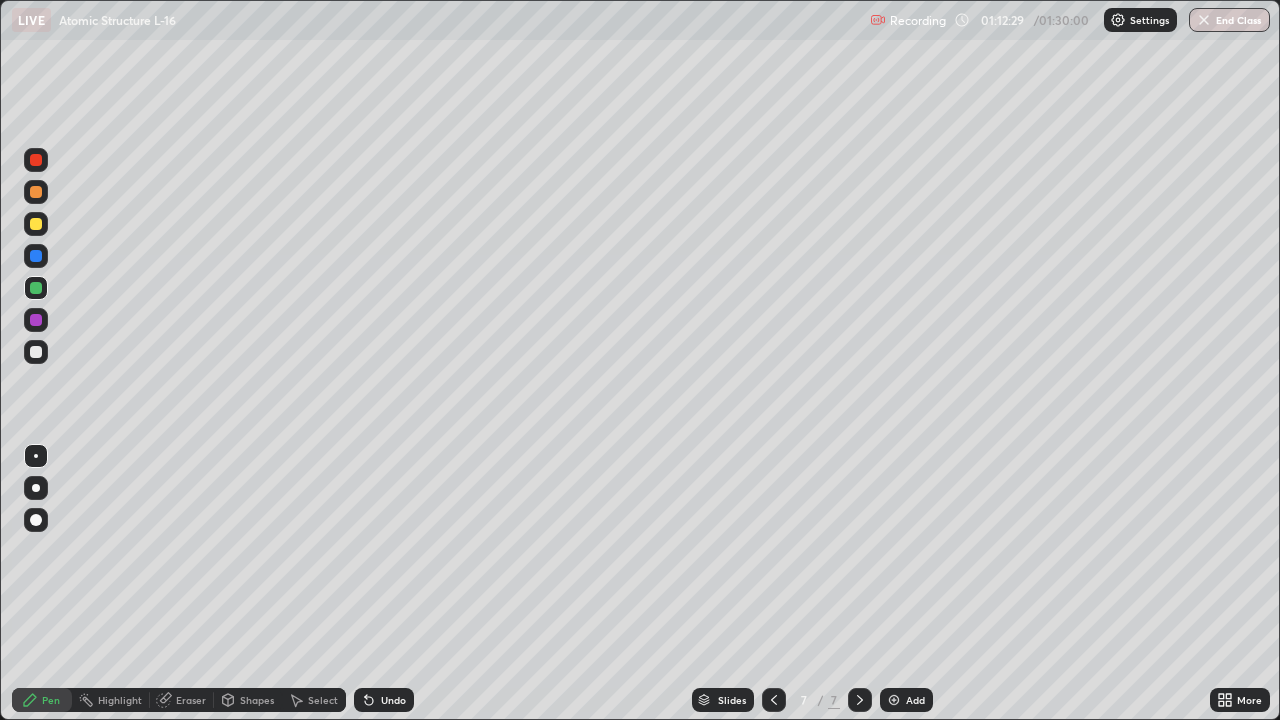 click at bounding box center (36, 352) 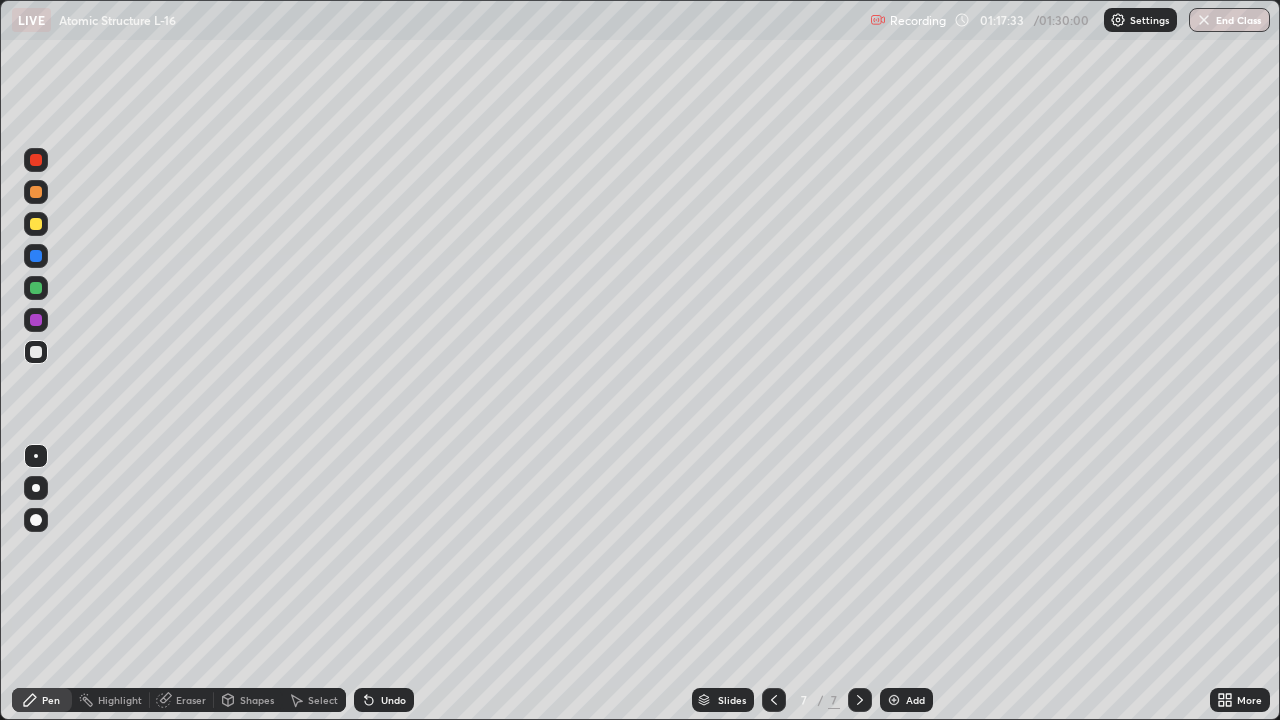 click at bounding box center (894, 700) 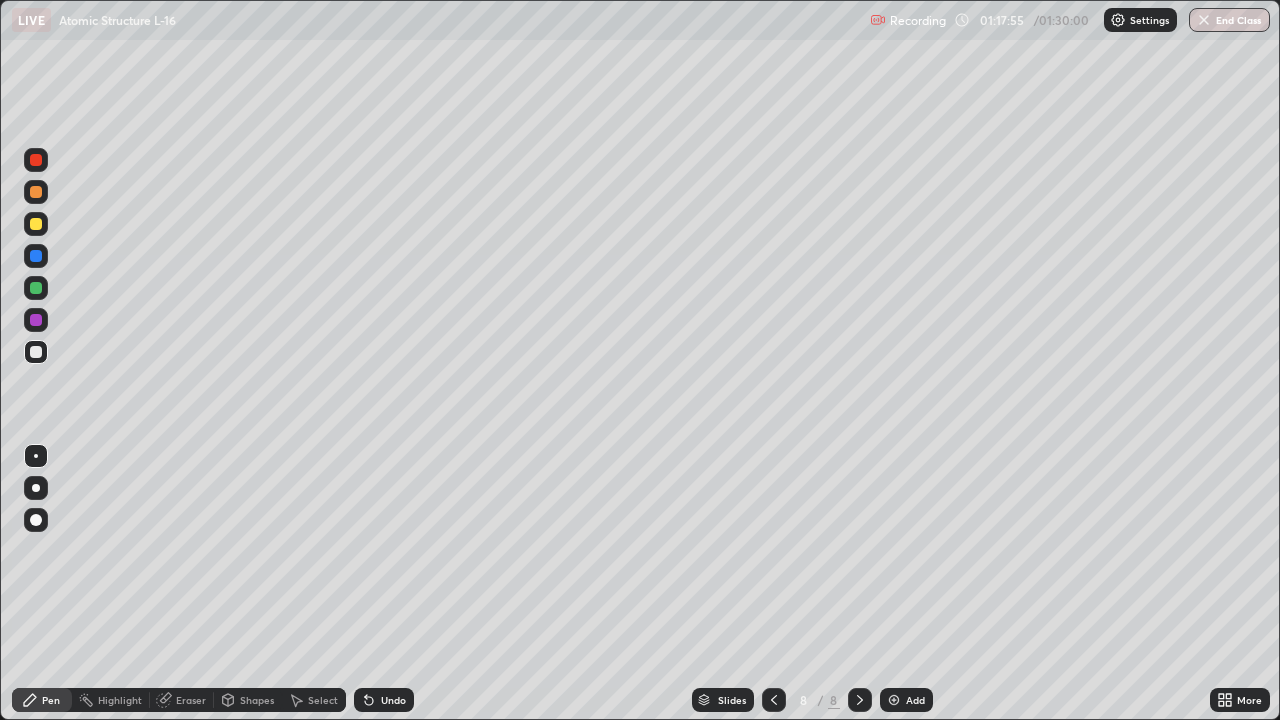 click at bounding box center (36, 320) 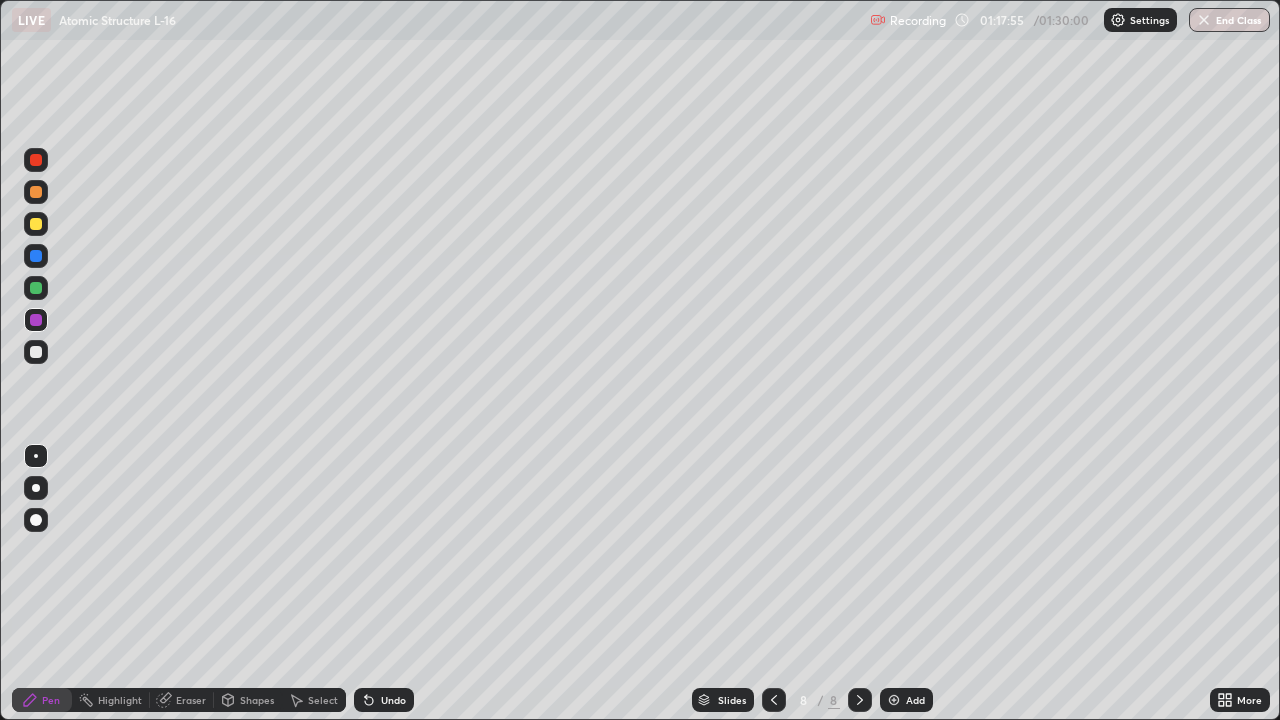 click at bounding box center [36, 288] 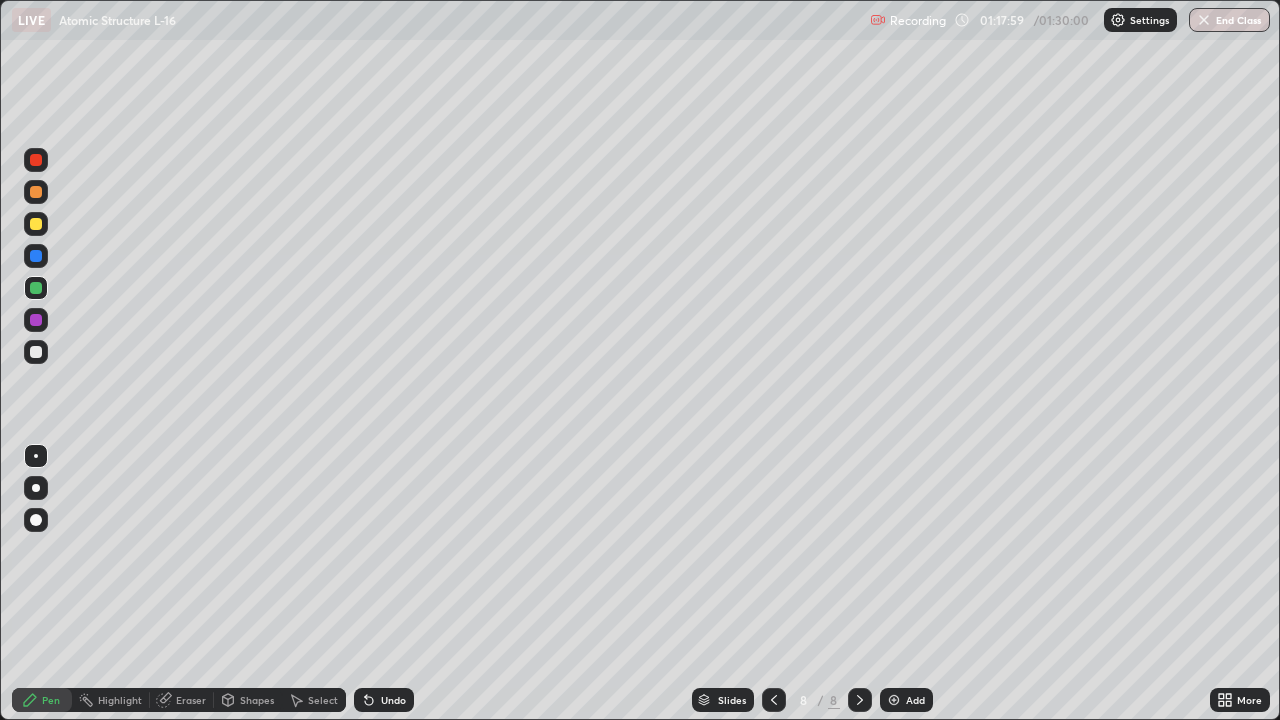 click at bounding box center (36, 160) 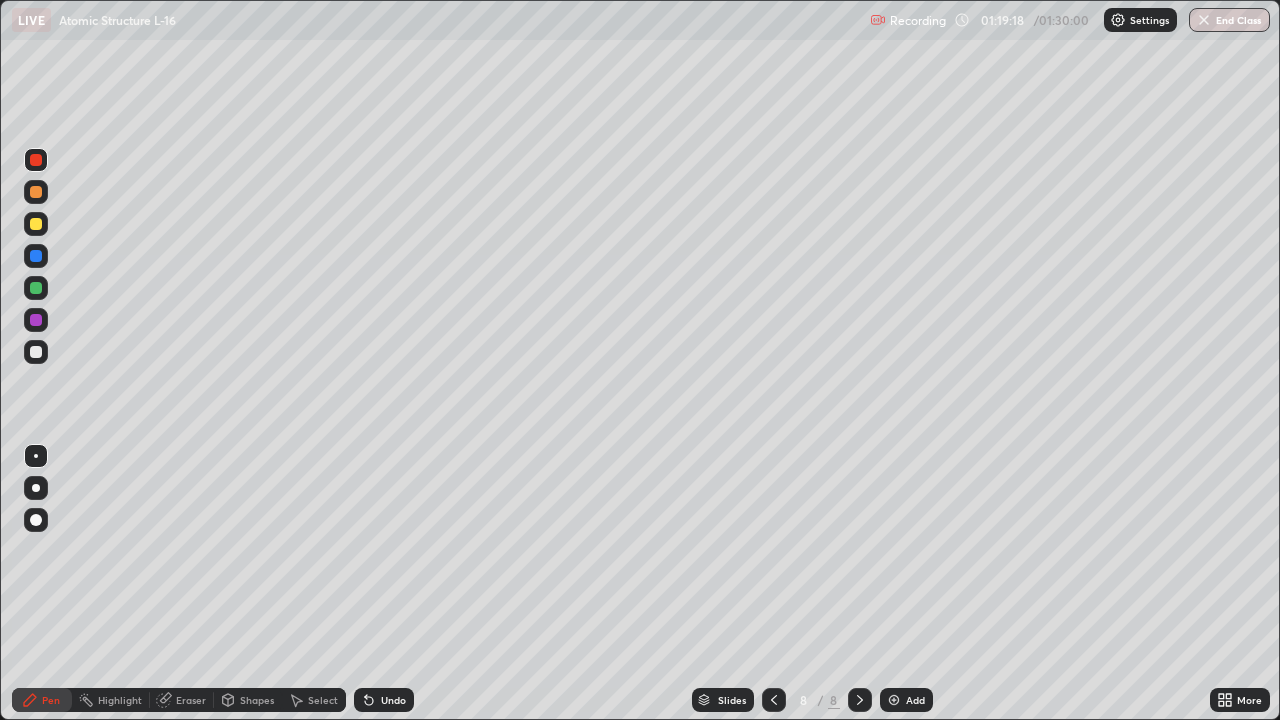 click at bounding box center [36, 320] 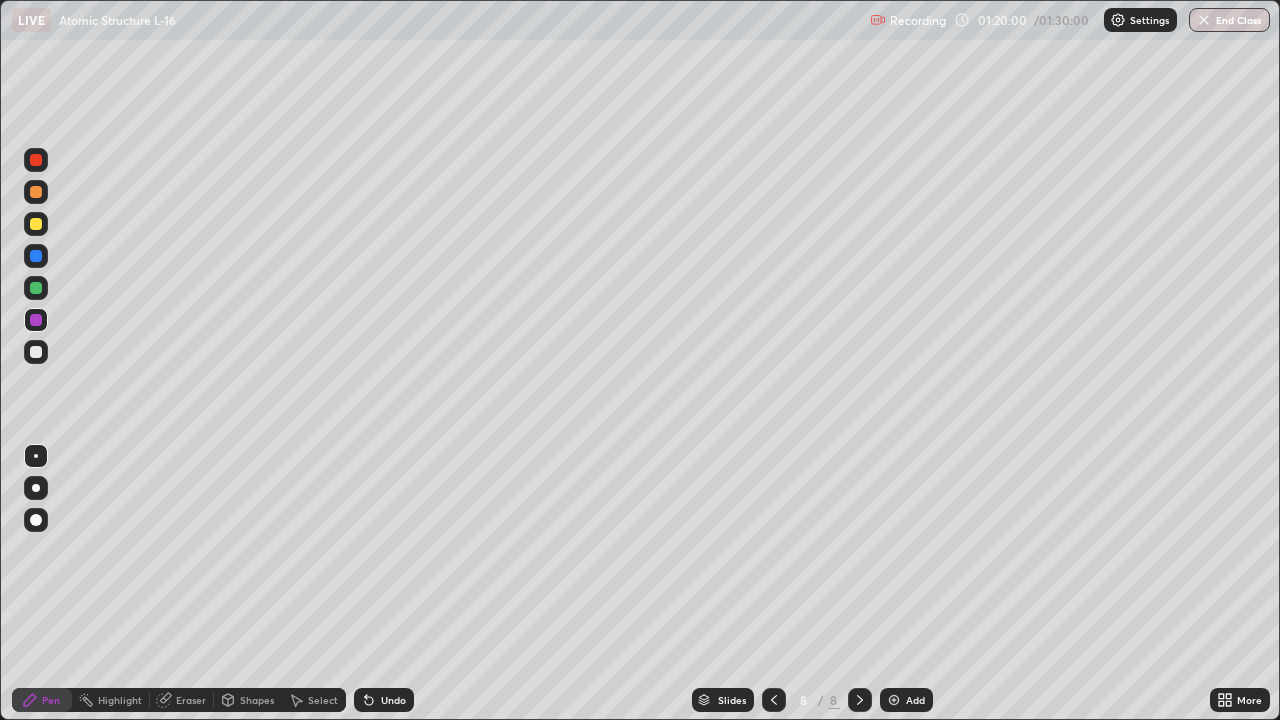 click at bounding box center (36, 352) 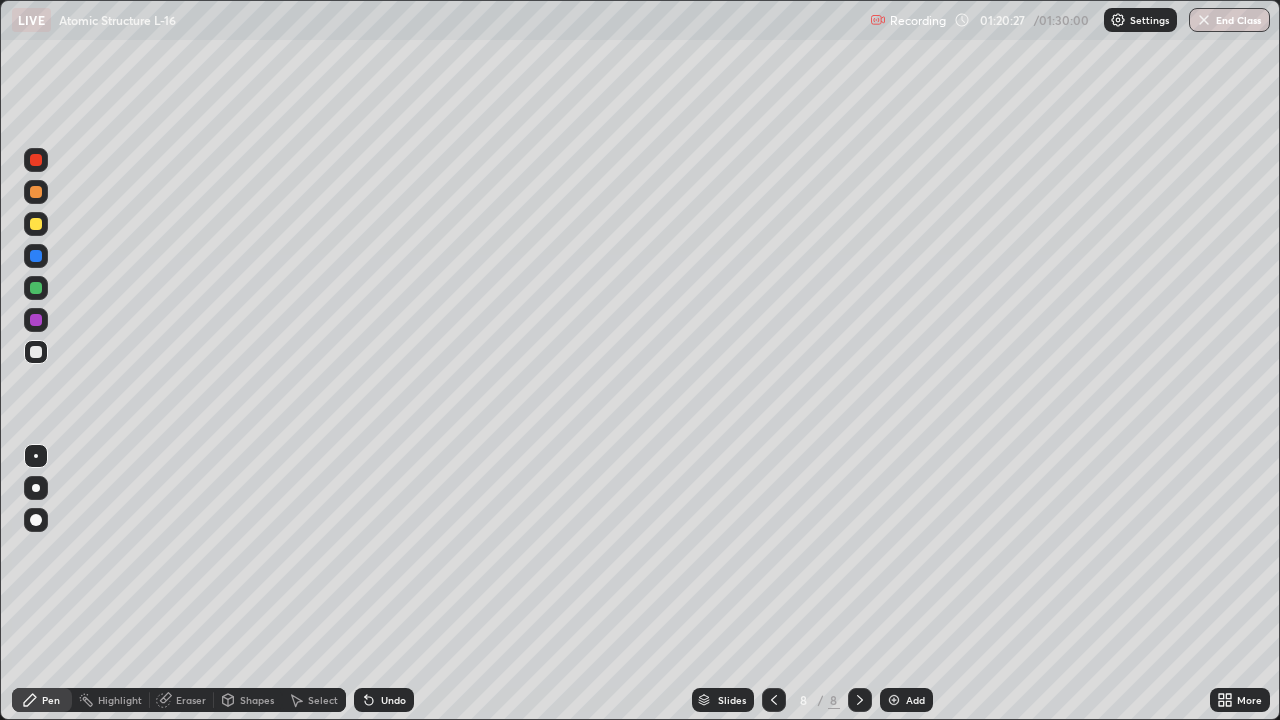 click at bounding box center (36, 192) 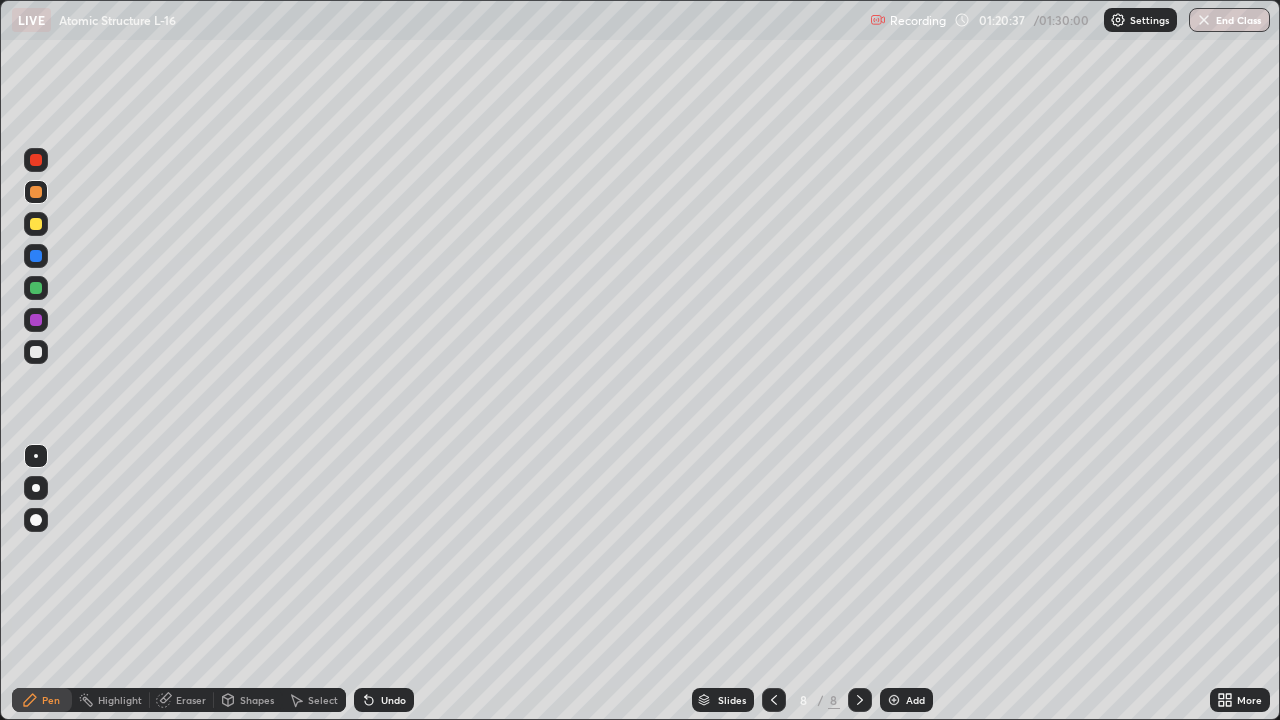 click at bounding box center (36, 352) 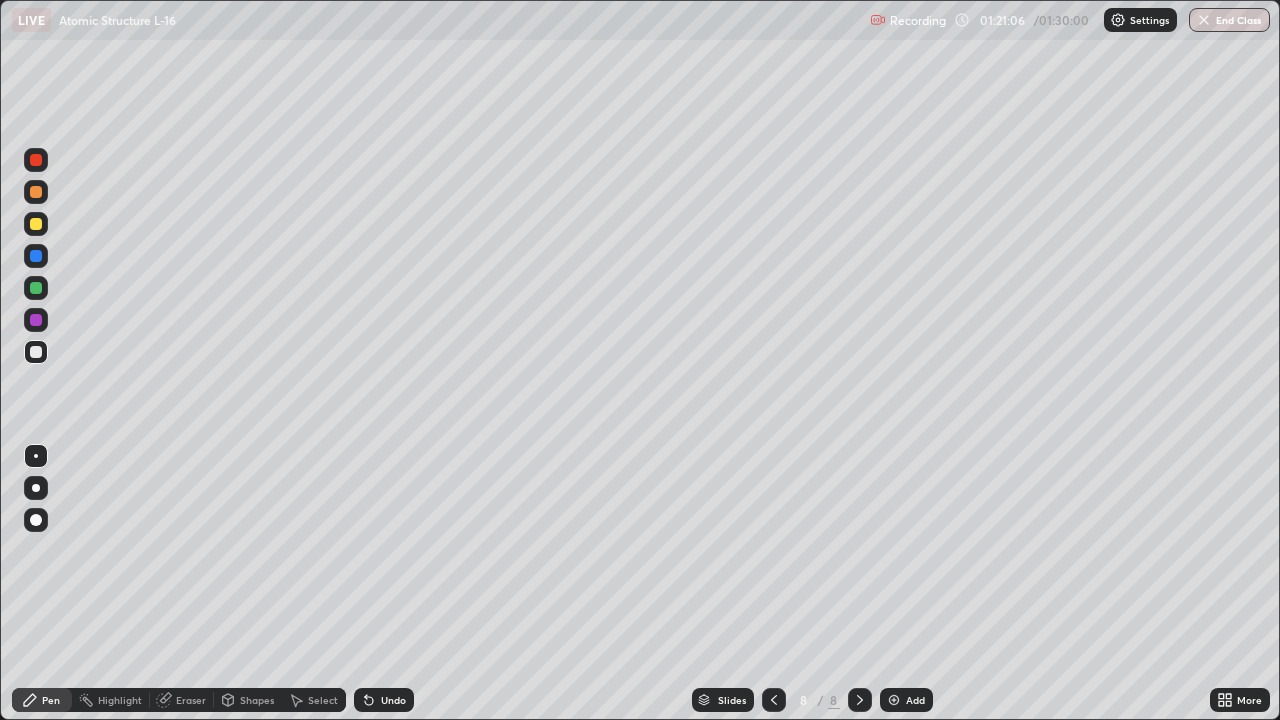 click on "Undo" at bounding box center [393, 700] 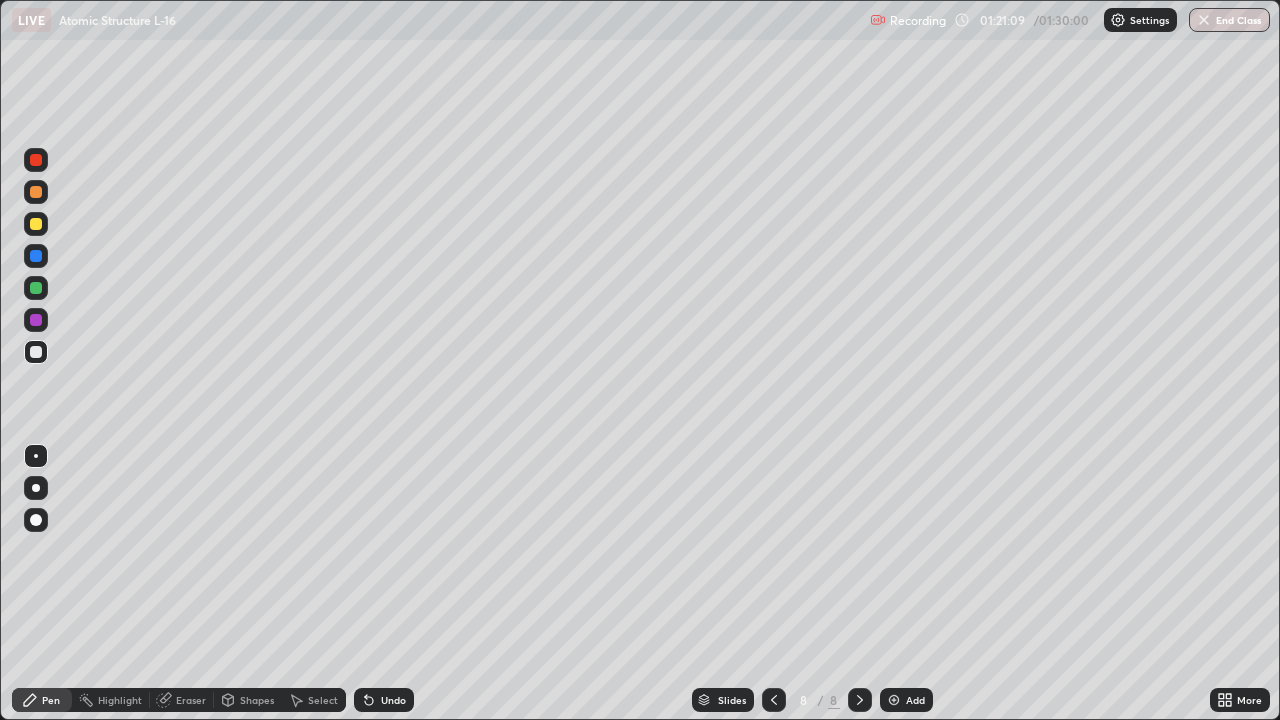 click at bounding box center (36, 288) 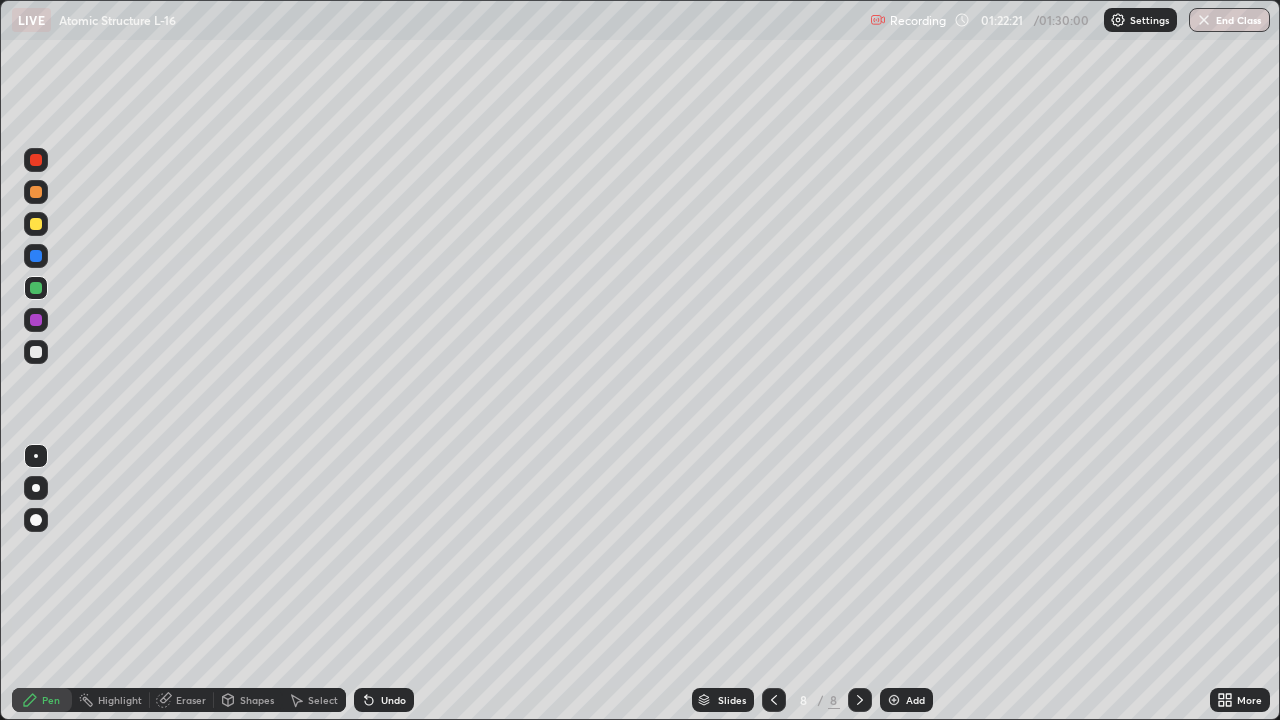 click at bounding box center (36, 224) 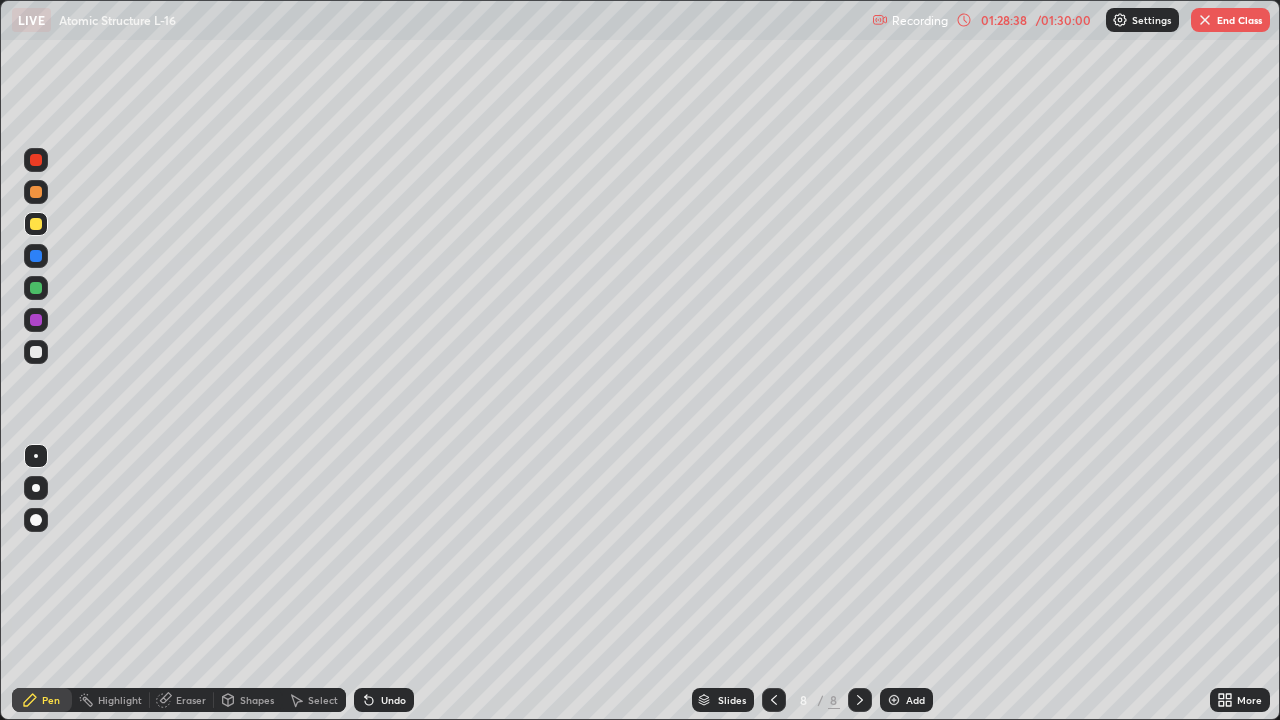 click on "End Class" at bounding box center (1230, 20) 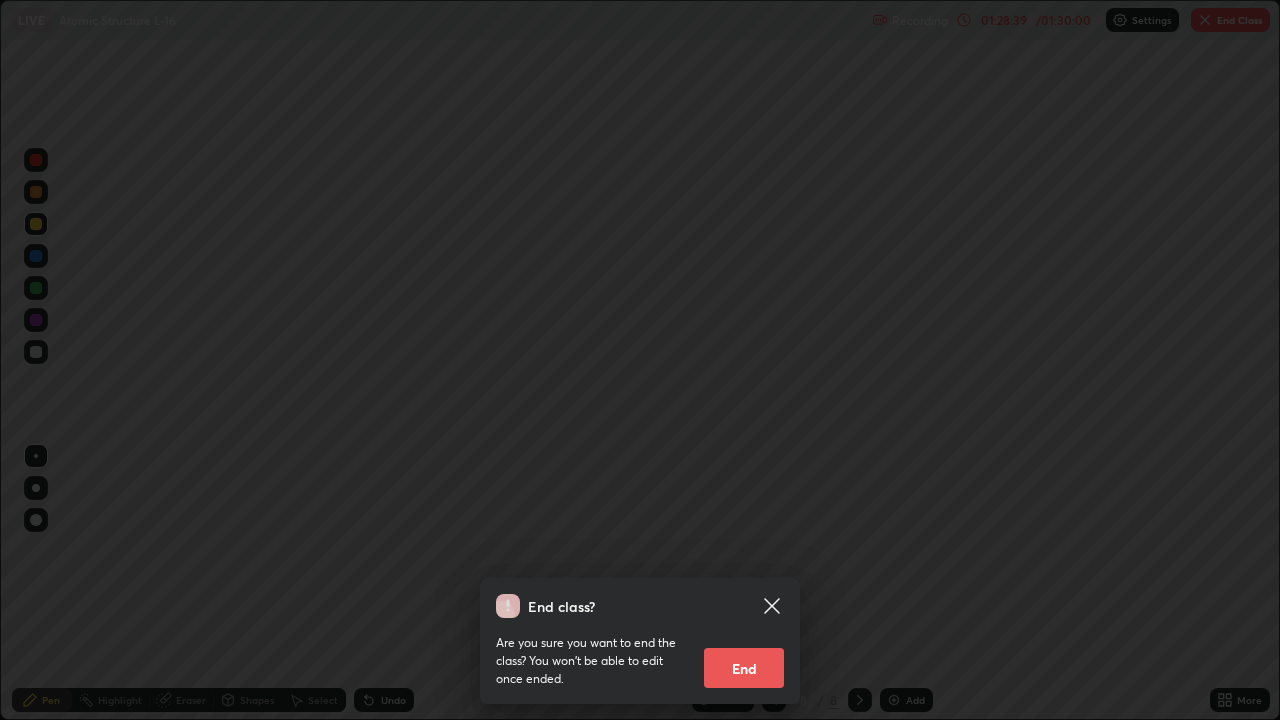 click on "End" at bounding box center [744, 668] 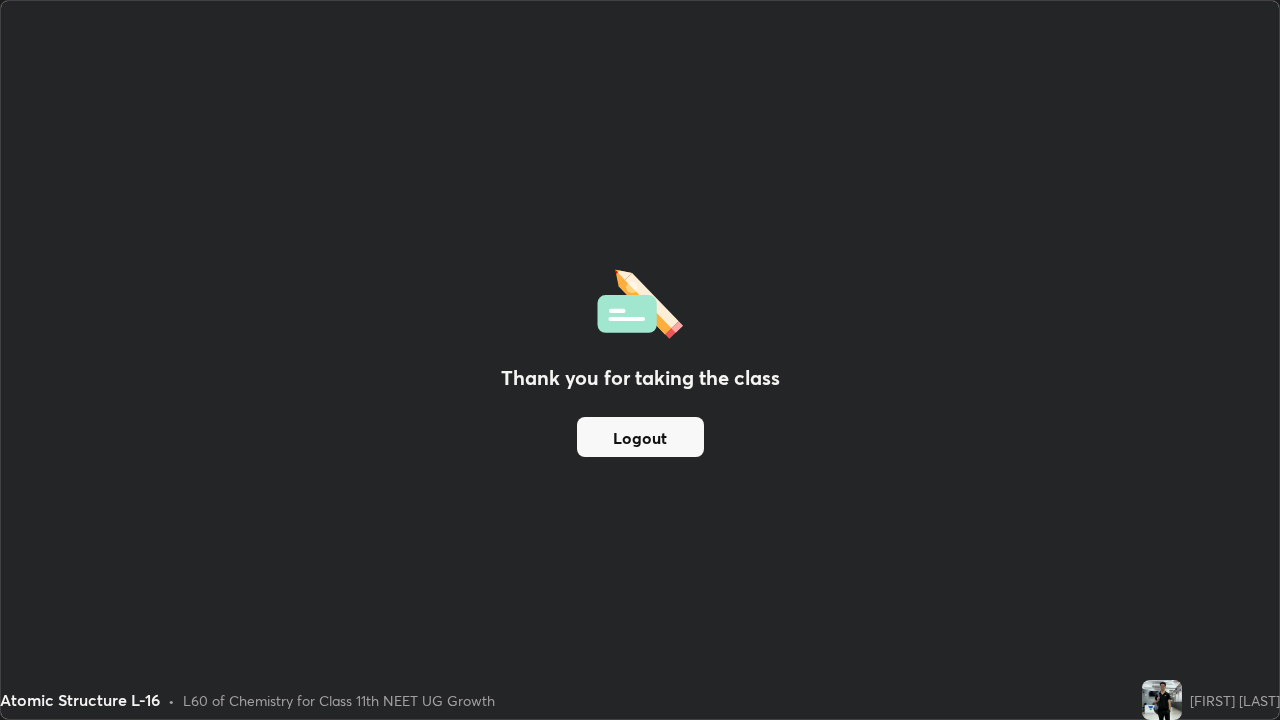 click on "Logout" at bounding box center (640, 437) 